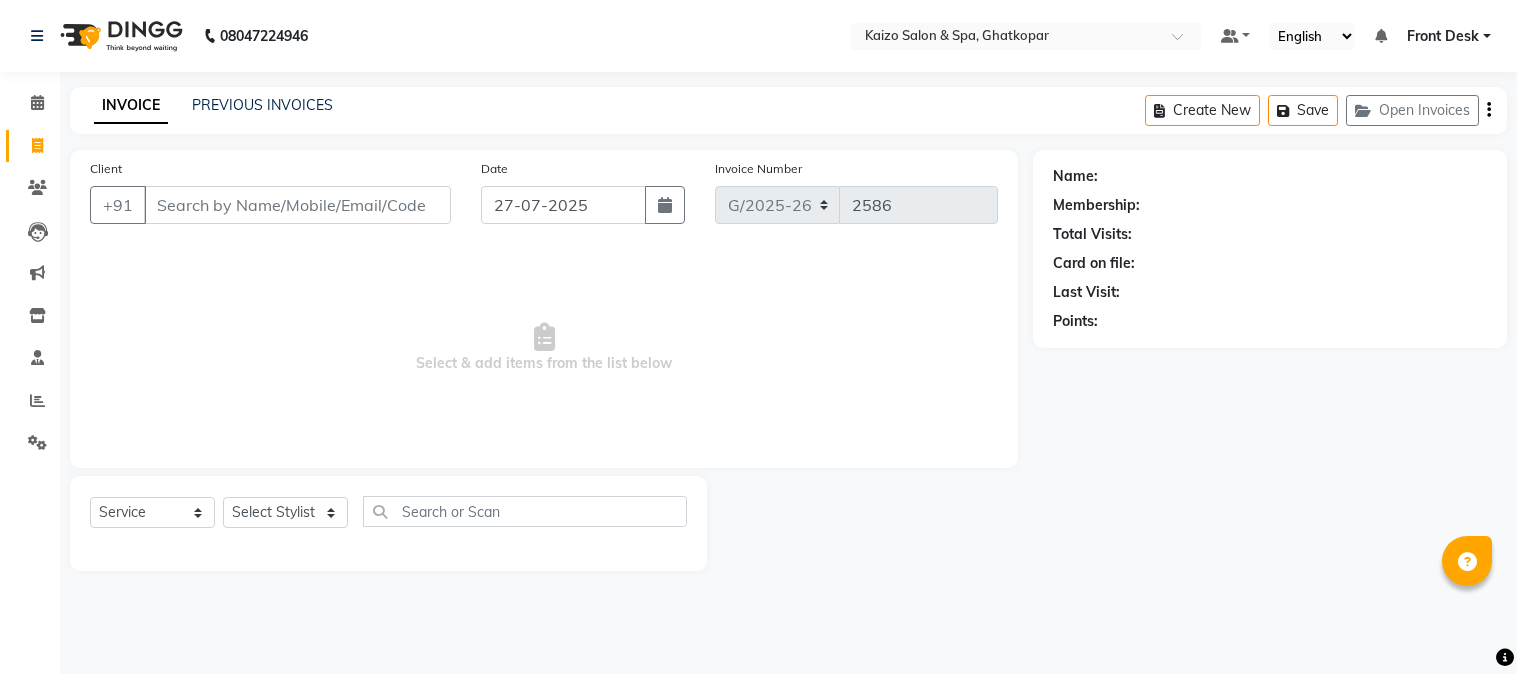 select on "service" 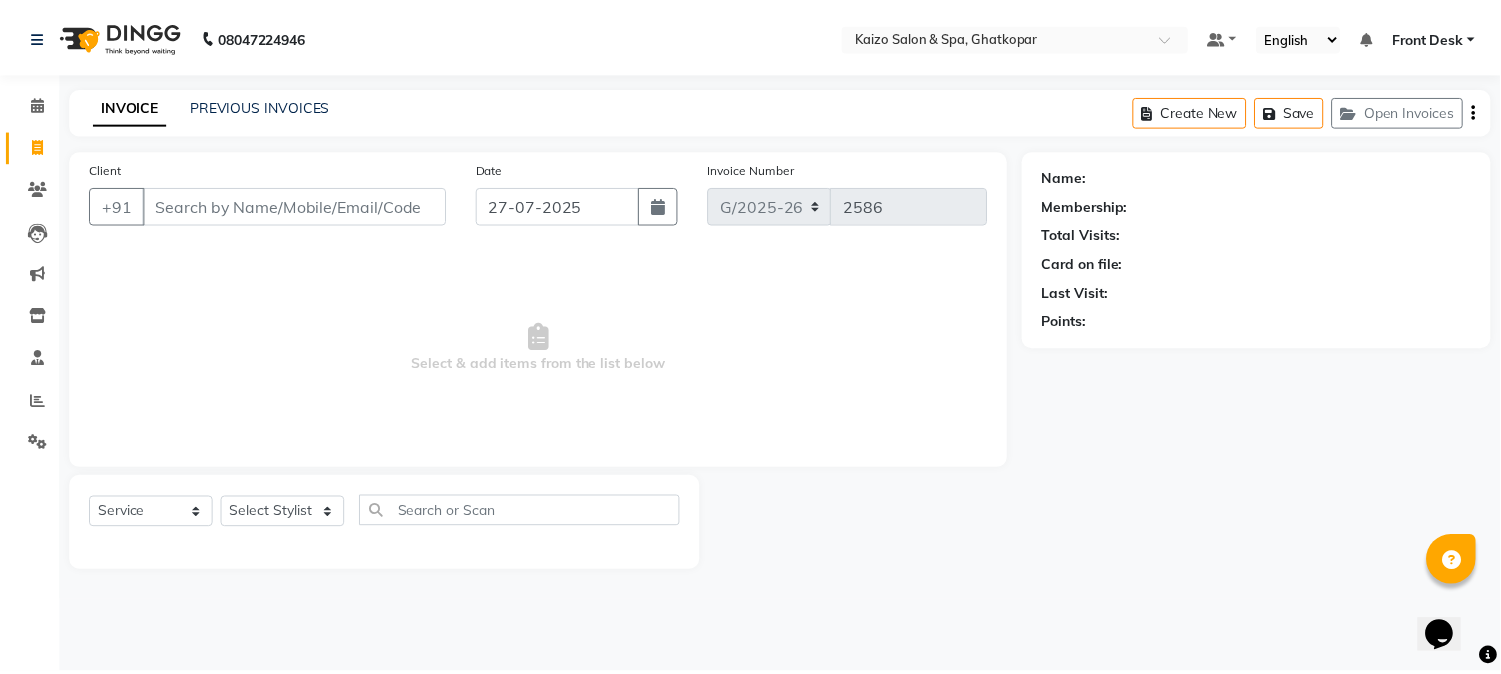 scroll, scrollTop: 0, scrollLeft: 0, axis: both 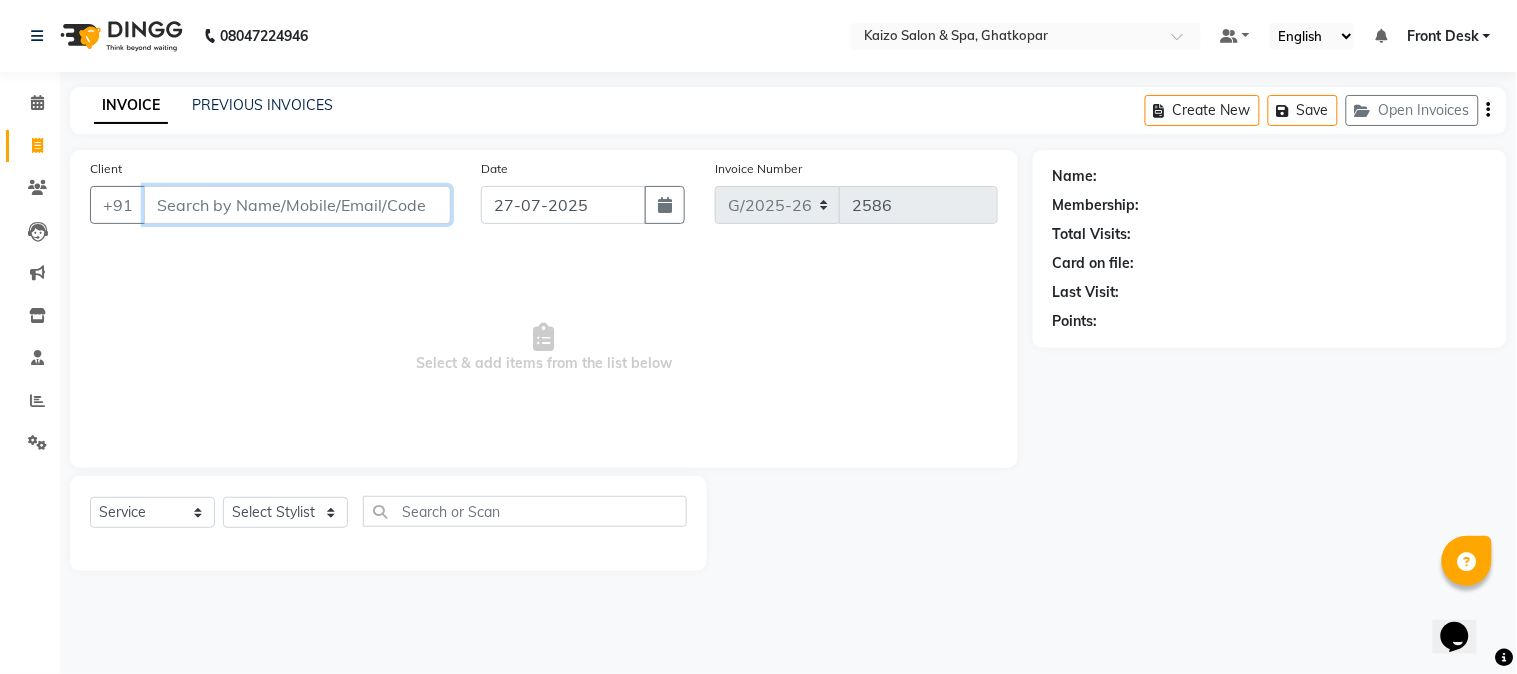 click on "Client" at bounding box center (297, 205) 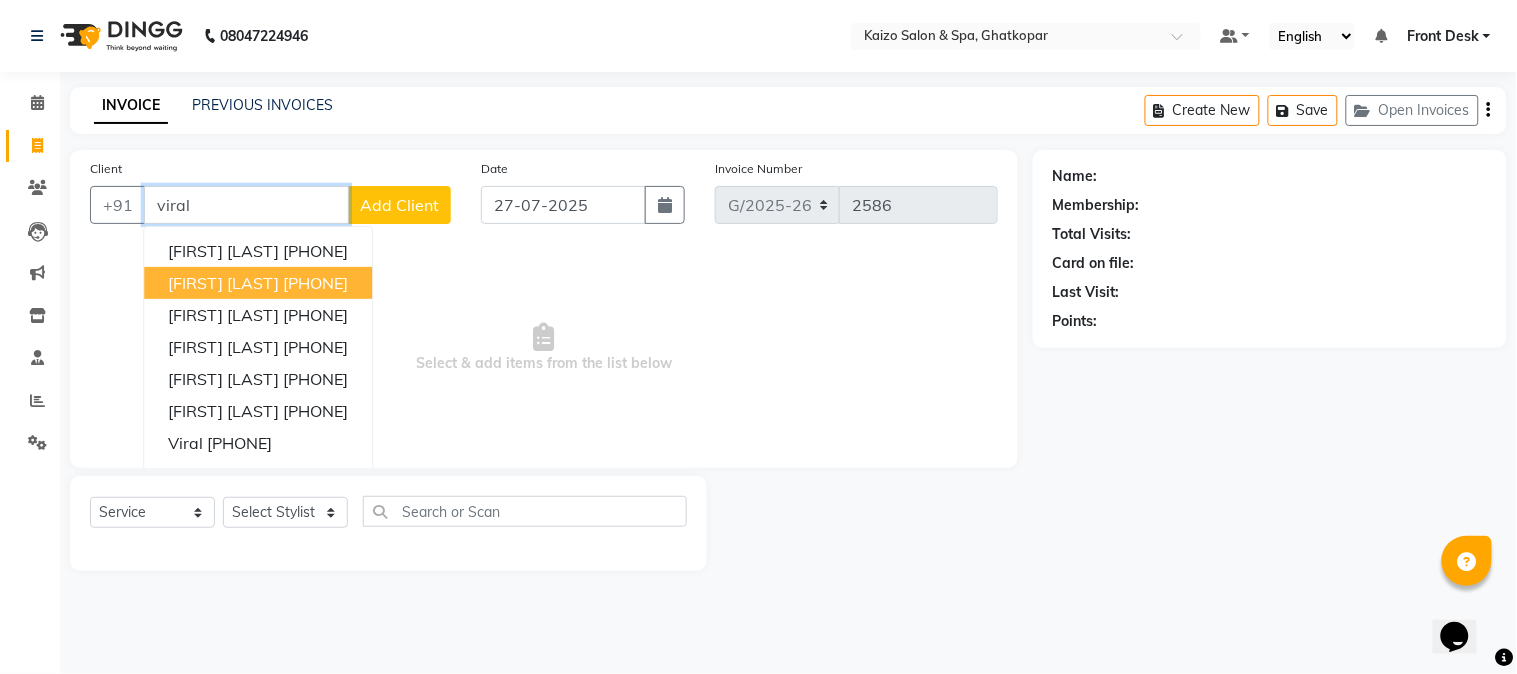 click on "[PHONE]" at bounding box center (315, 283) 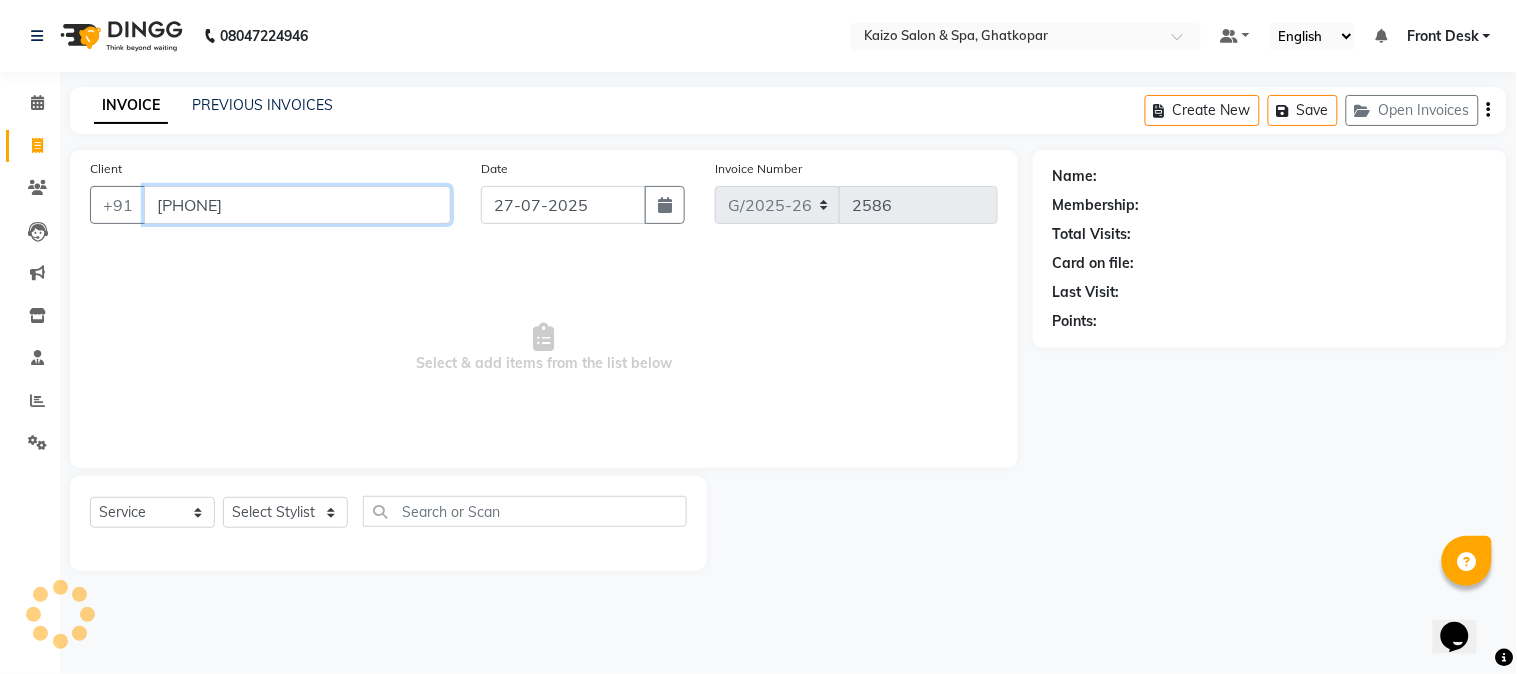 type on "[PHONE]" 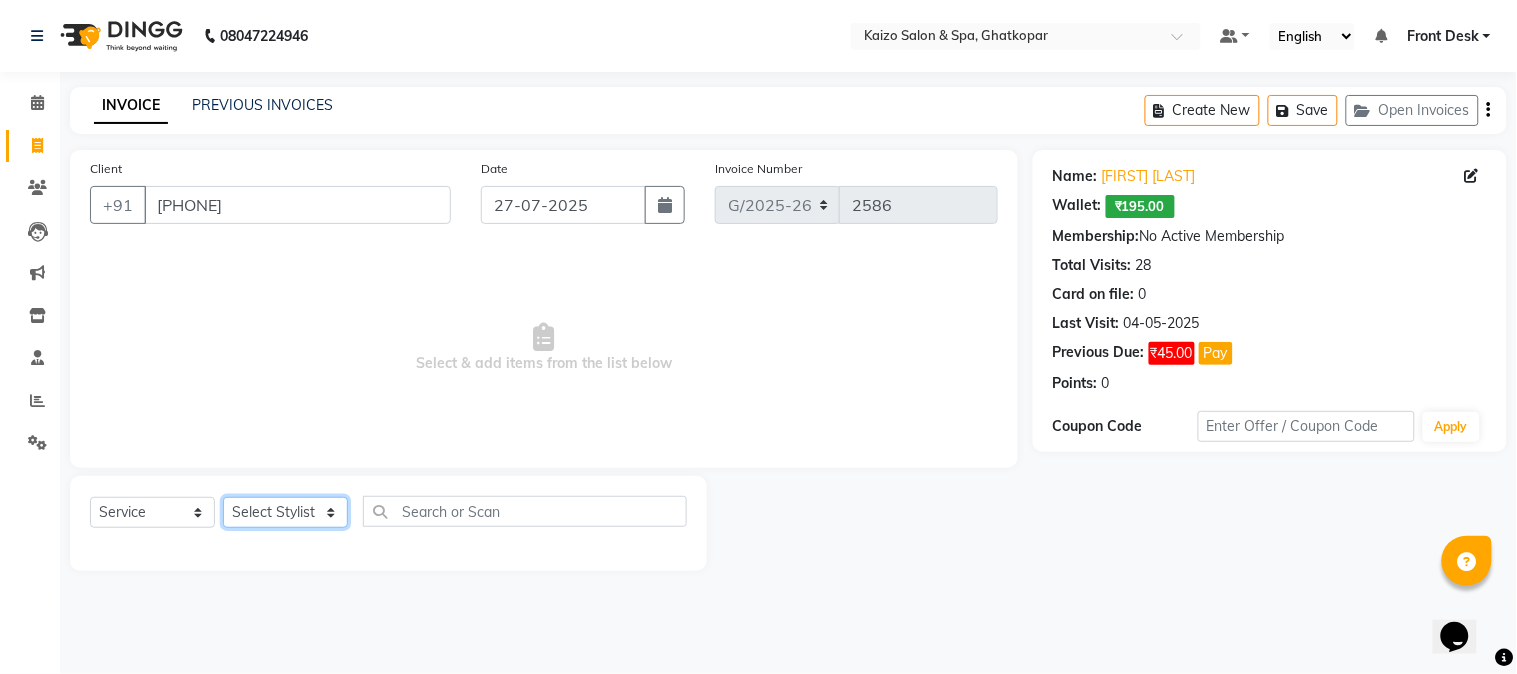 click on "Select Stylist [NAME] [NAME] [NAME] [NAME] [NAME] Front Desk [NAME] [NAME] [NAME] [NAME] [NAME] [NAME] [NAME] [NAME] [NAME] [NAME] [NAME] [NAME] [NAME] [NAME] [NAME] [NAME] [NAME] [NAME] [NAME]" 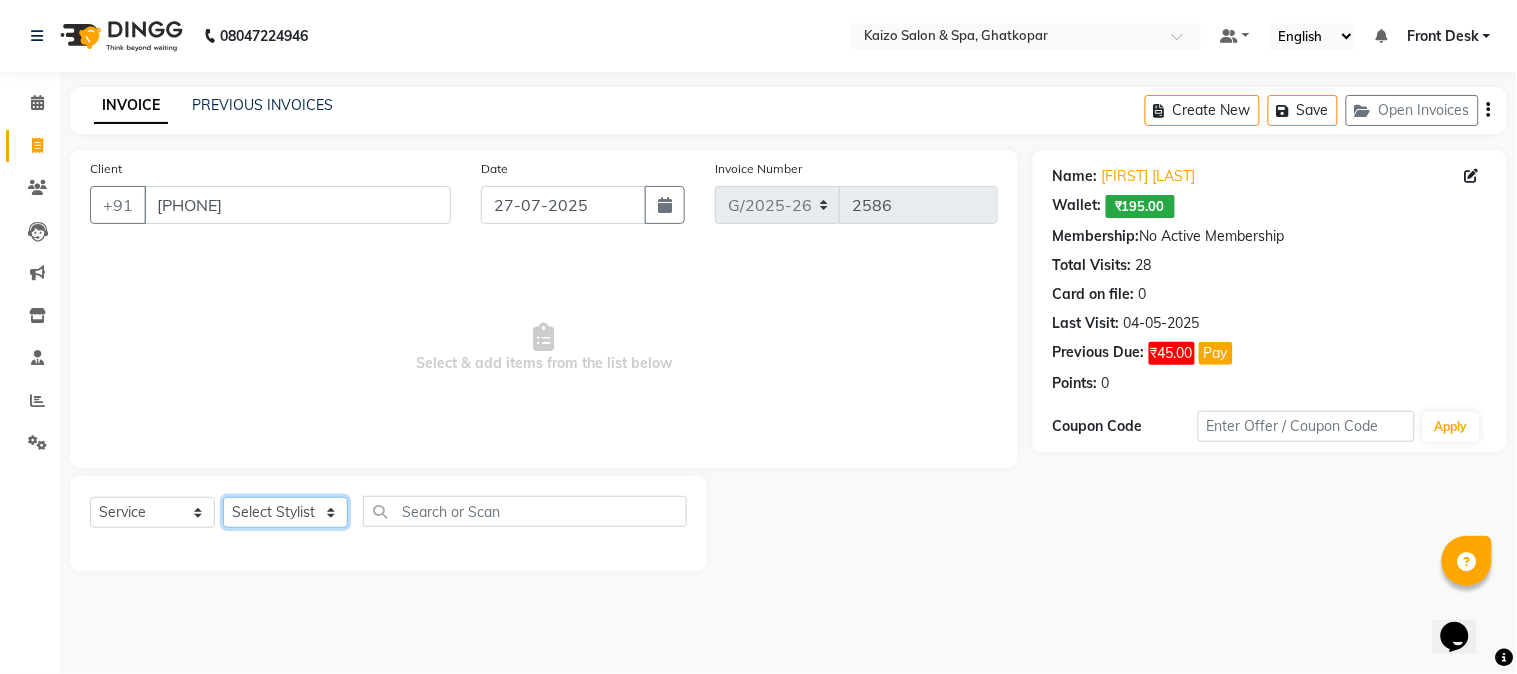 select on "79457" 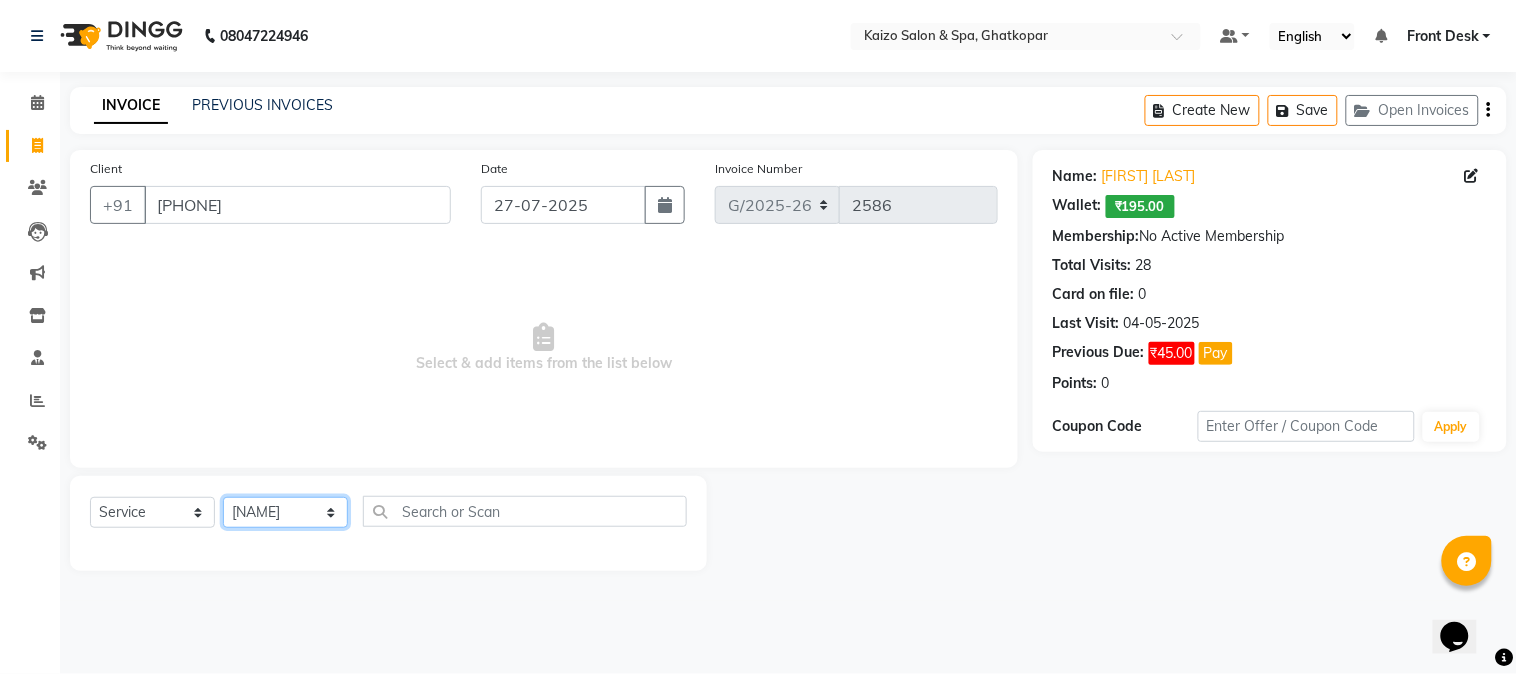 click on "Select Stylist [NAME] [NAME] [NAME] [NAME] [NAME] Front Desk [NAME] [NAME] [NAME] [NAME] [NAME] [NAME] [NAME] [NAME] [NAME] [NAME] [NAME] [NAME] [NAME] [NAME] [NAME] [NAME] [NAME] [NAME] [NAME]" 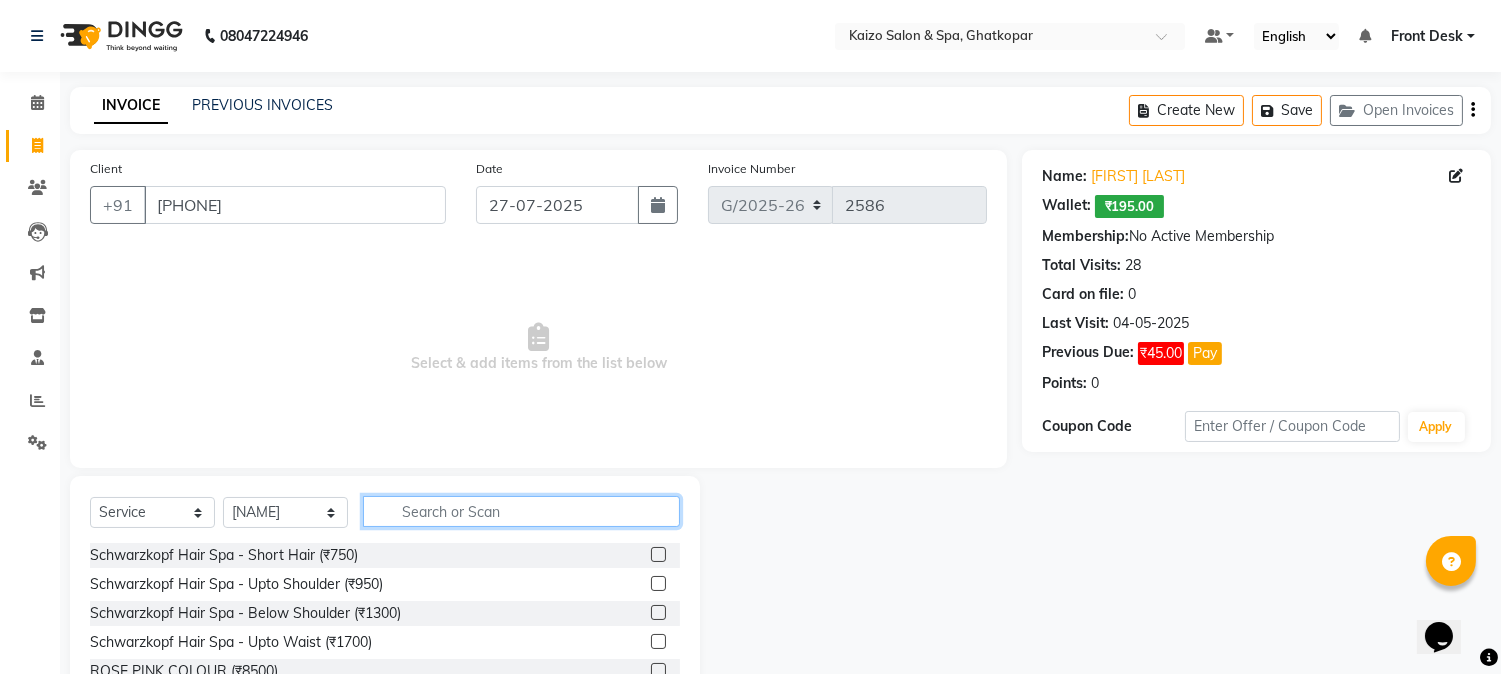 click 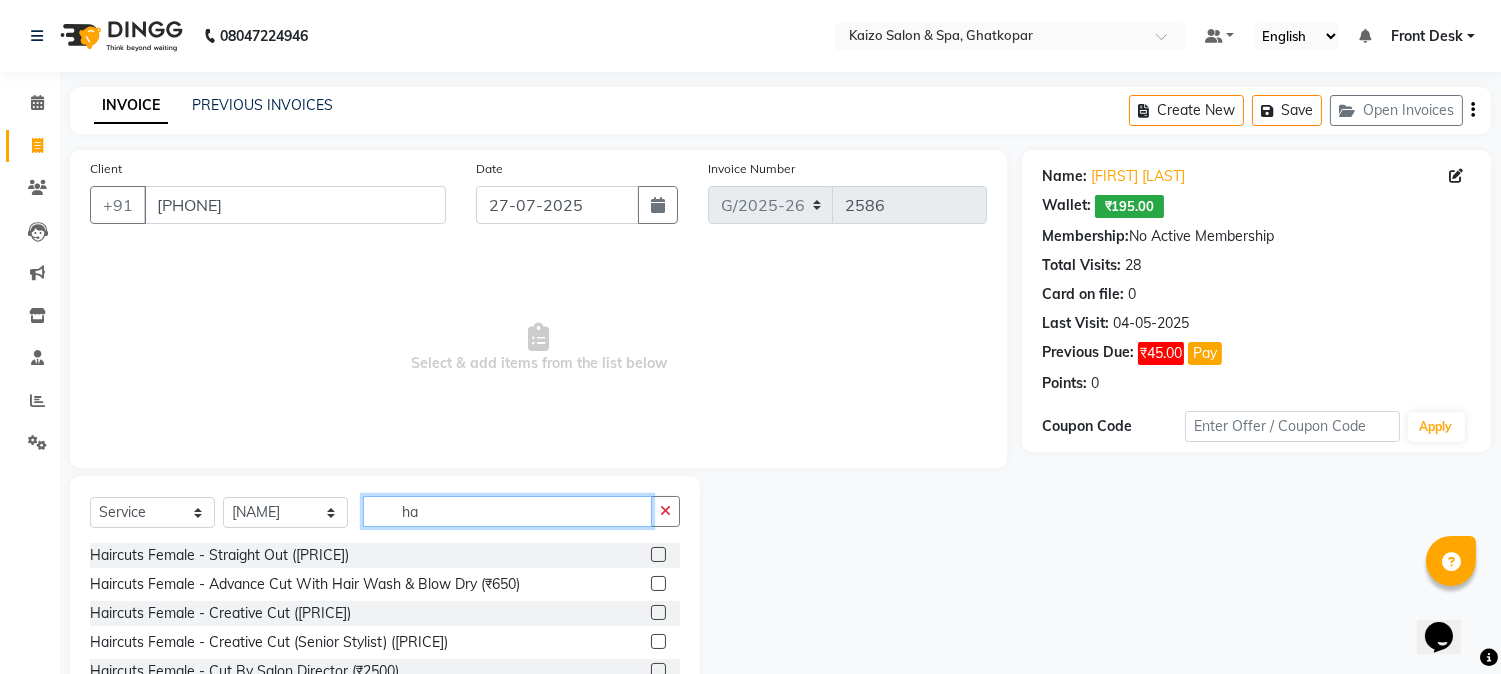 type on "h" 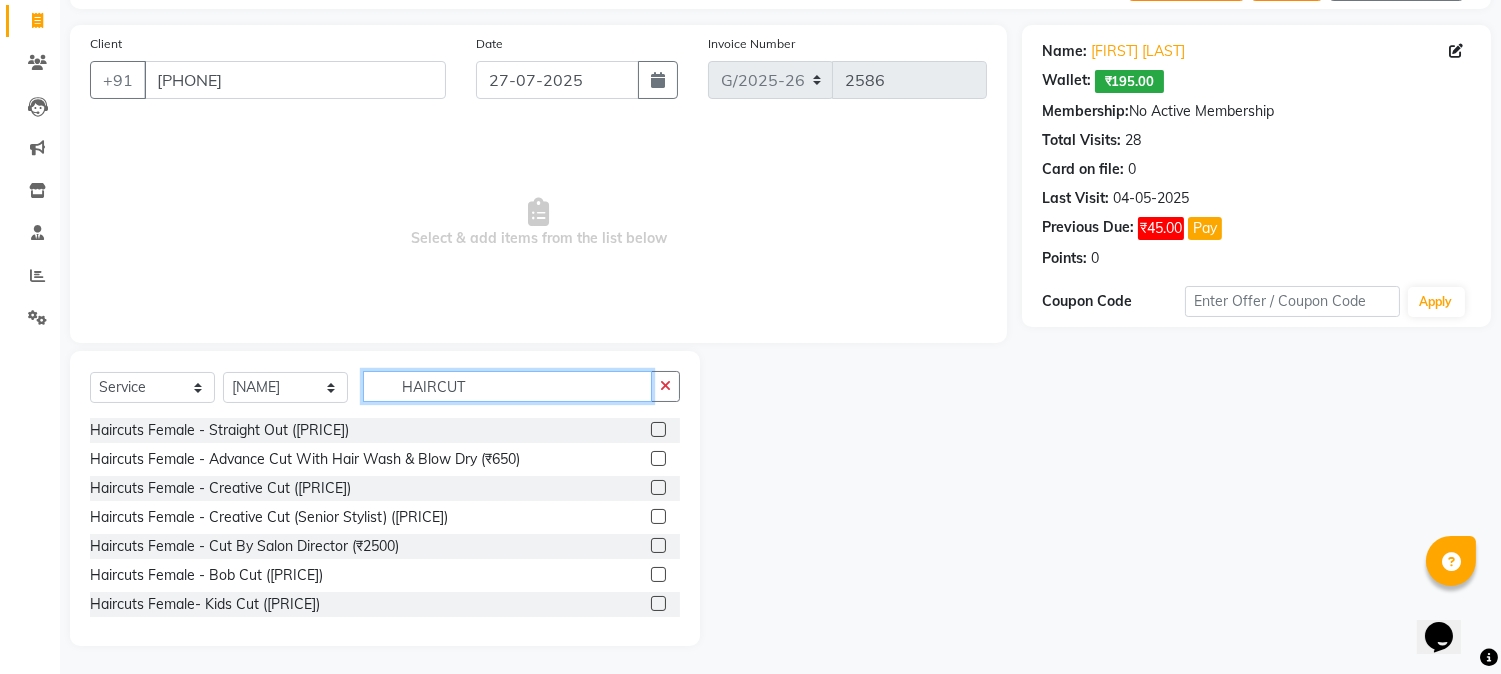 scroll, scrollTop: 126, scrollLeft: 0, axis: vertical 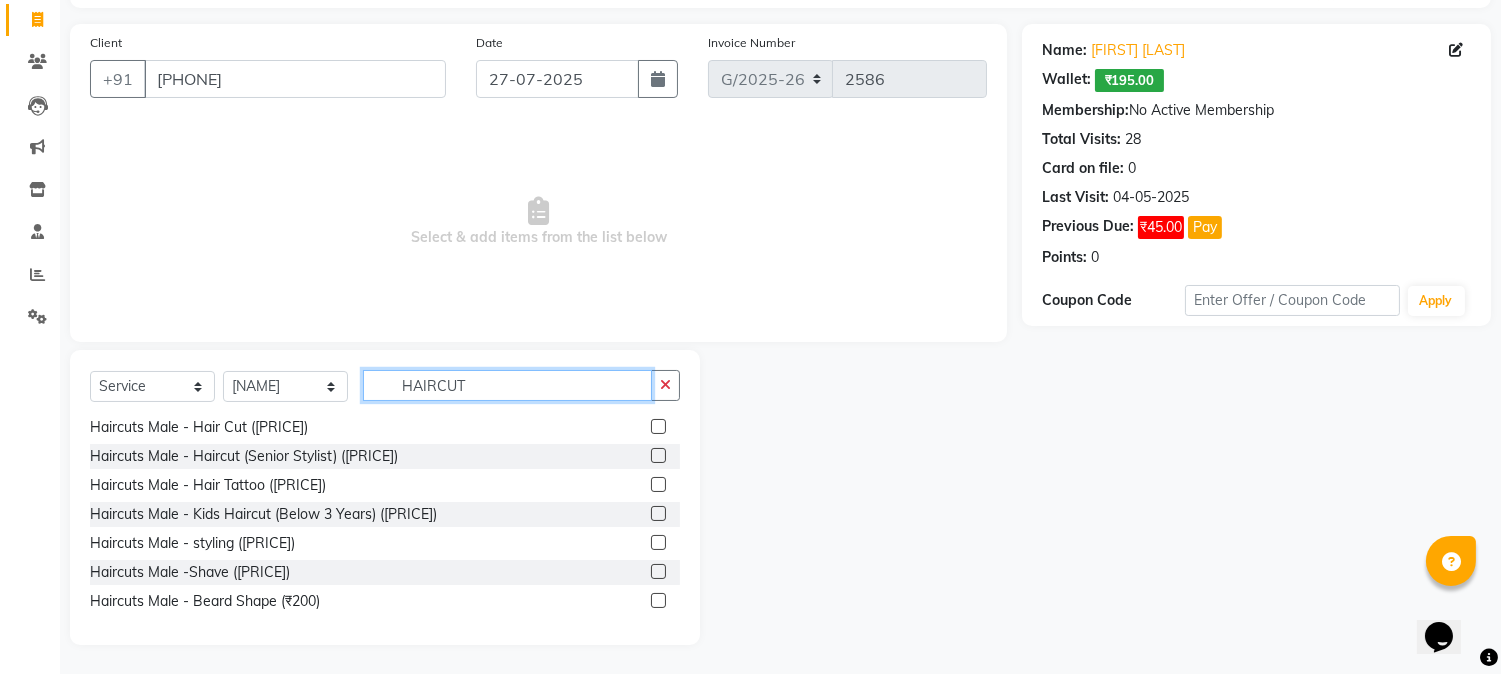 type on "HAIRCUT" 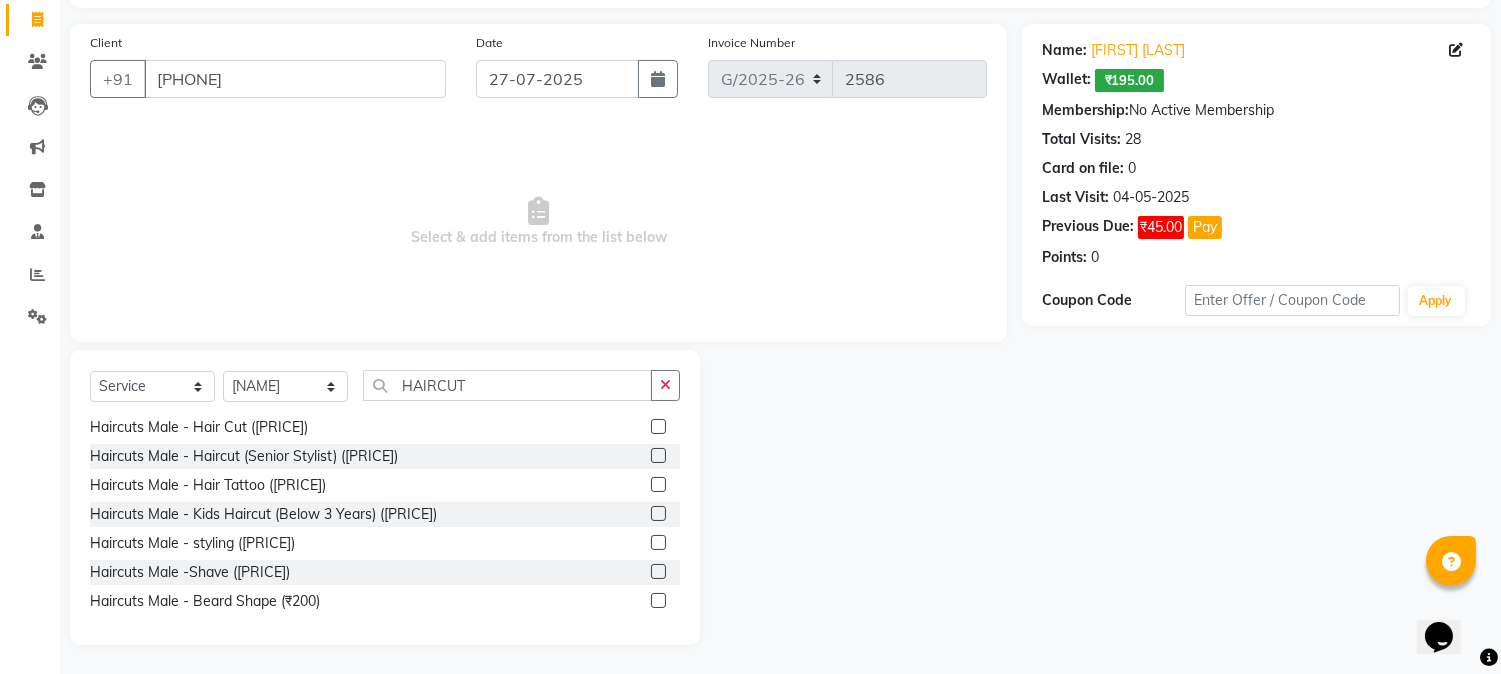 click 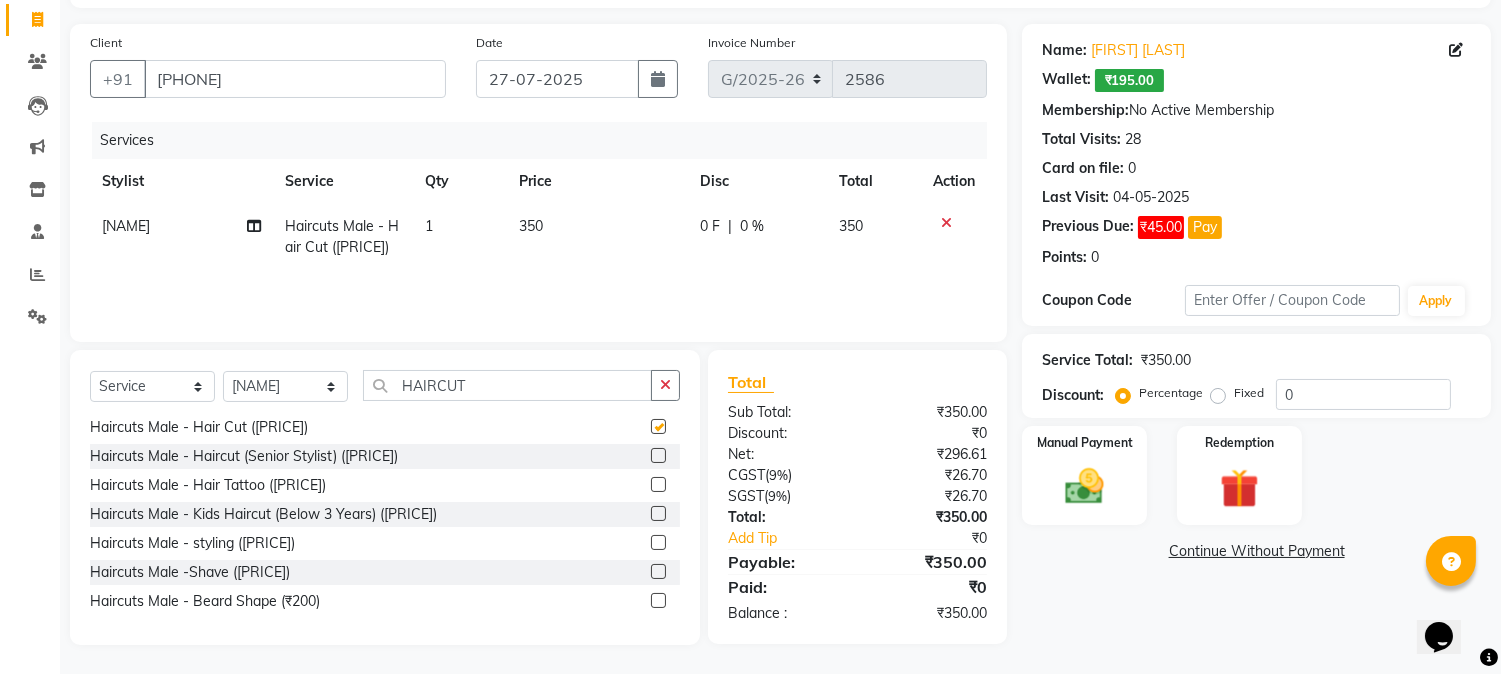 checkbox on "false" 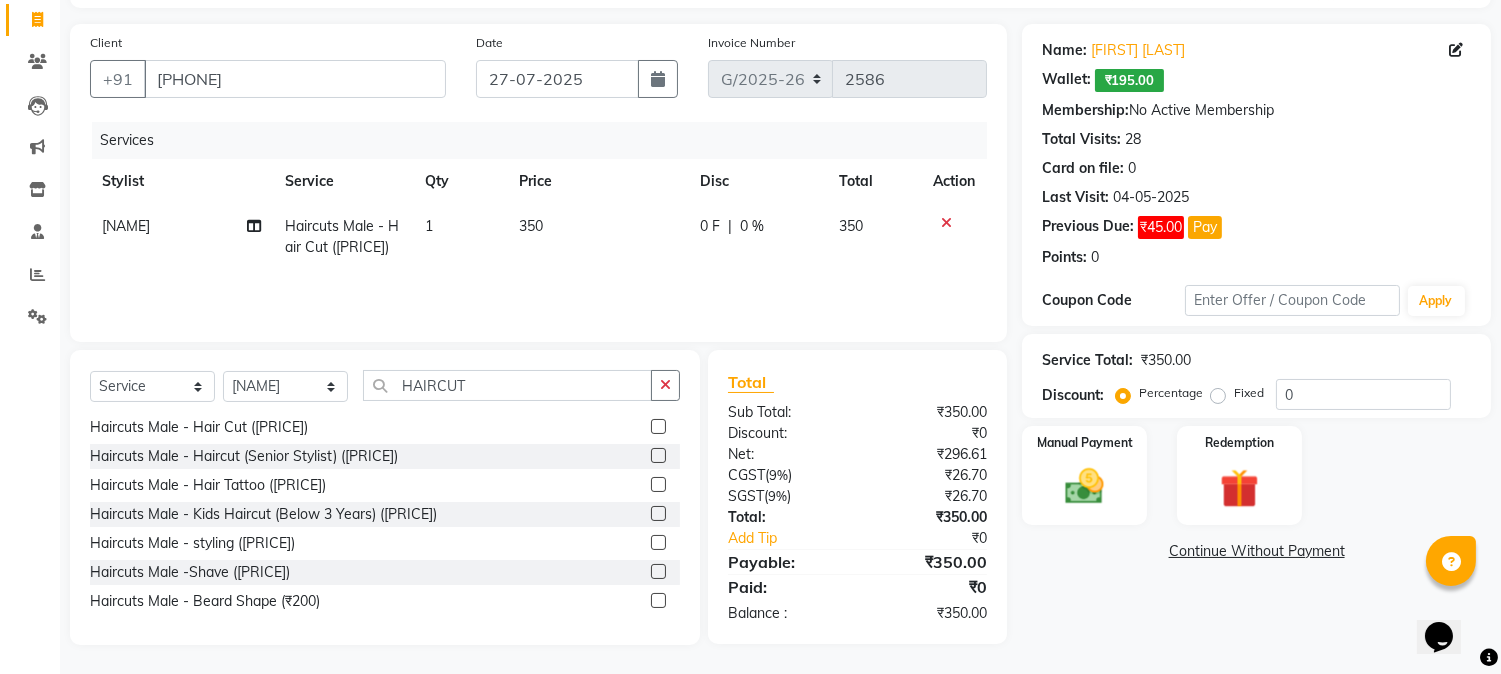 click 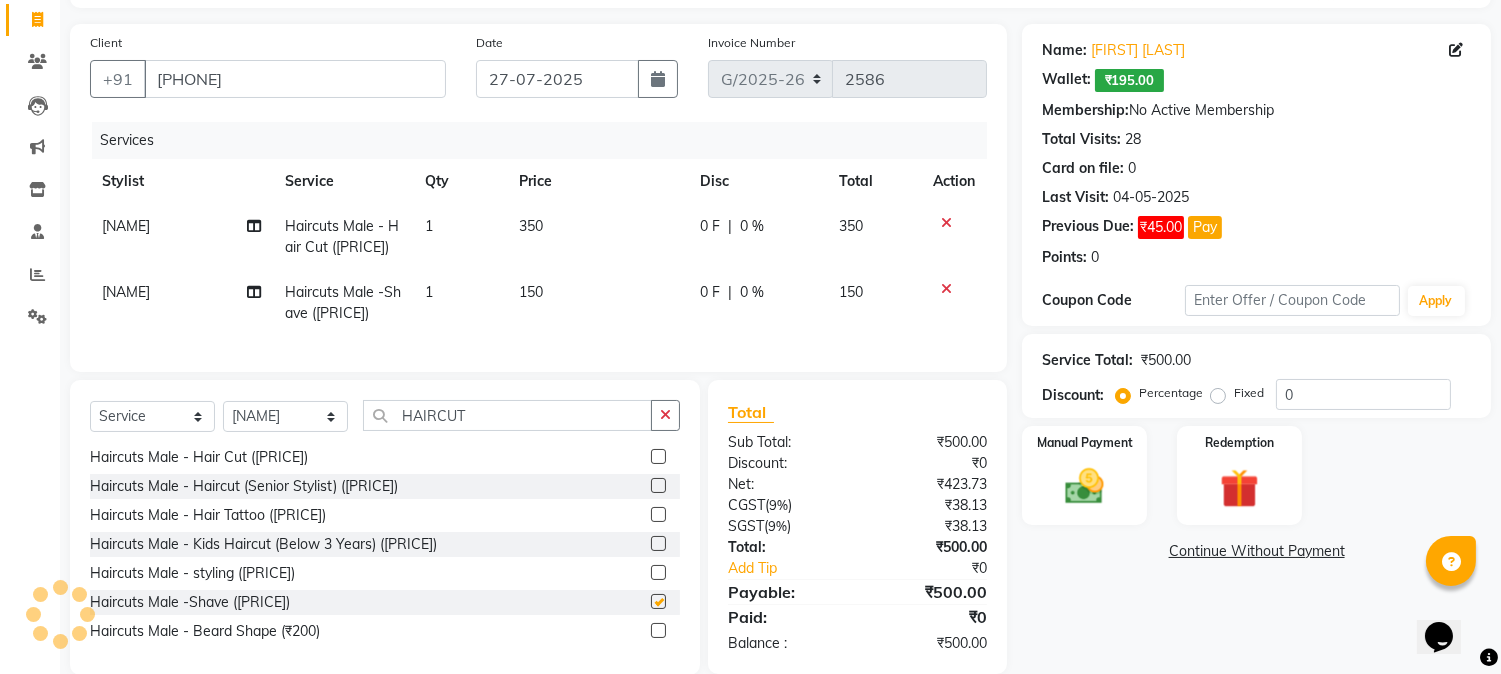 checkbox on "false" 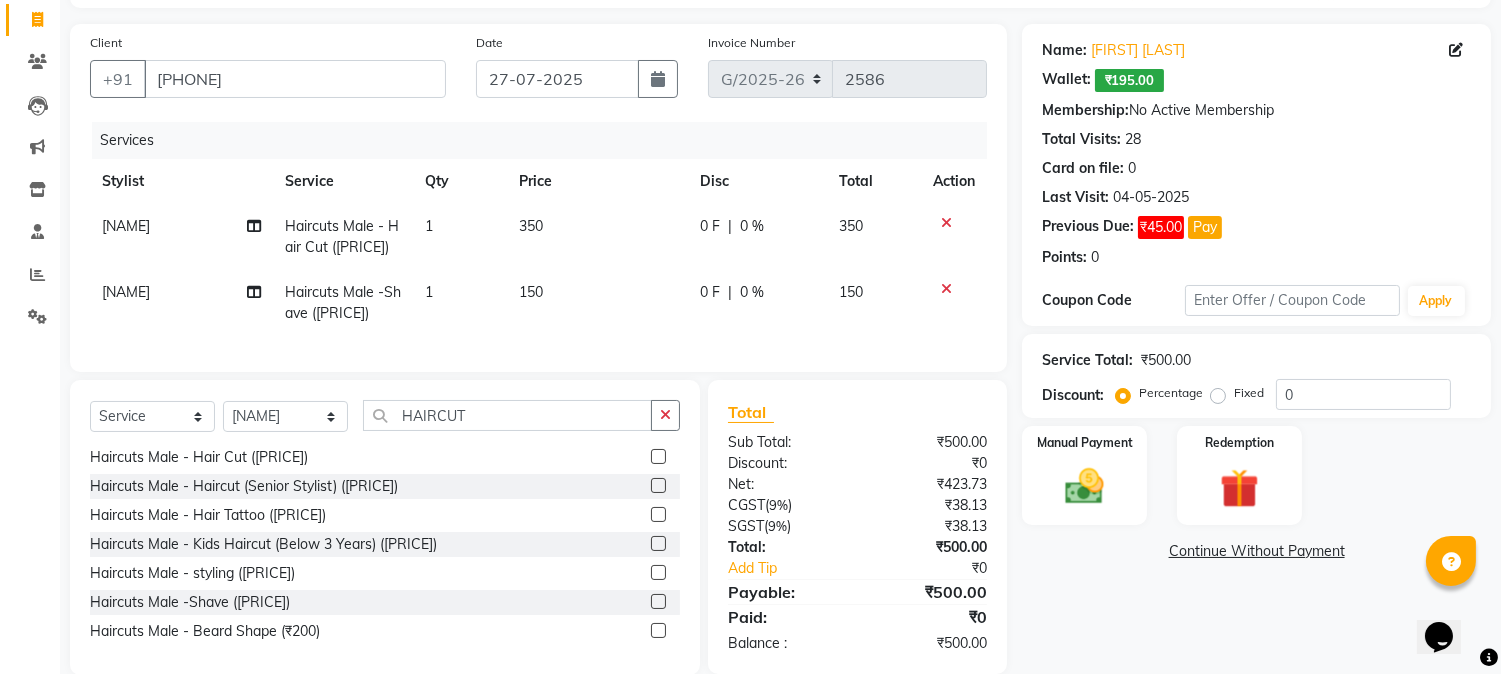 click on "350" 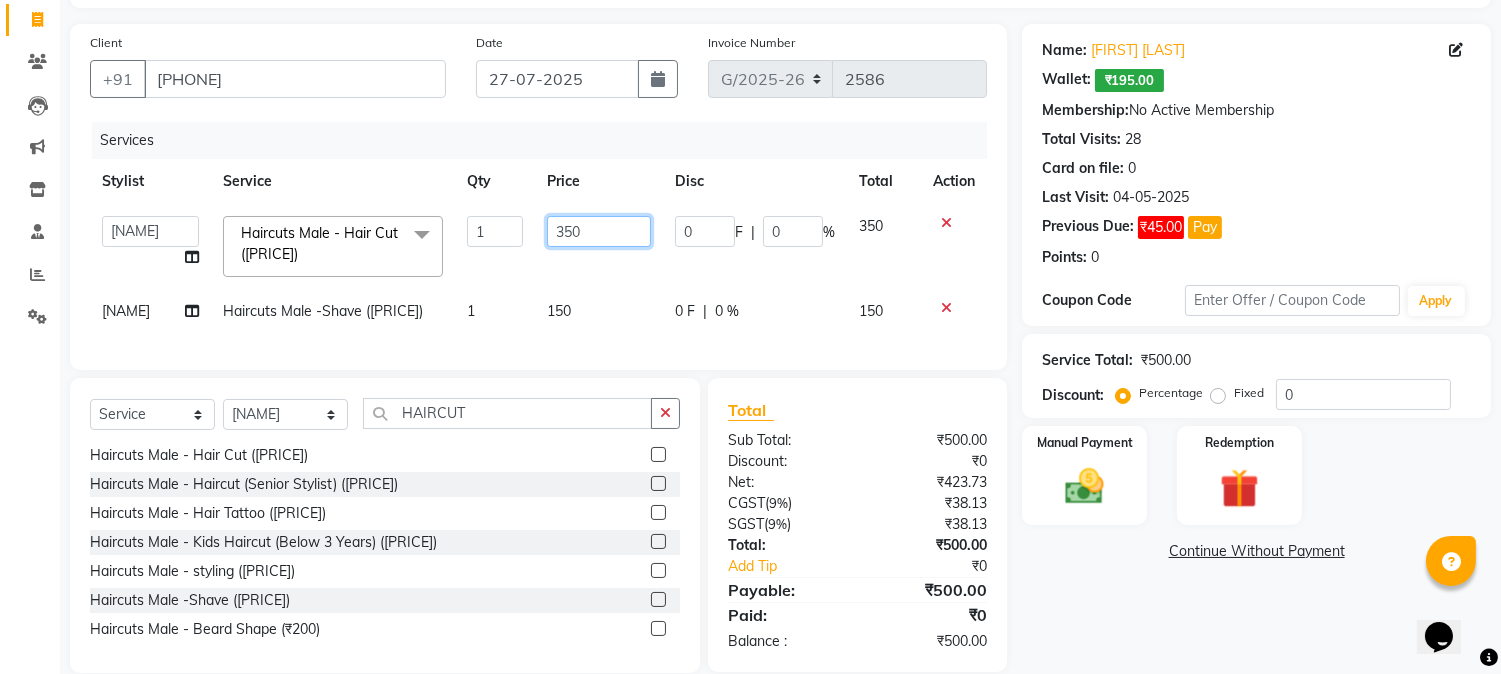 click on "350" 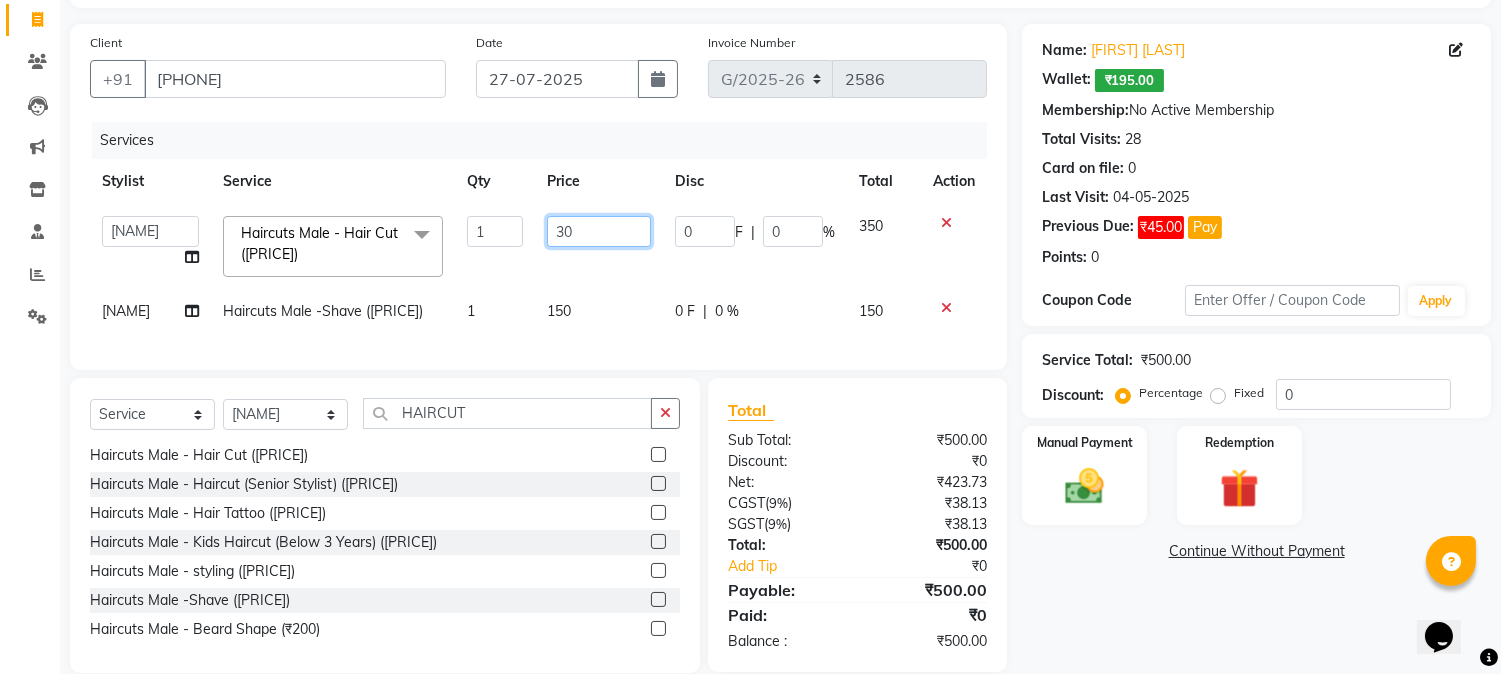 type on "300" 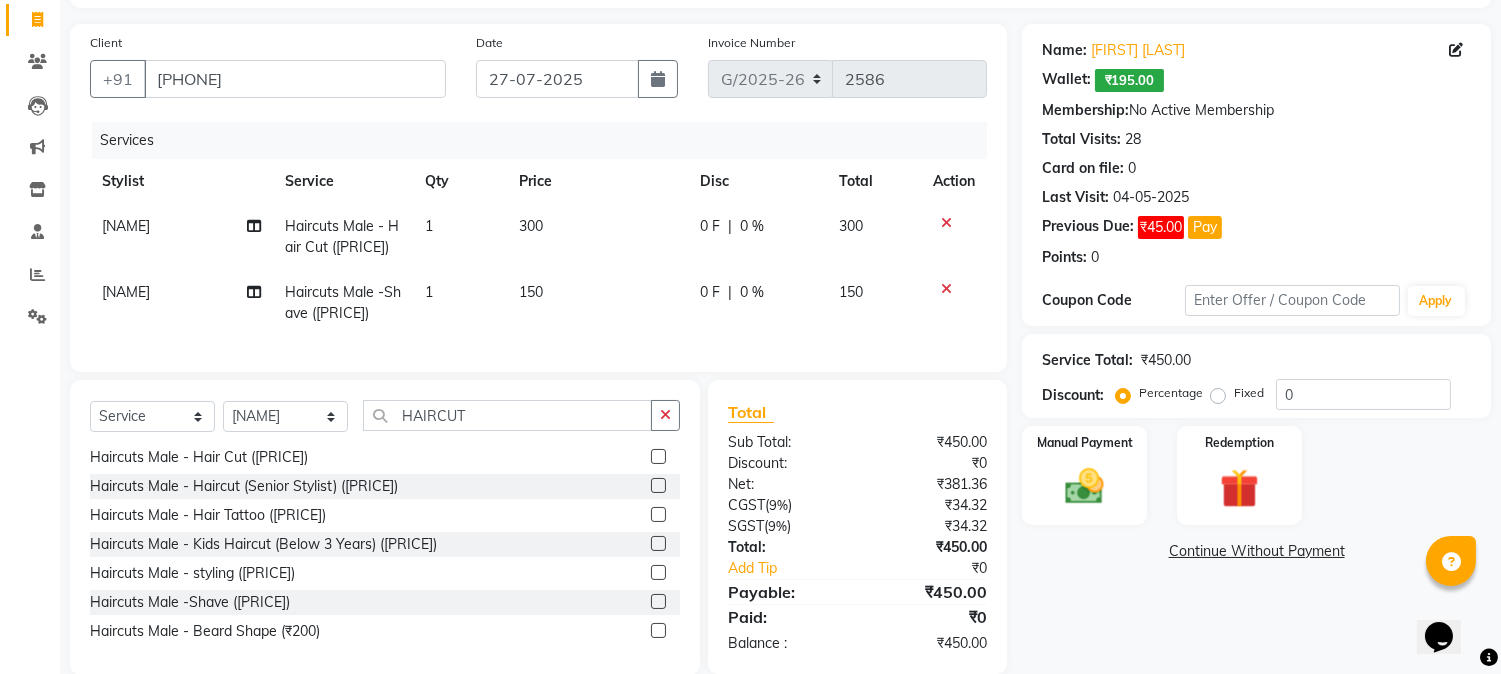 click on "150" 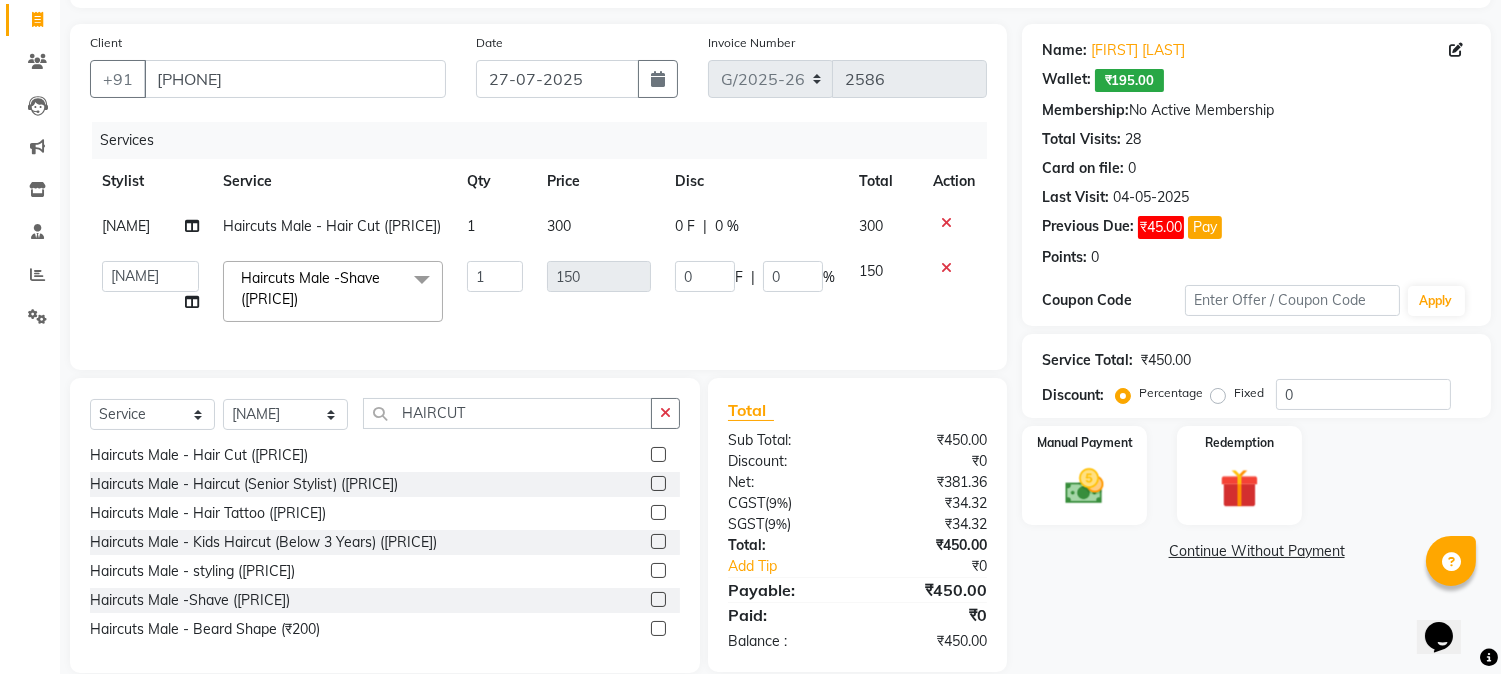 click 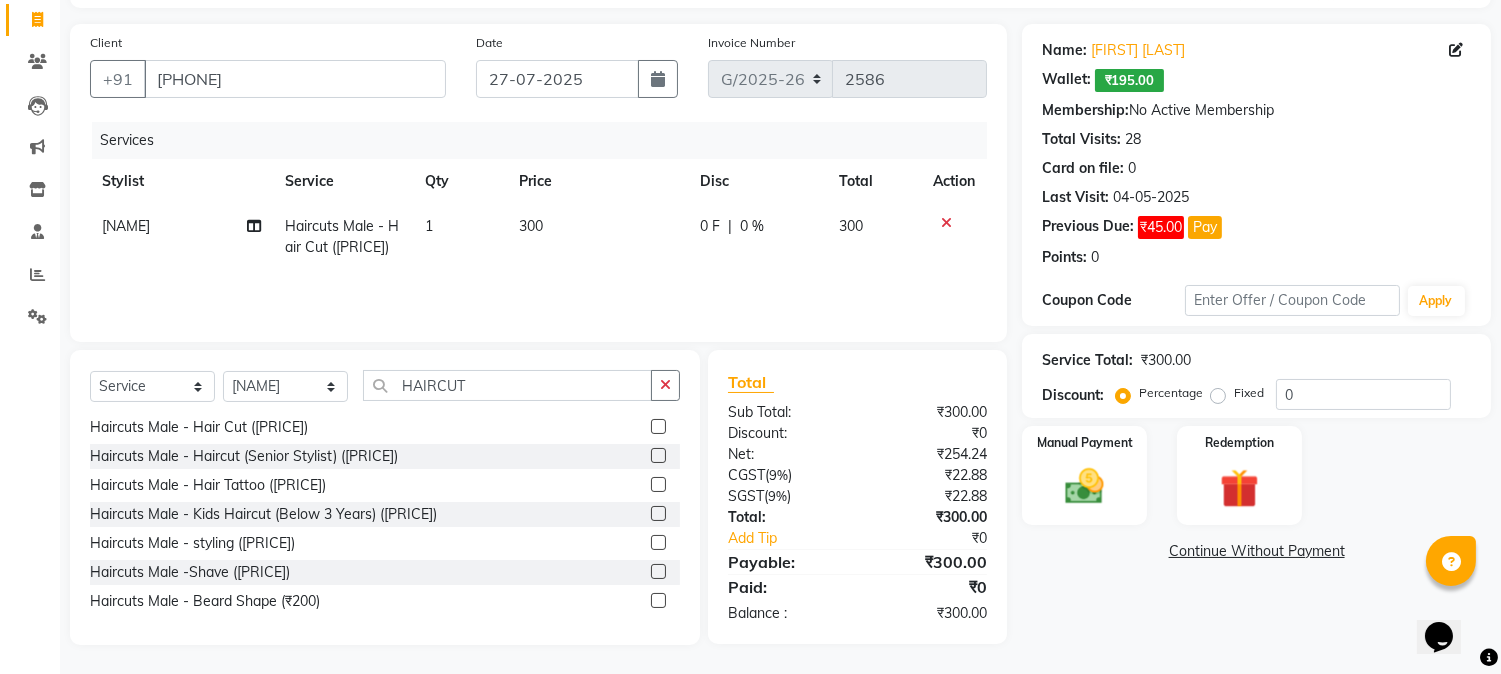 click 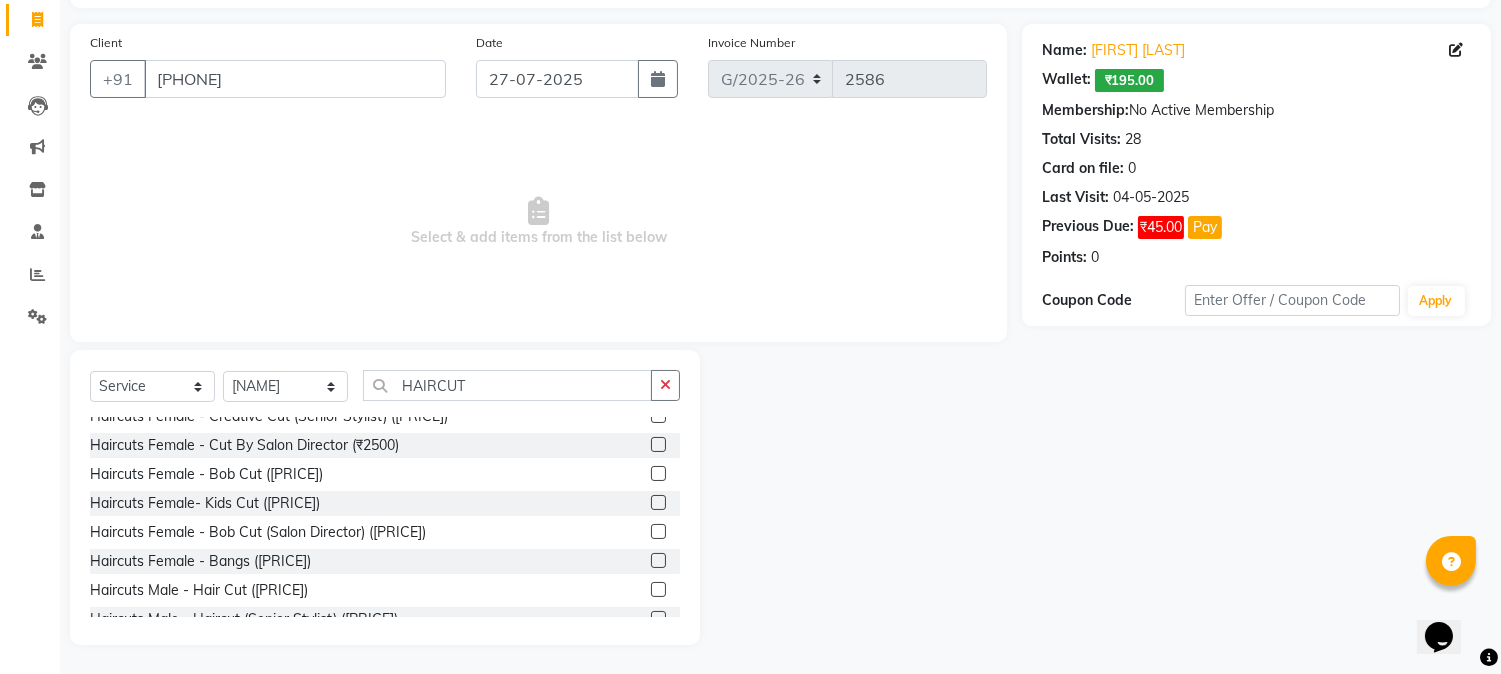 scroll, scrollTop: 0, scrollLeft: 0, axis: both 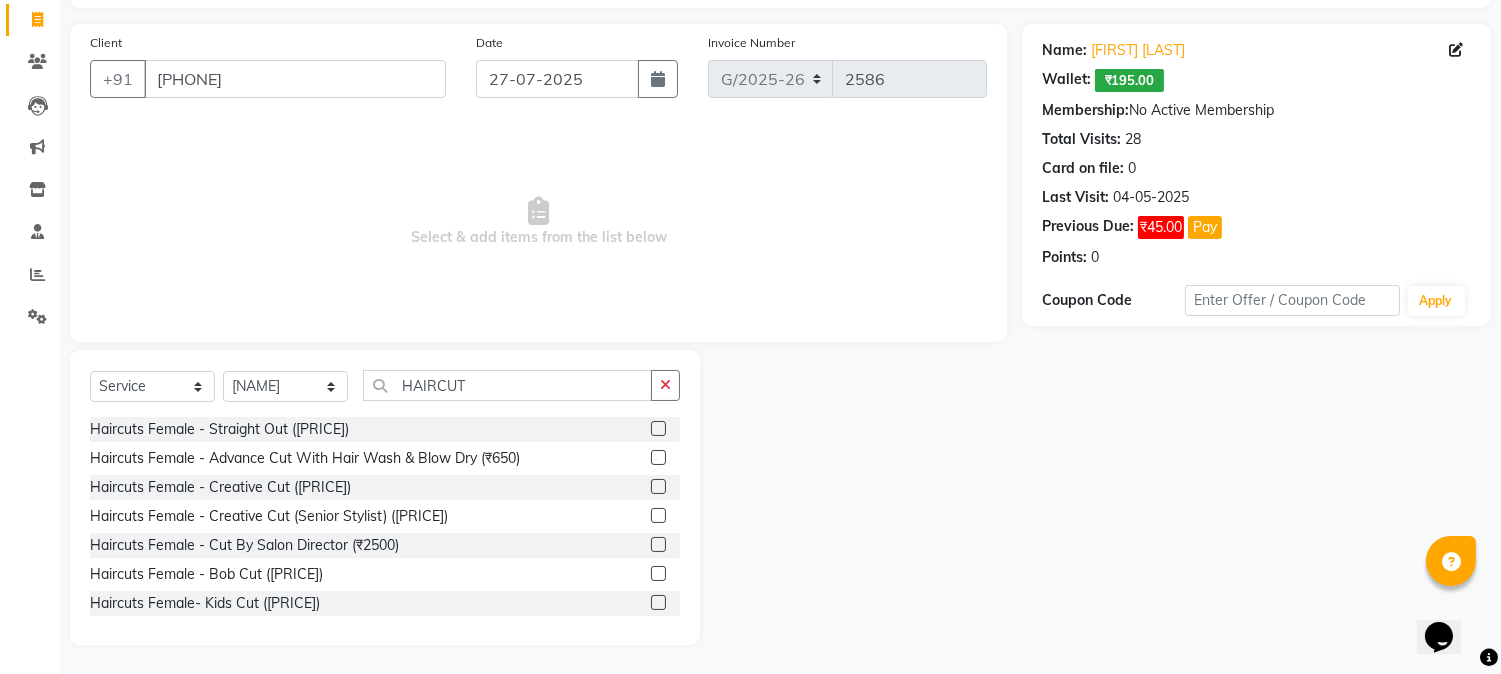 click 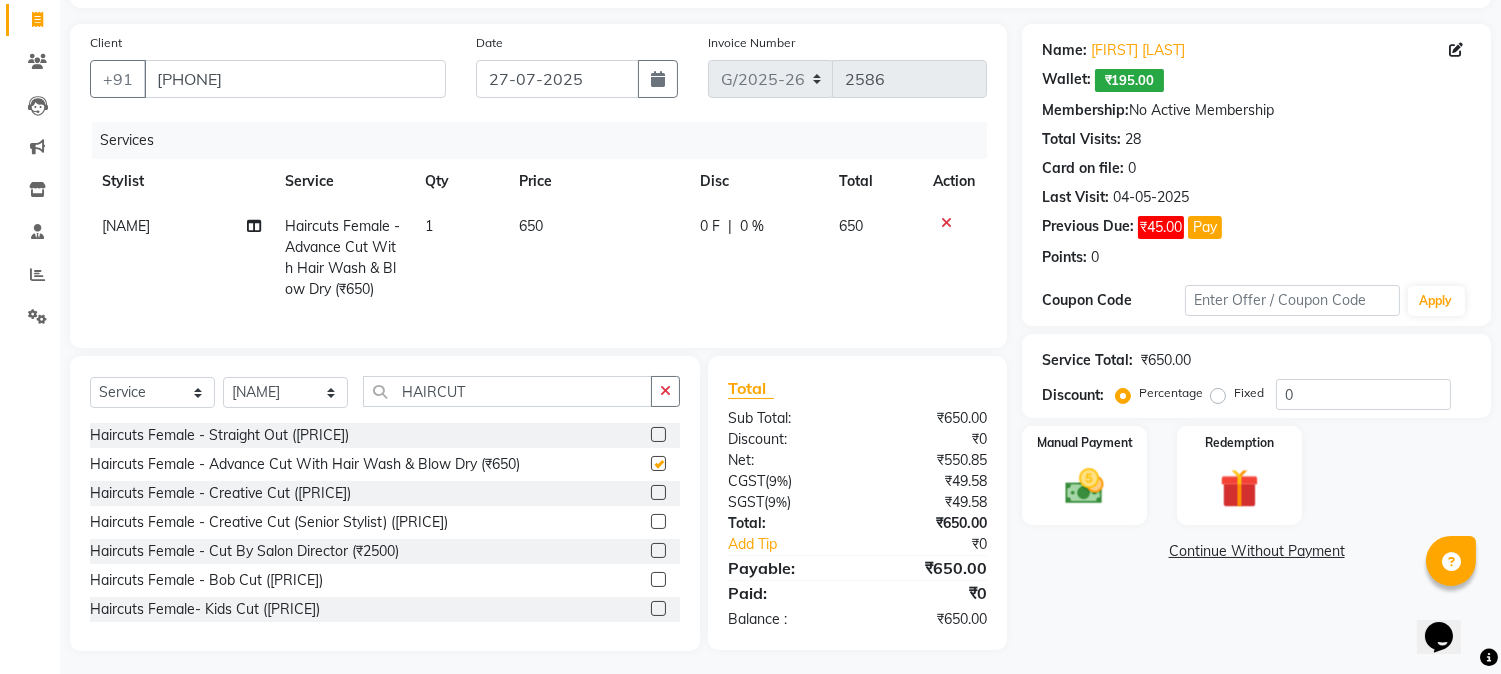 checkbox on "false" 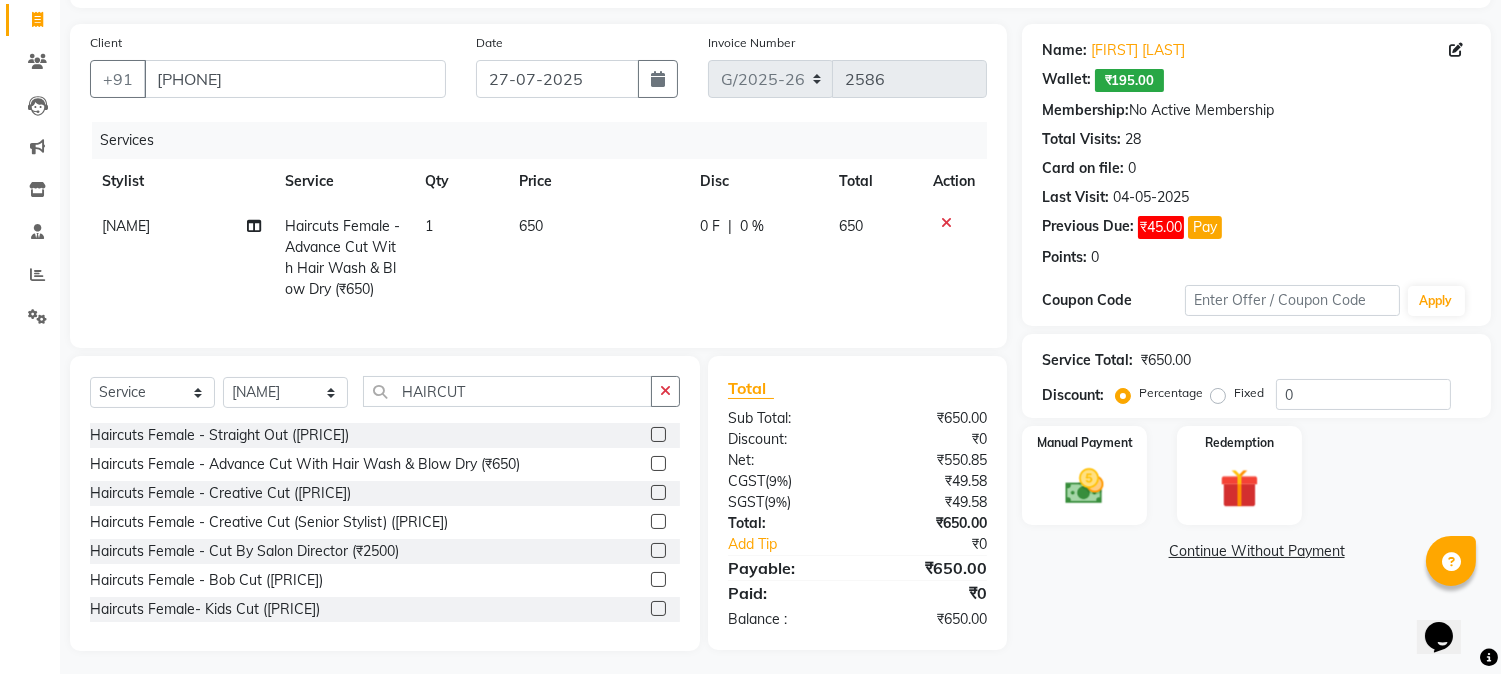 click on "650" 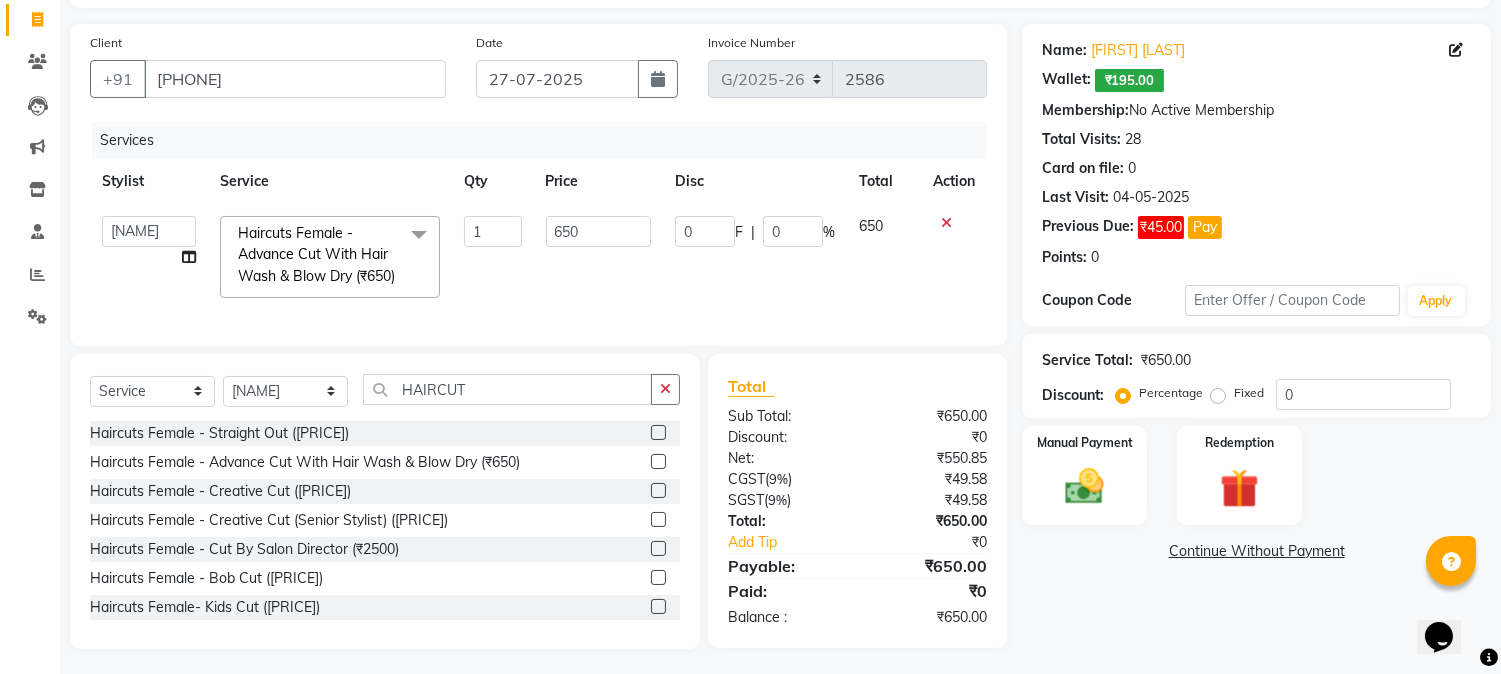 click on "650" 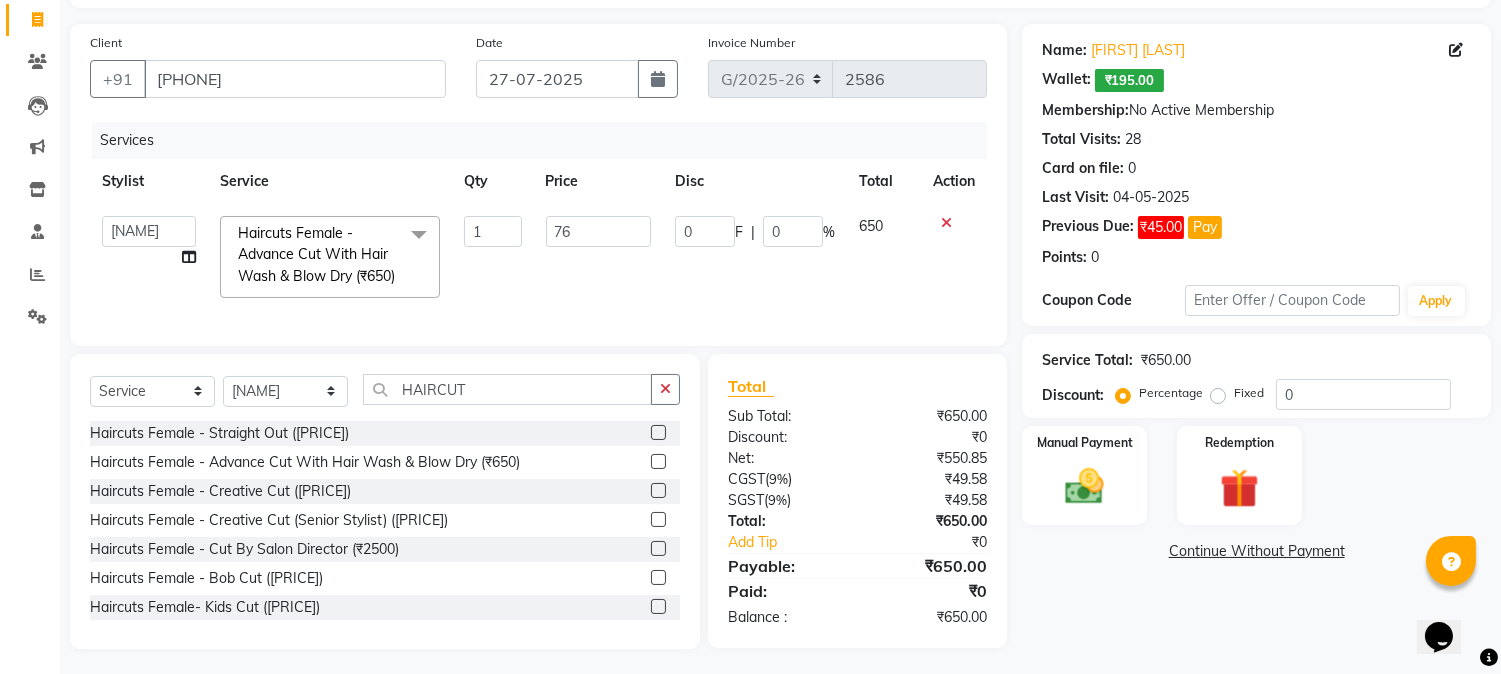 type on "765" 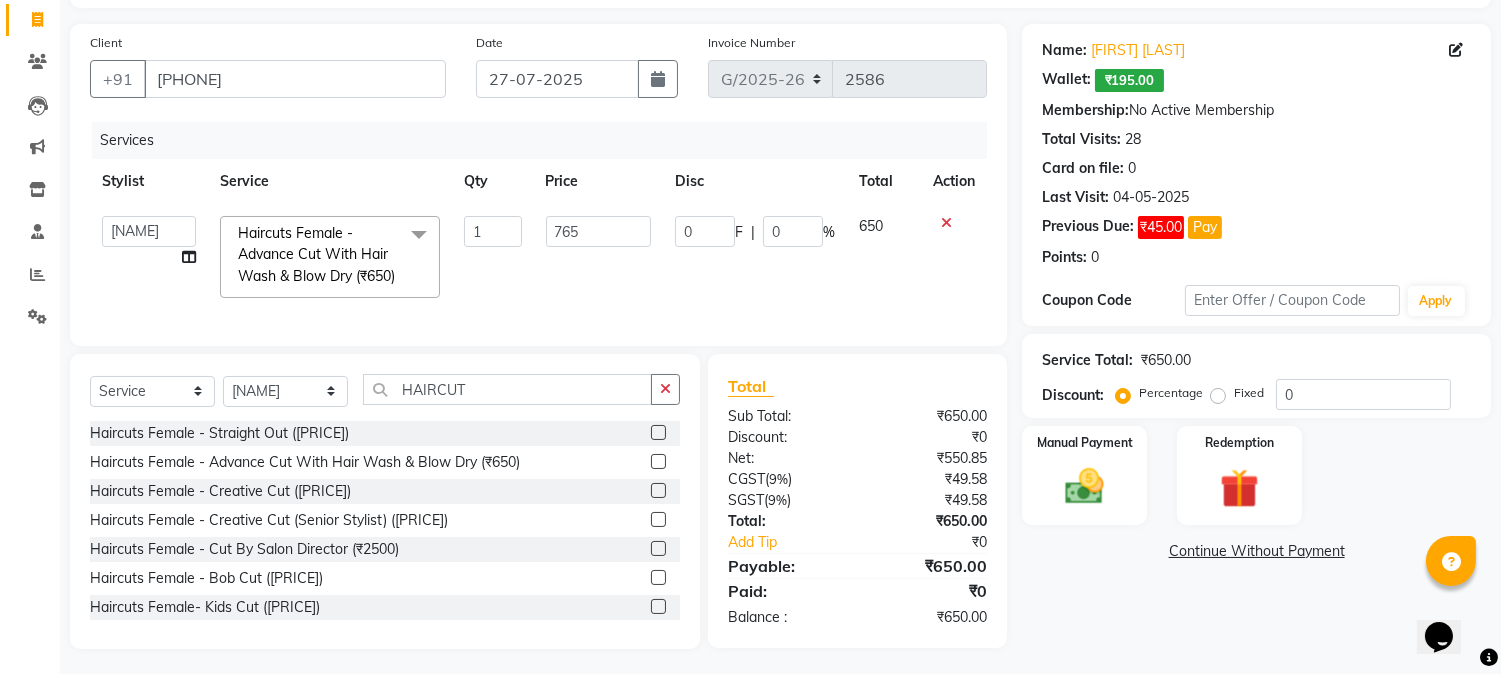 click on "765" 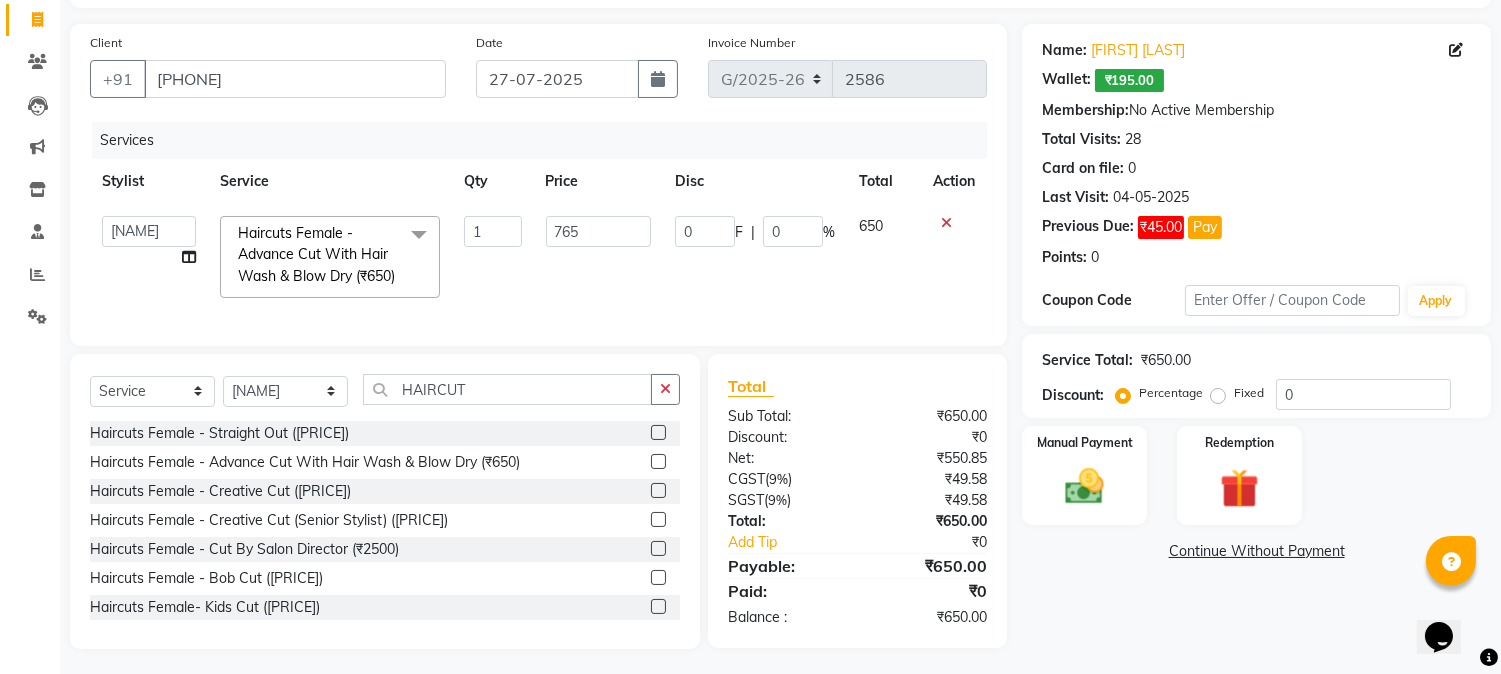 select on "79457" 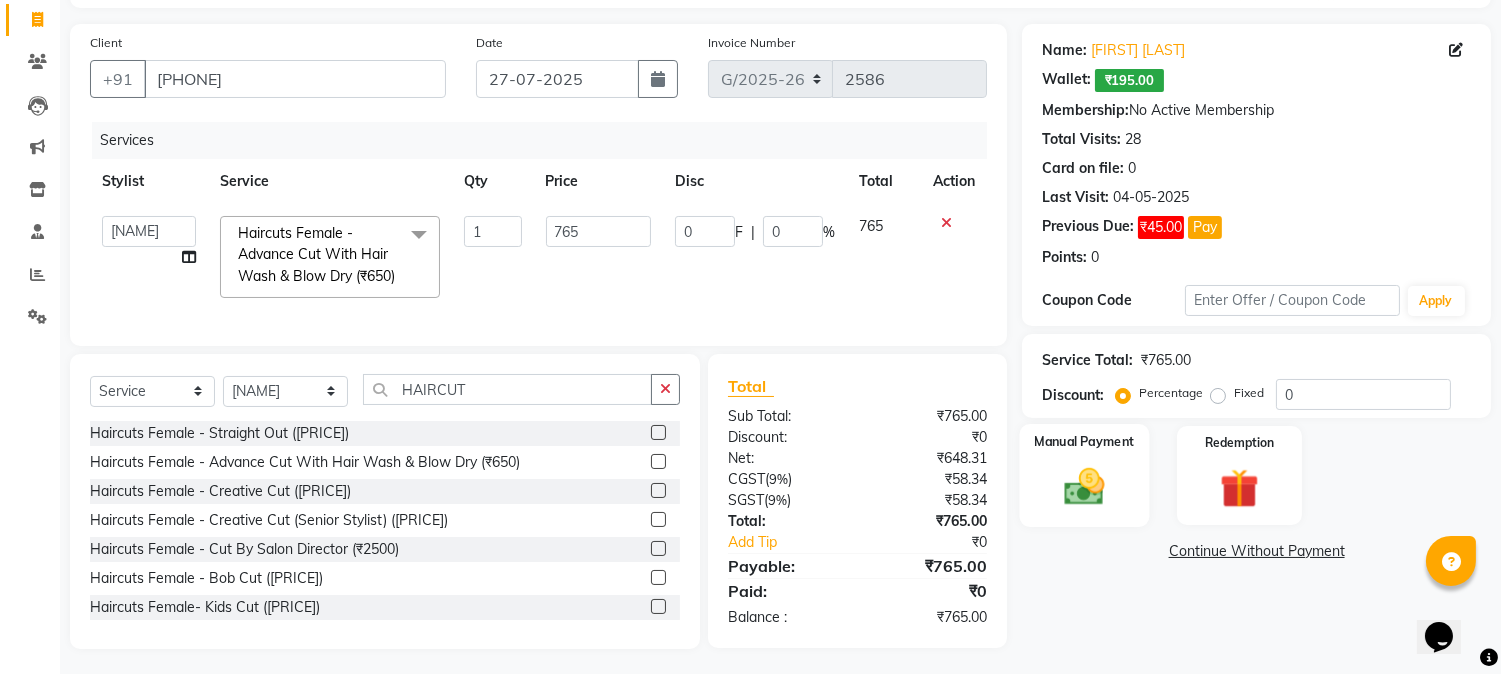 click 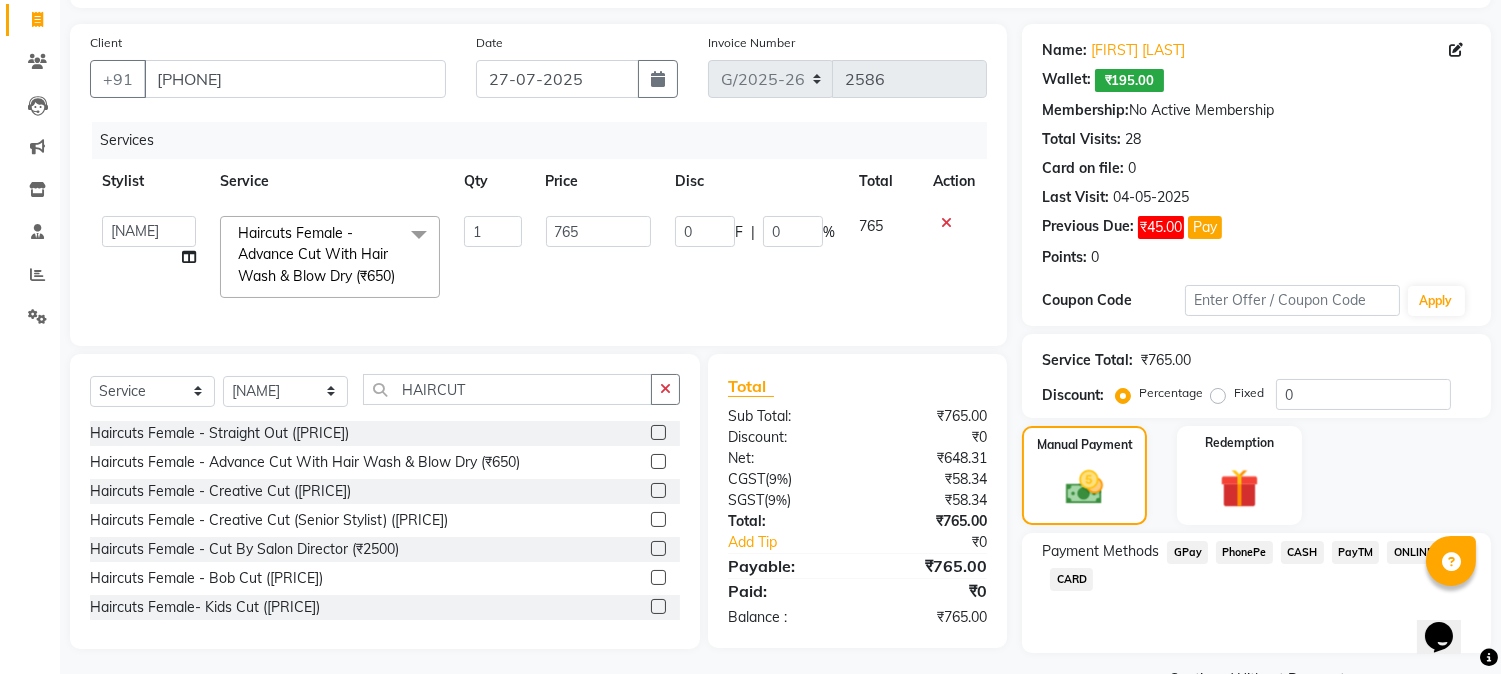click on "PhonePe" 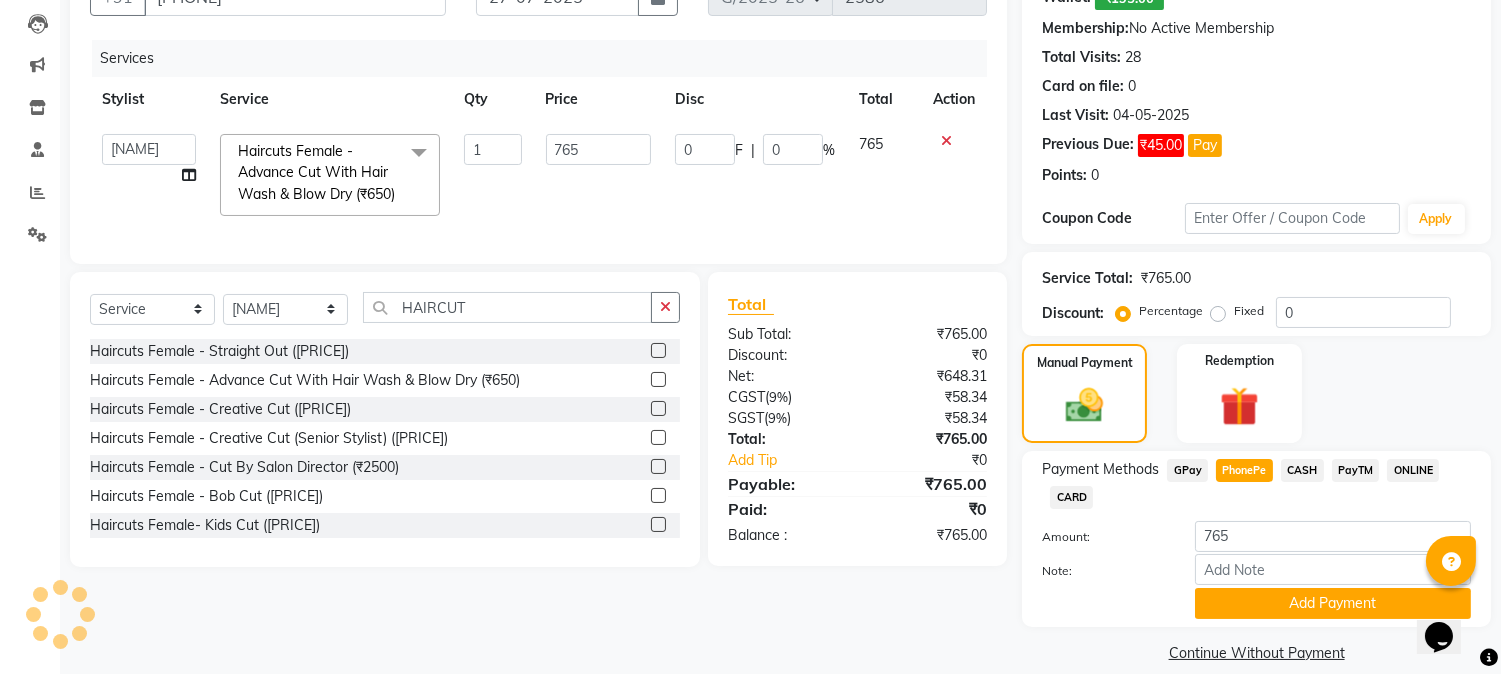 scroll, scrollTop: 232, scrollLeft: 0, axis: vertical 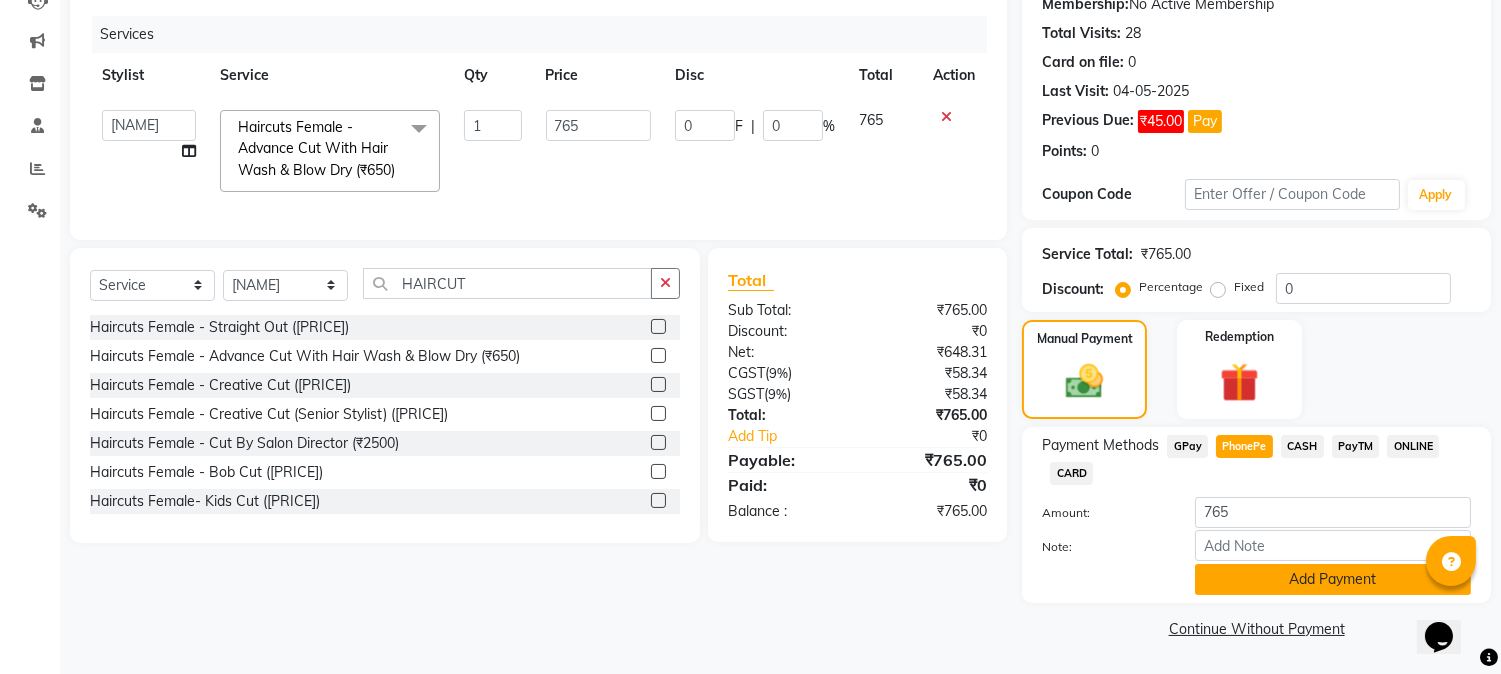 click on "Add Payment" 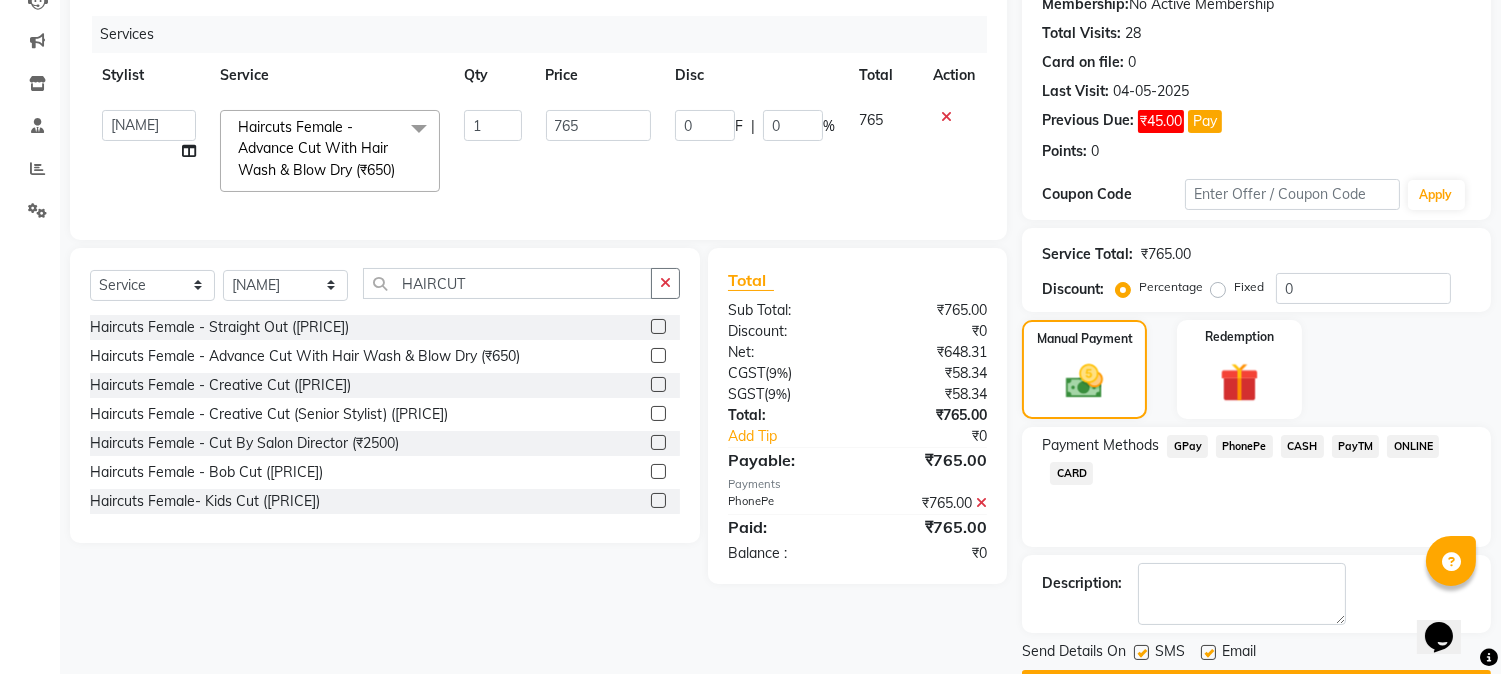 click on "PhonePe" 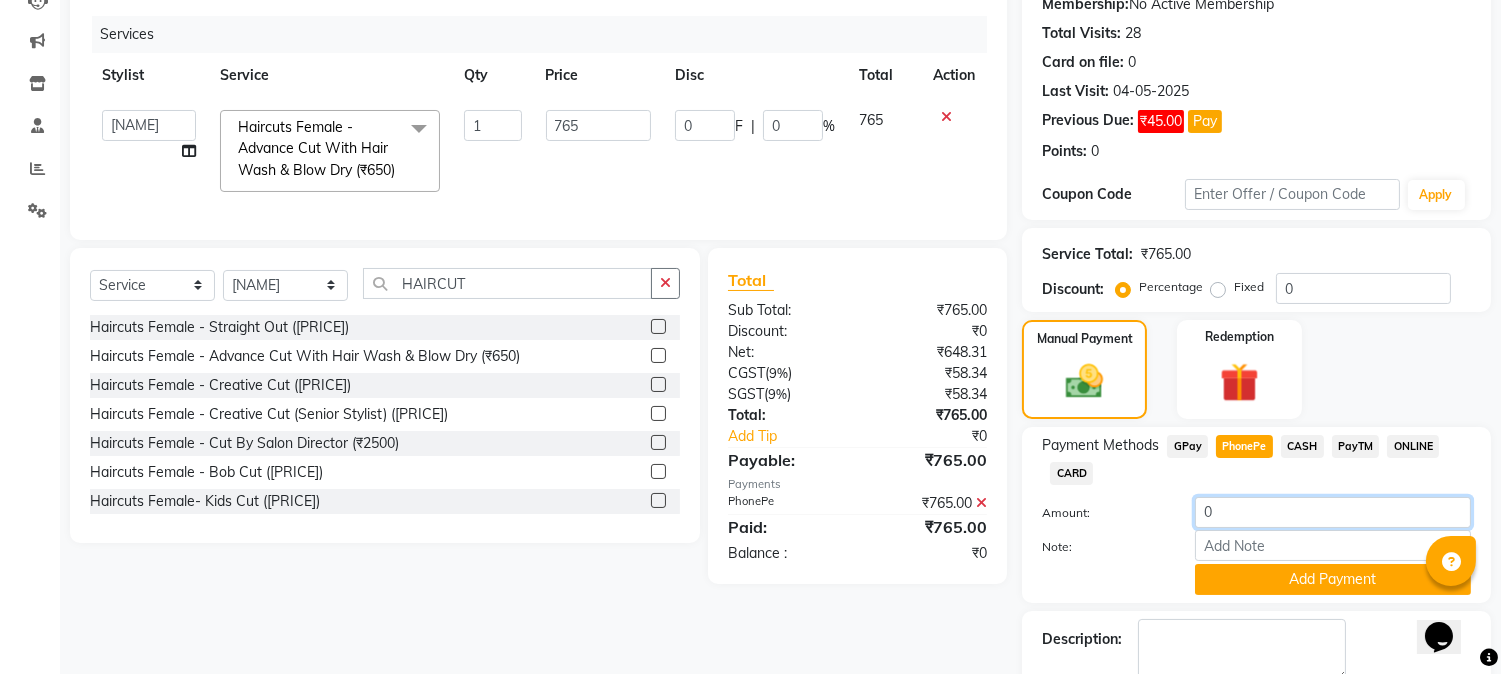click on "0" 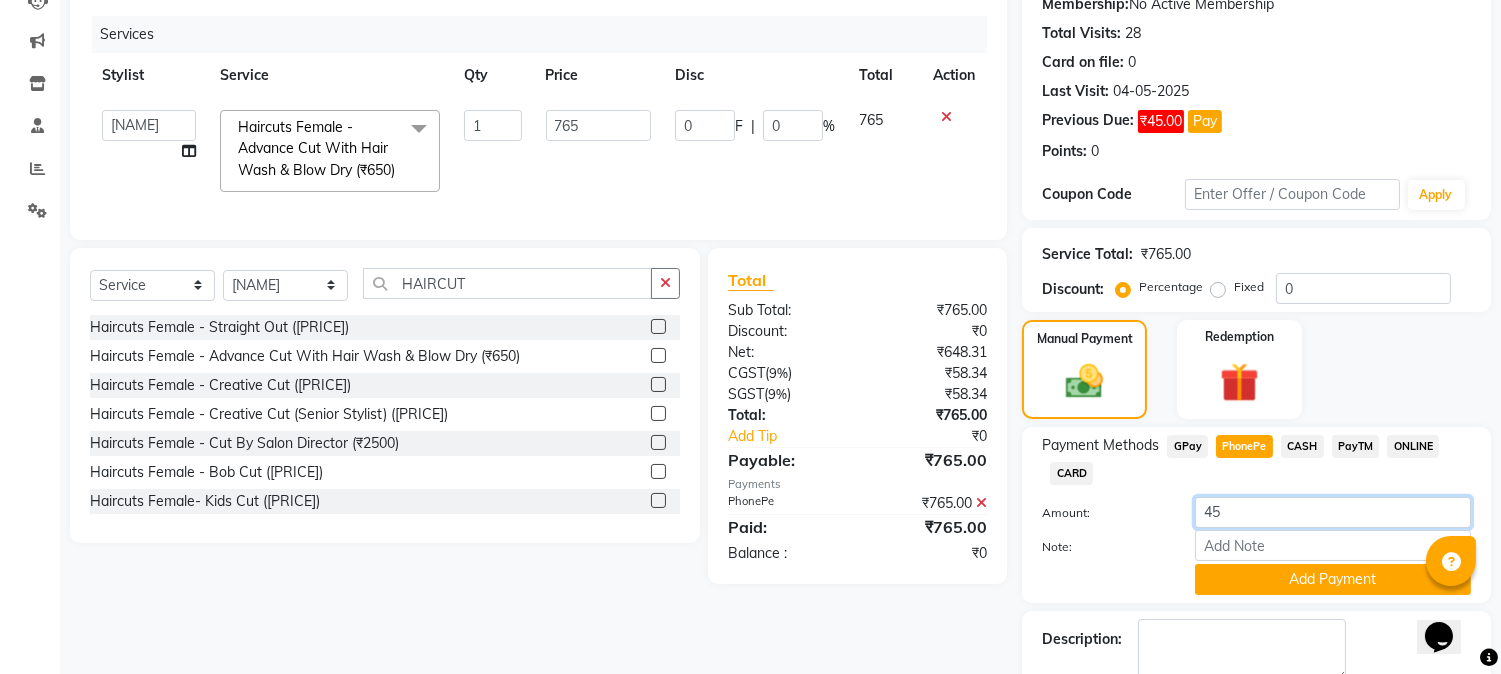 type on "45" 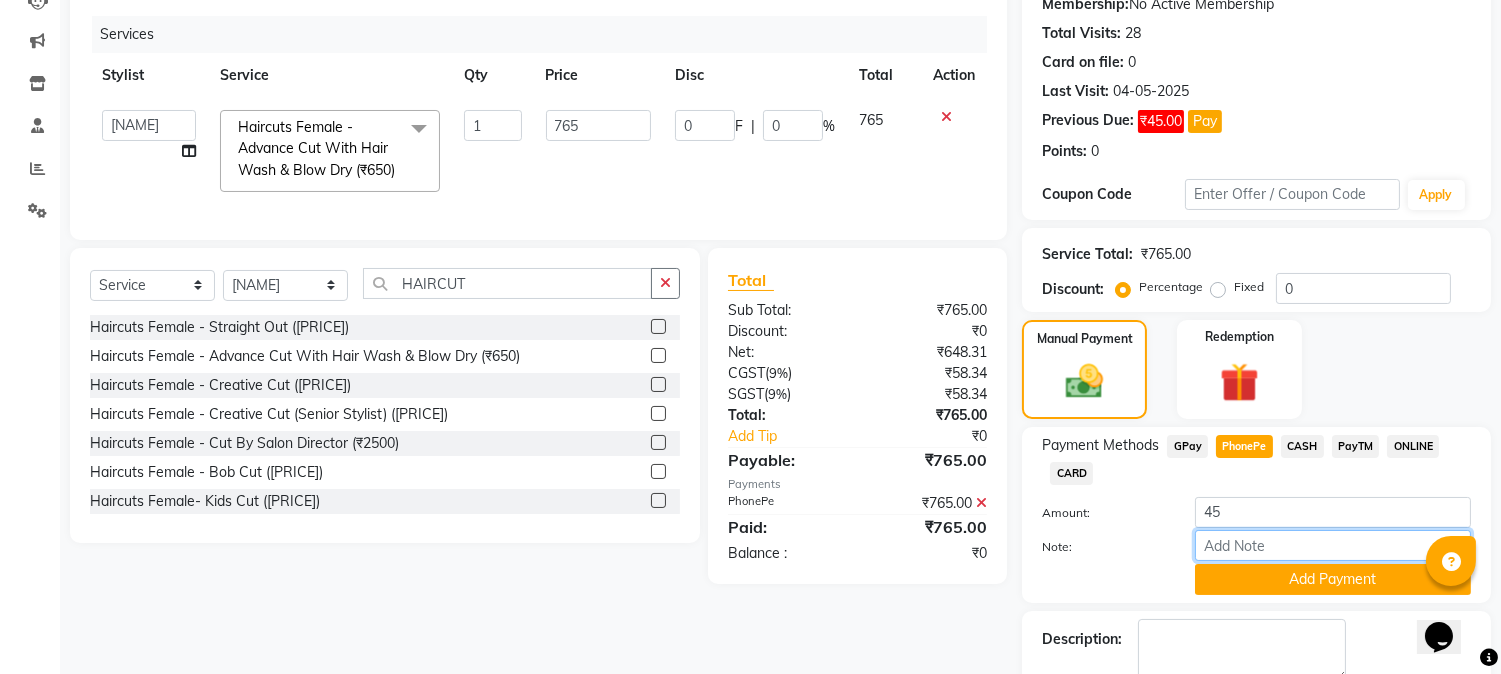 click on "Note:" at bounding box center (1333, 545) 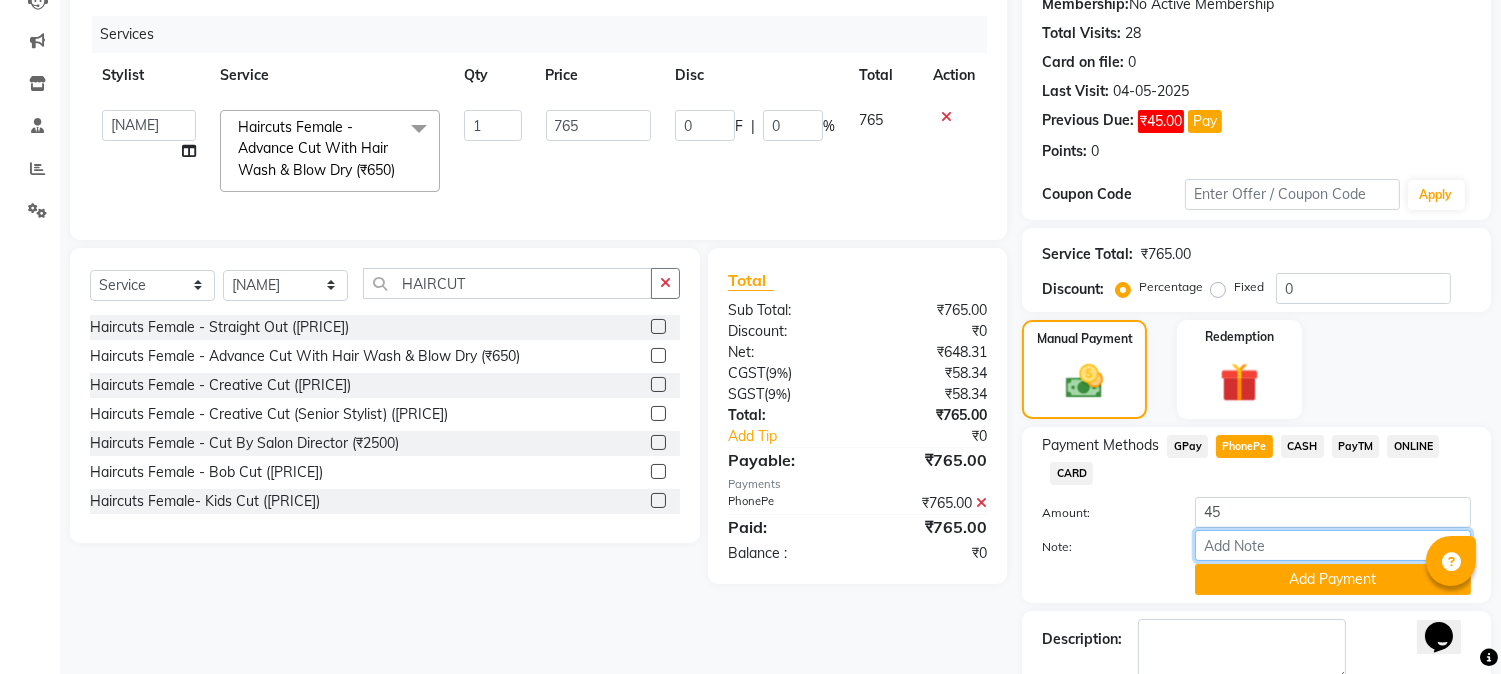 type on "TIP" 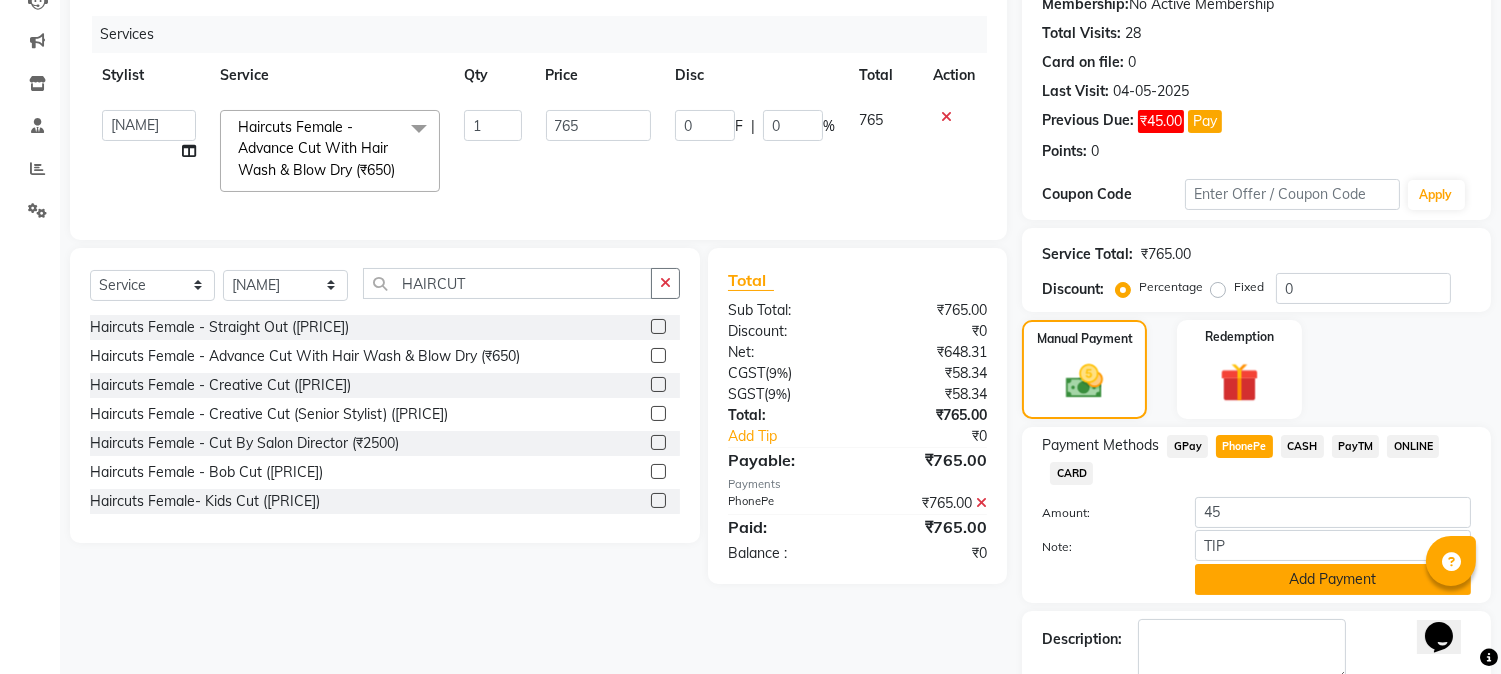 click on "Add Payment" 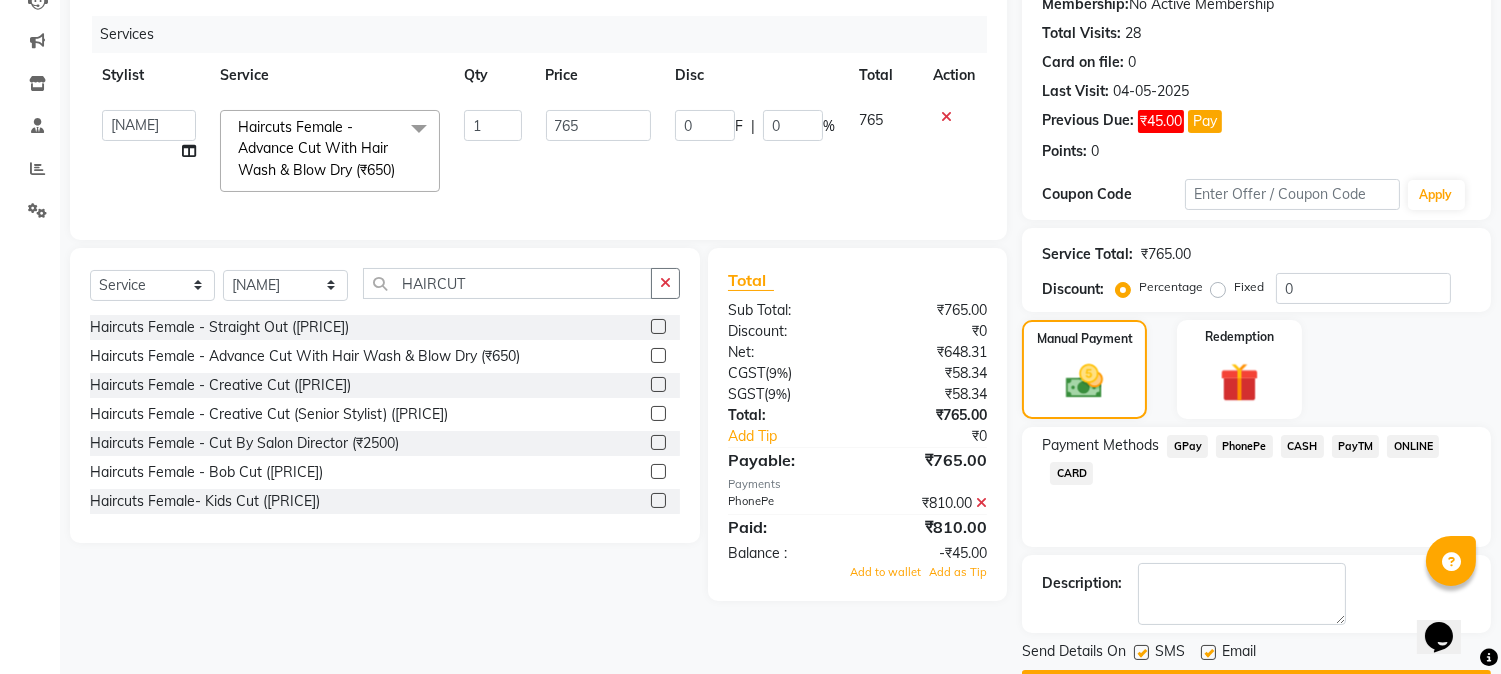 scroll, scrollTop: 287, scrollLeft: 0, axis: vertical 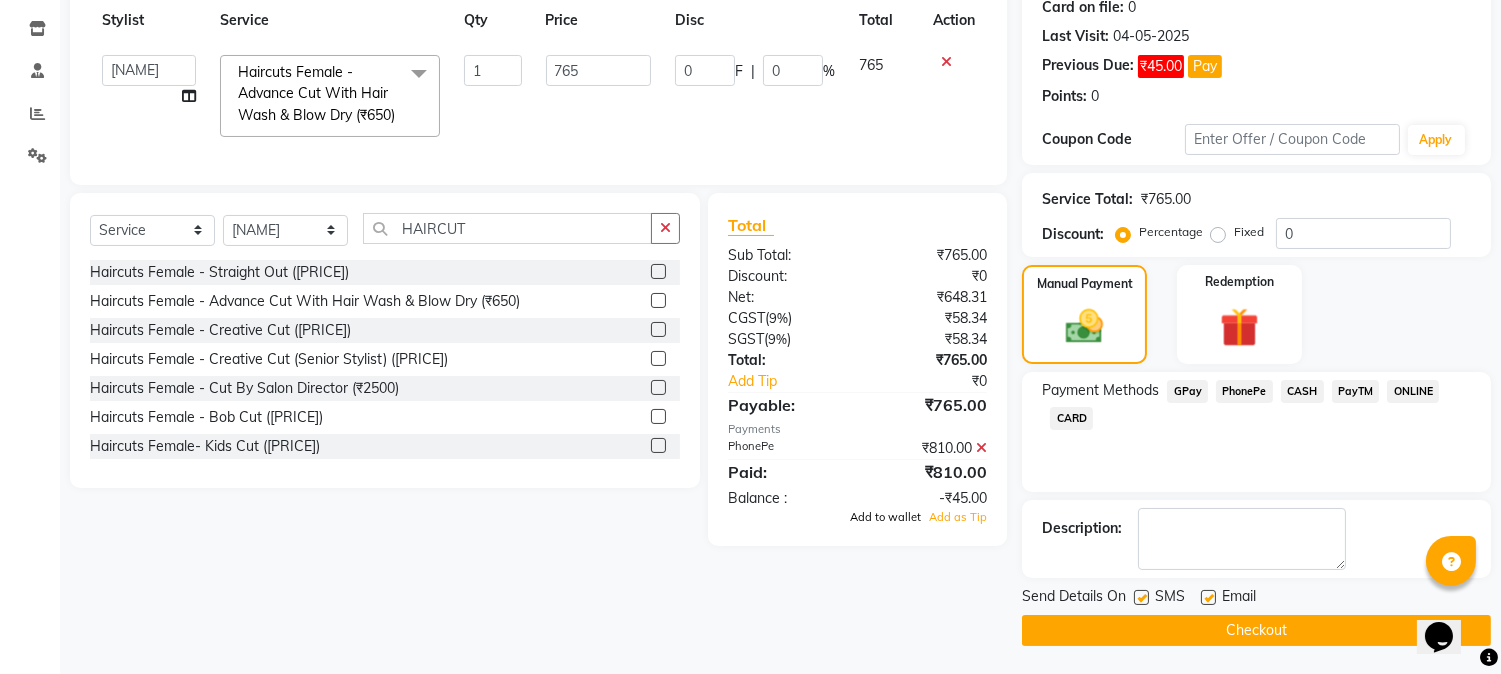 click on "Add to wallet" 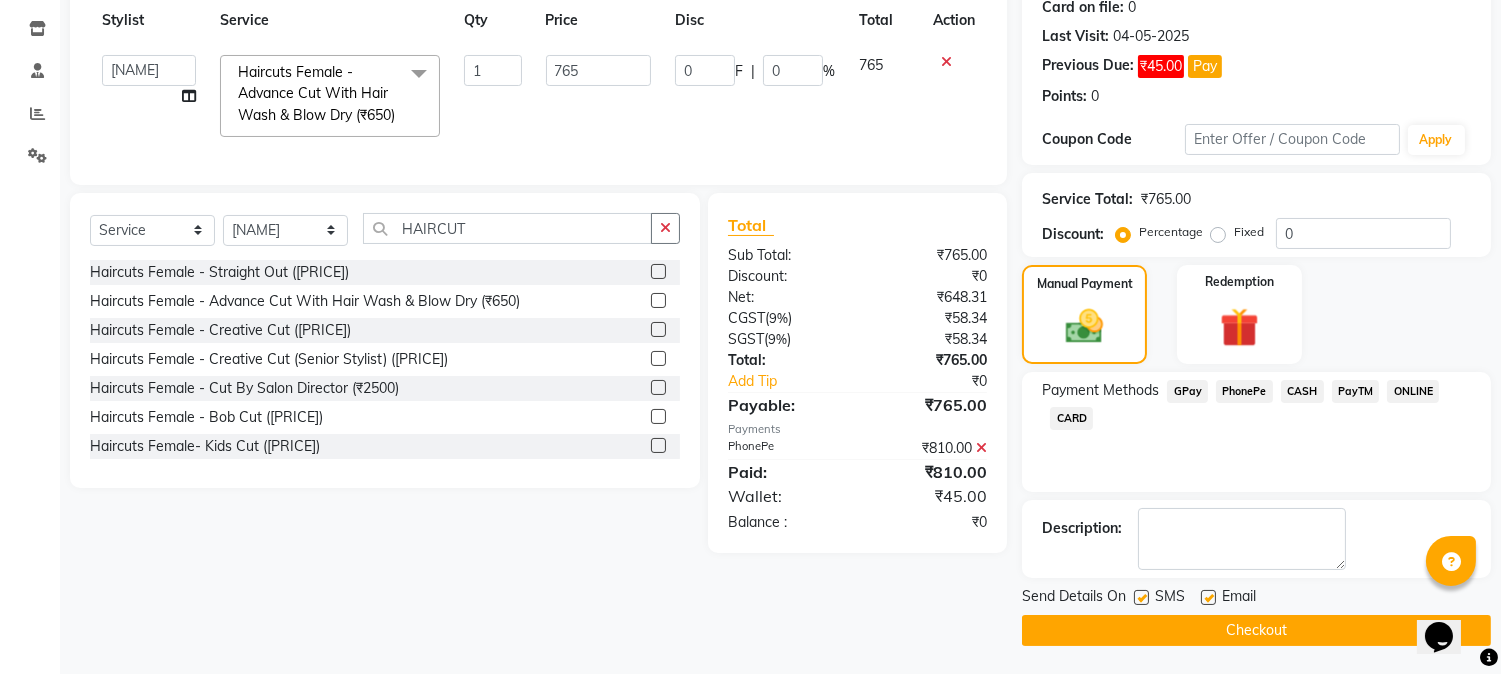 click 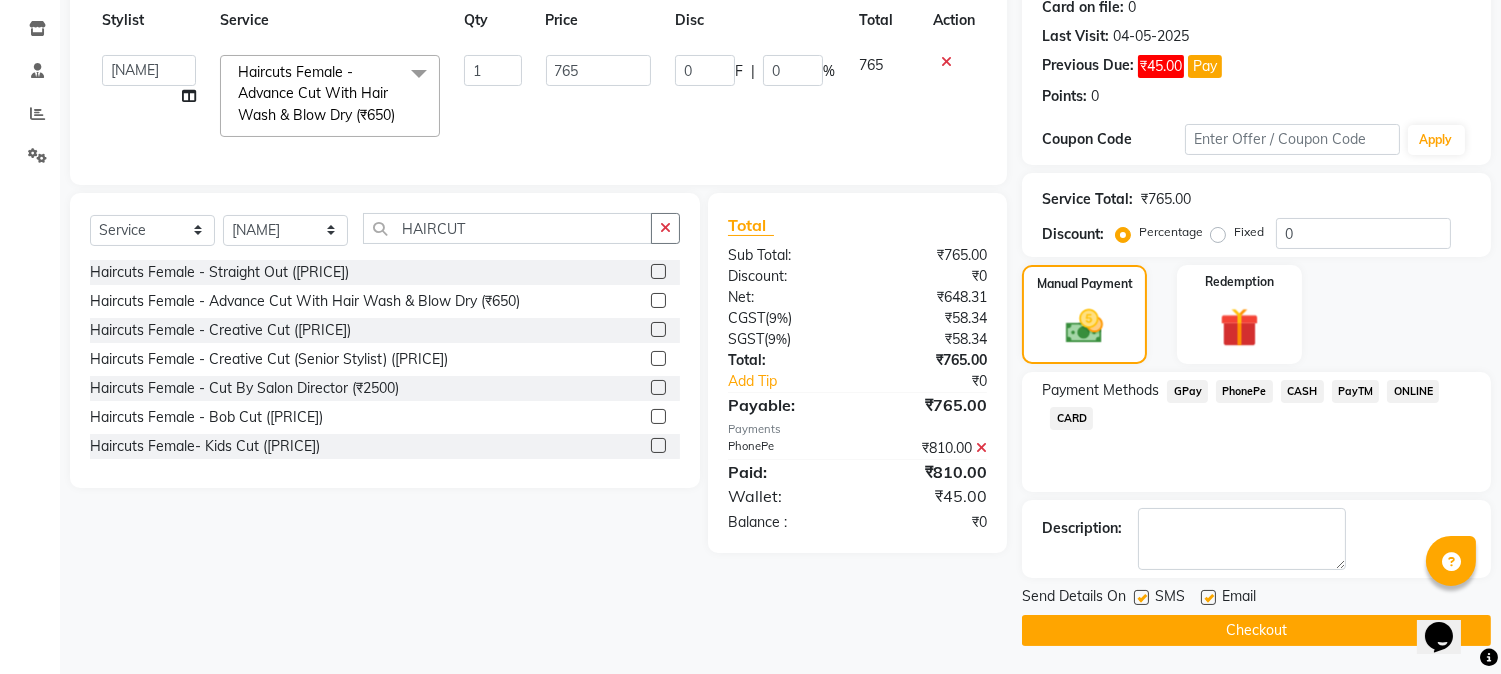 click at bounding box center [1140, 598] 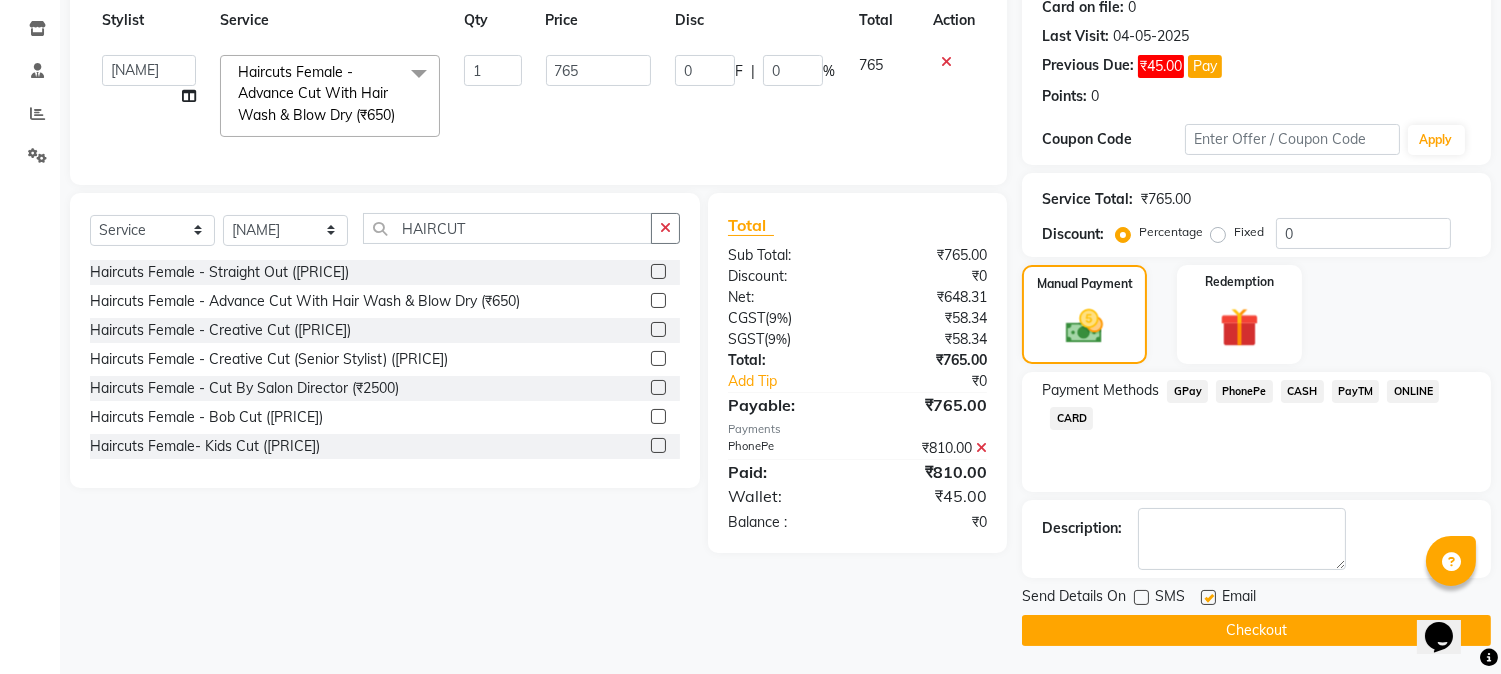 click 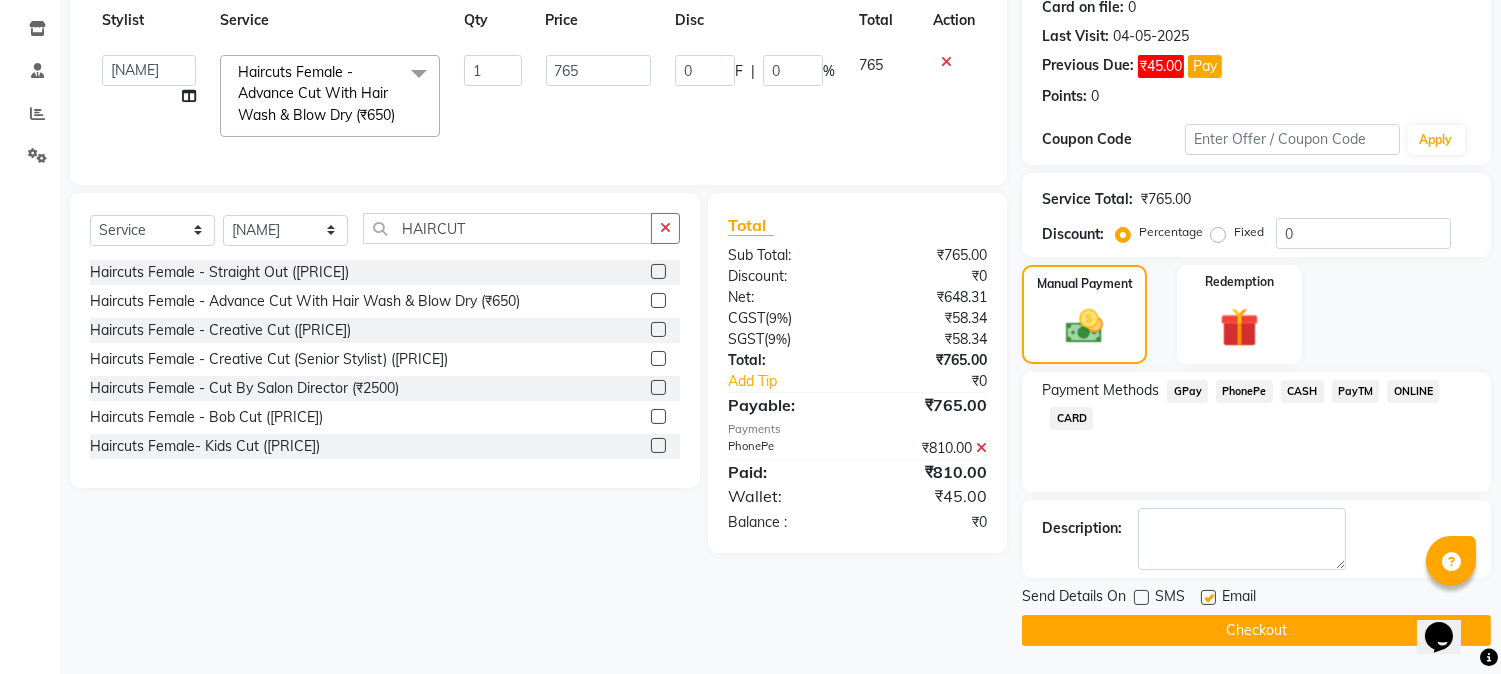 click at bounding box center (1207, 598) 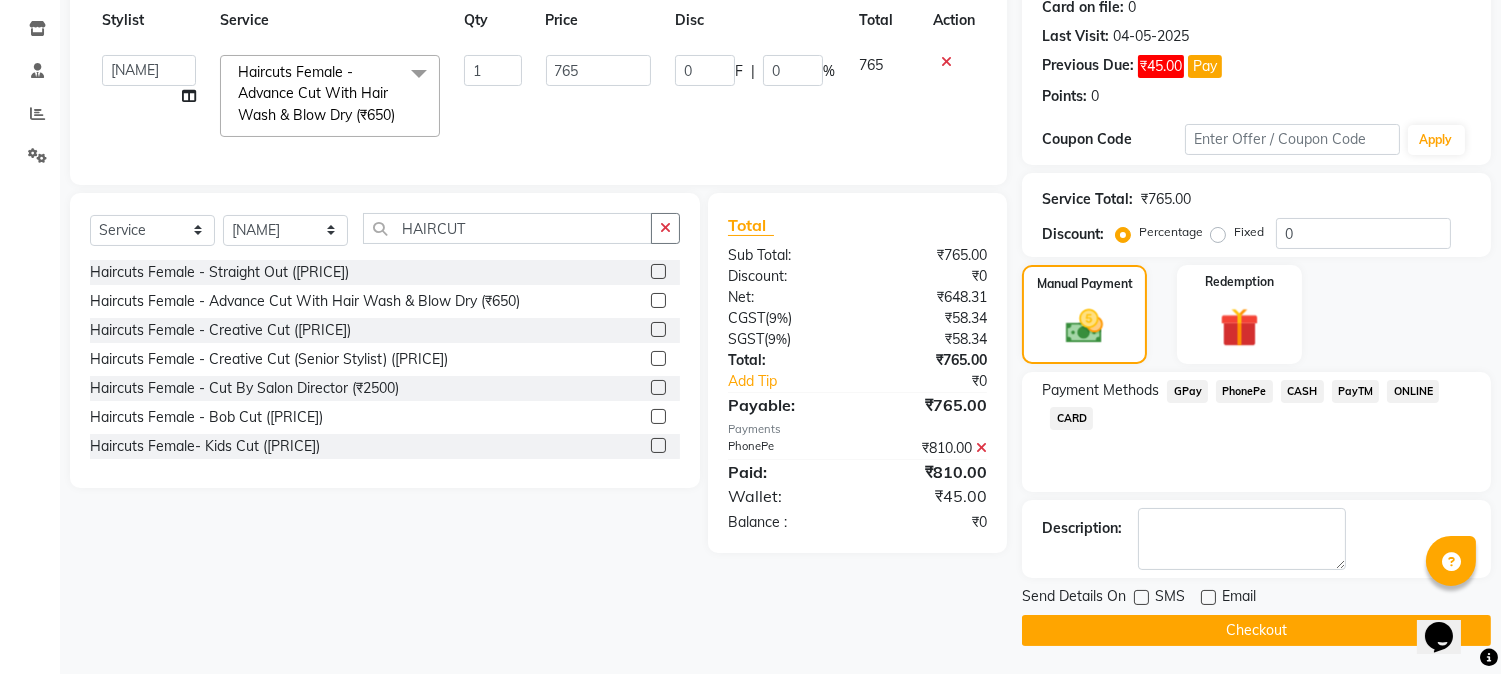 click on "Checkout" 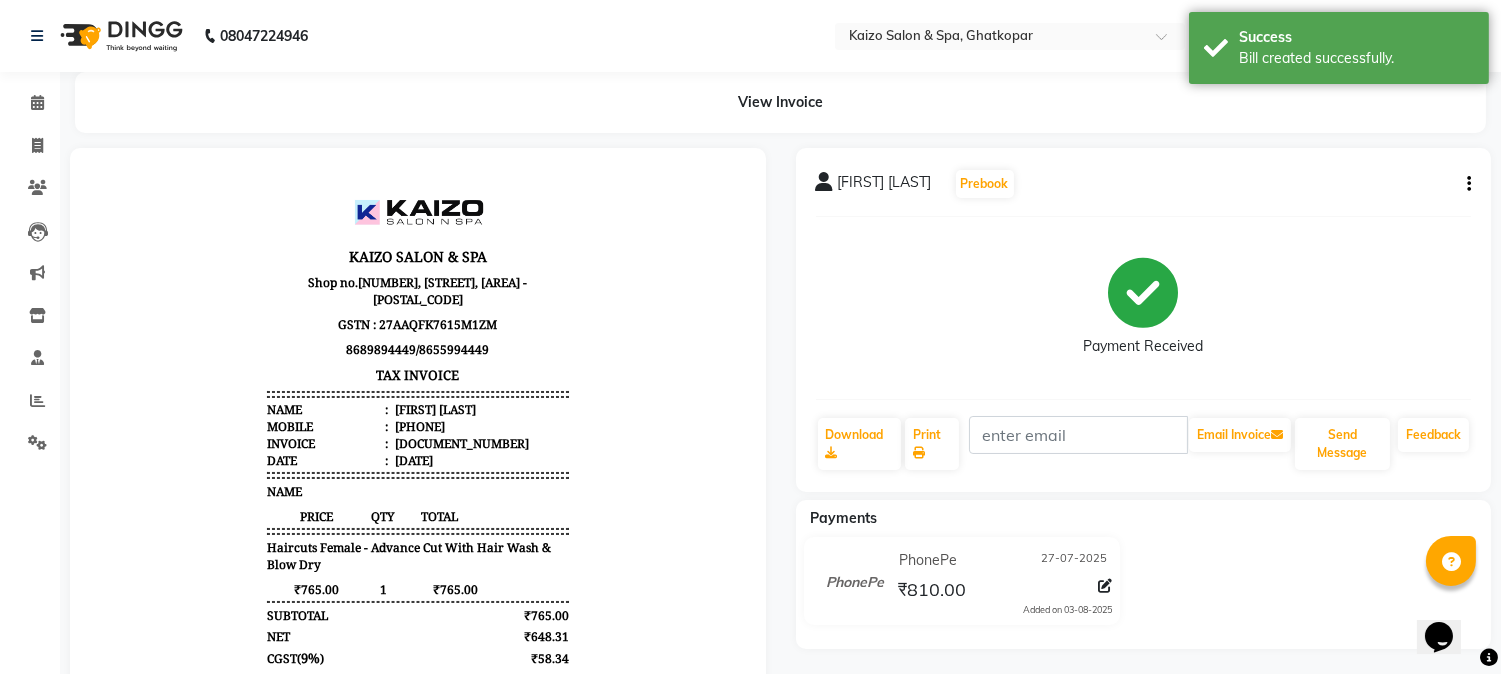 scroll, scrollTop: 0, scrollLeft: 0, axis: both 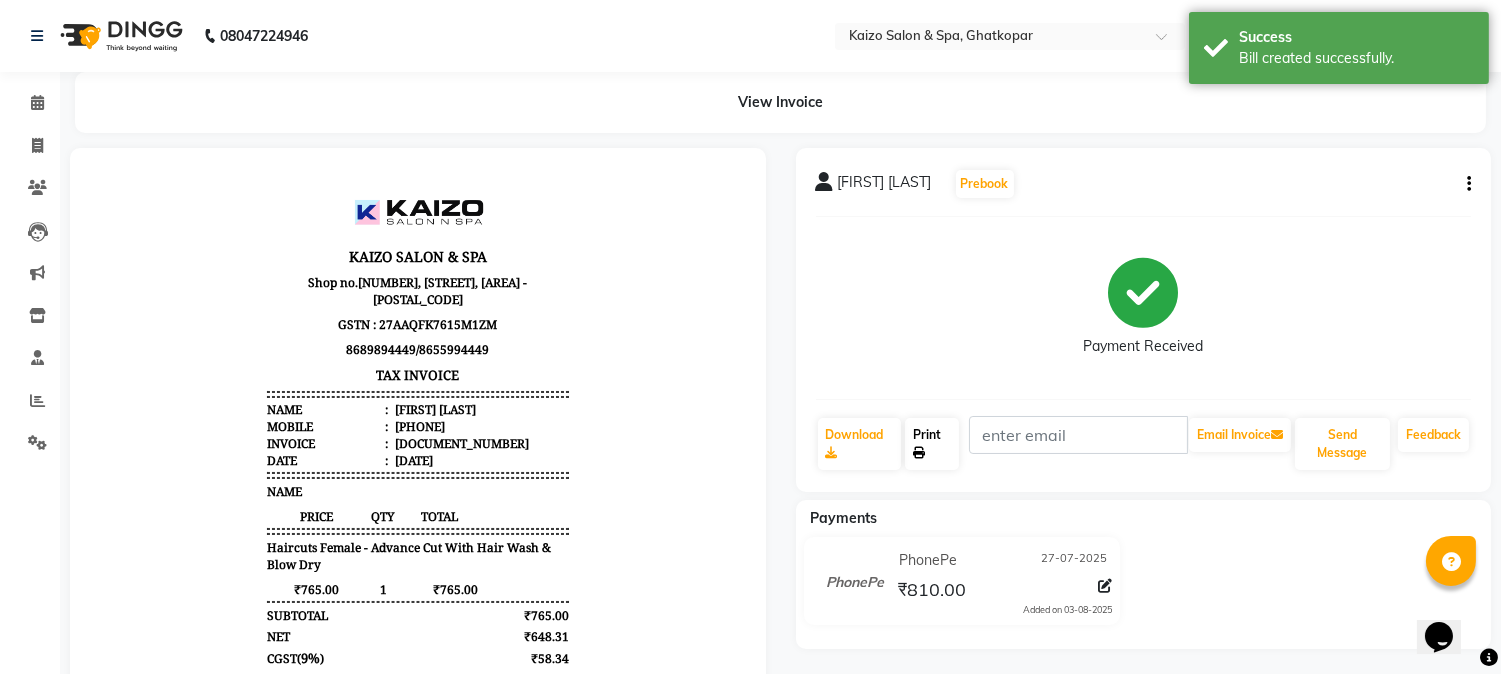 click on "Print" 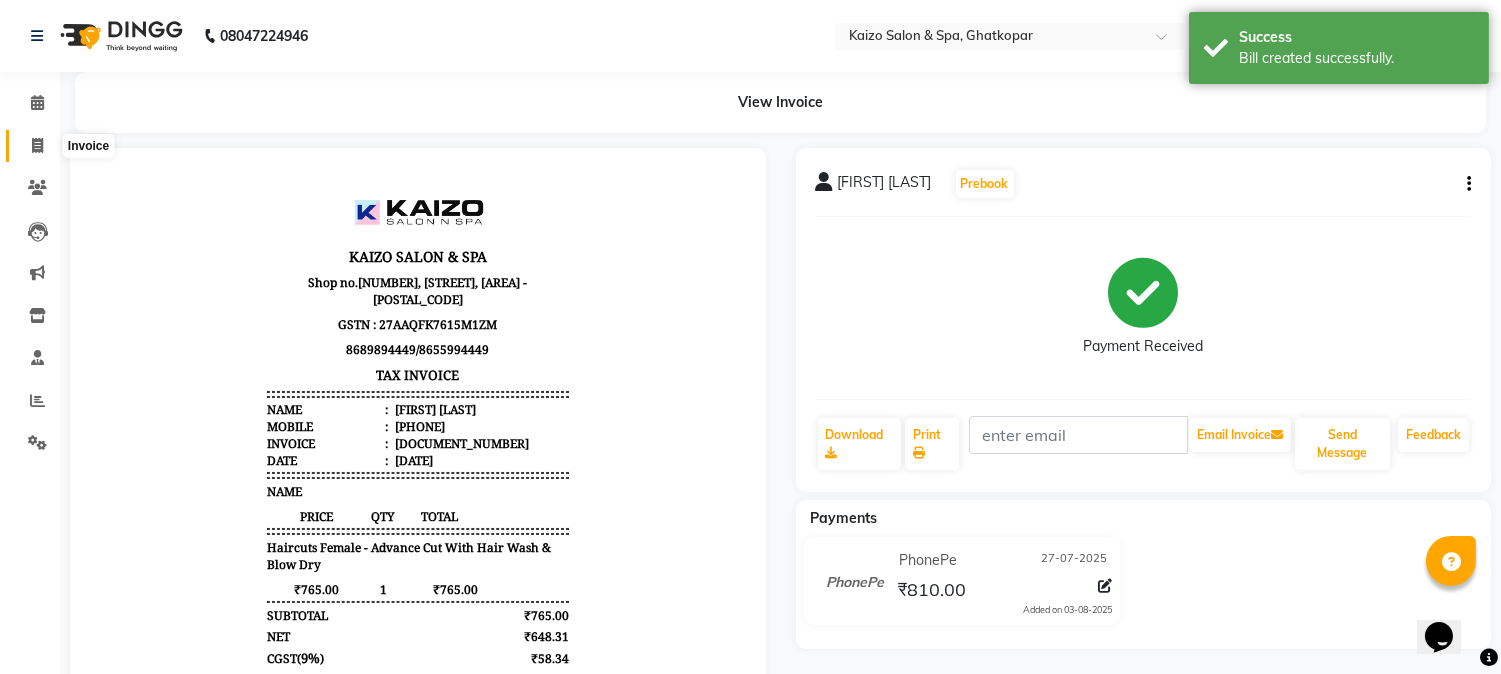 click 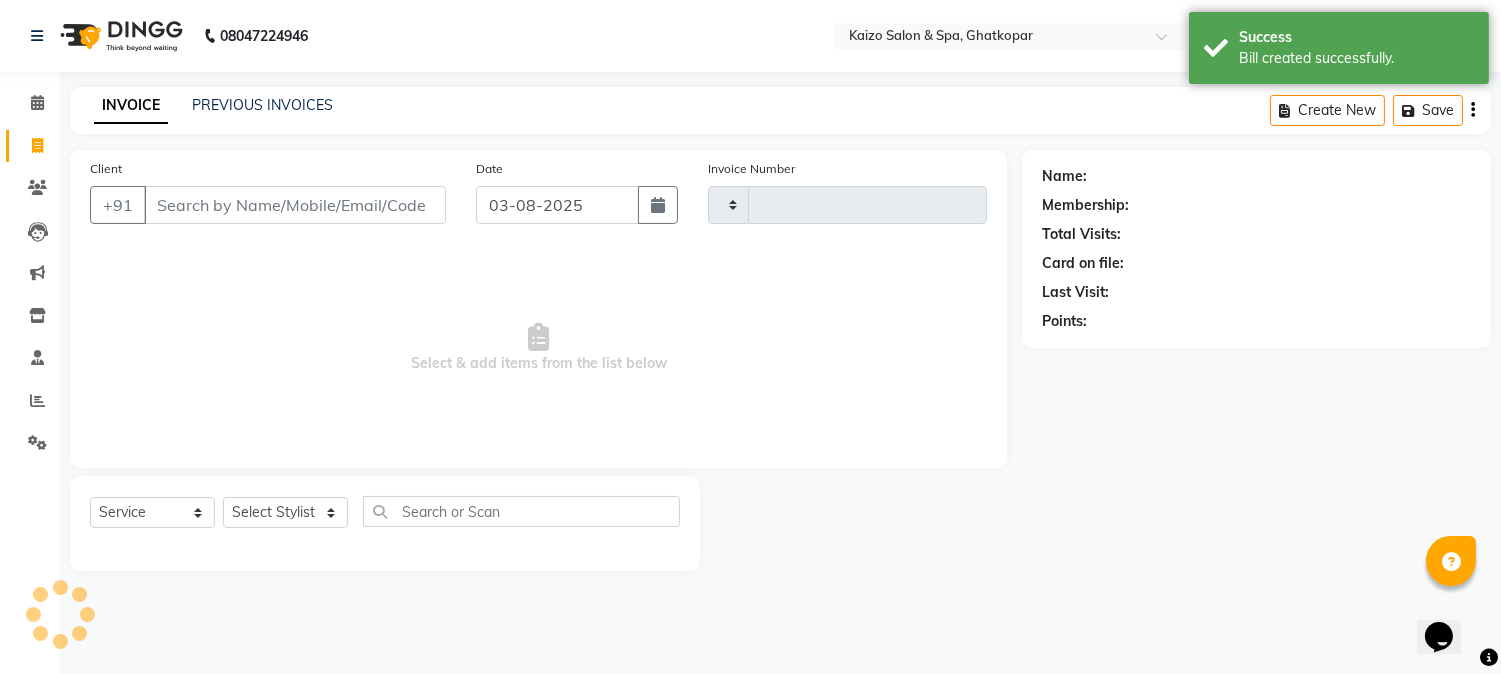 type on "2587" 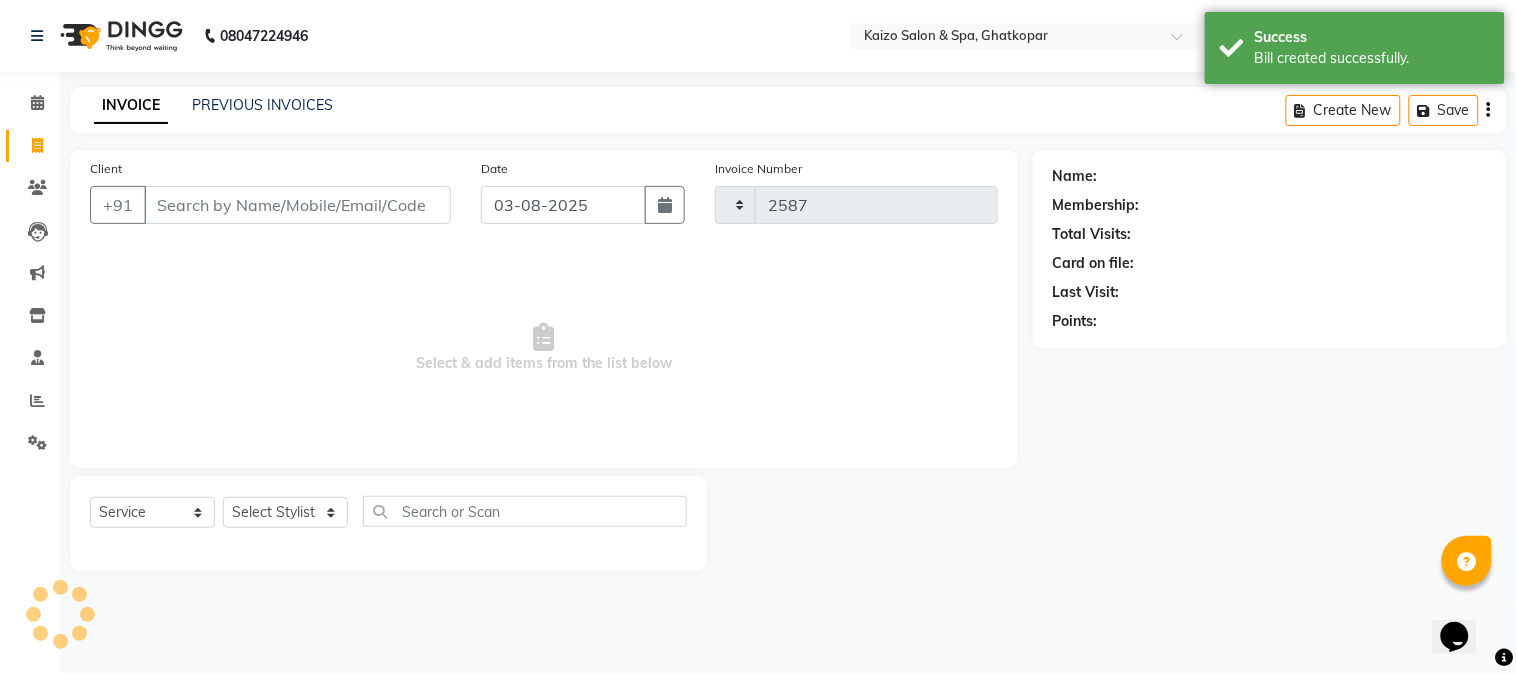 select on "3500" 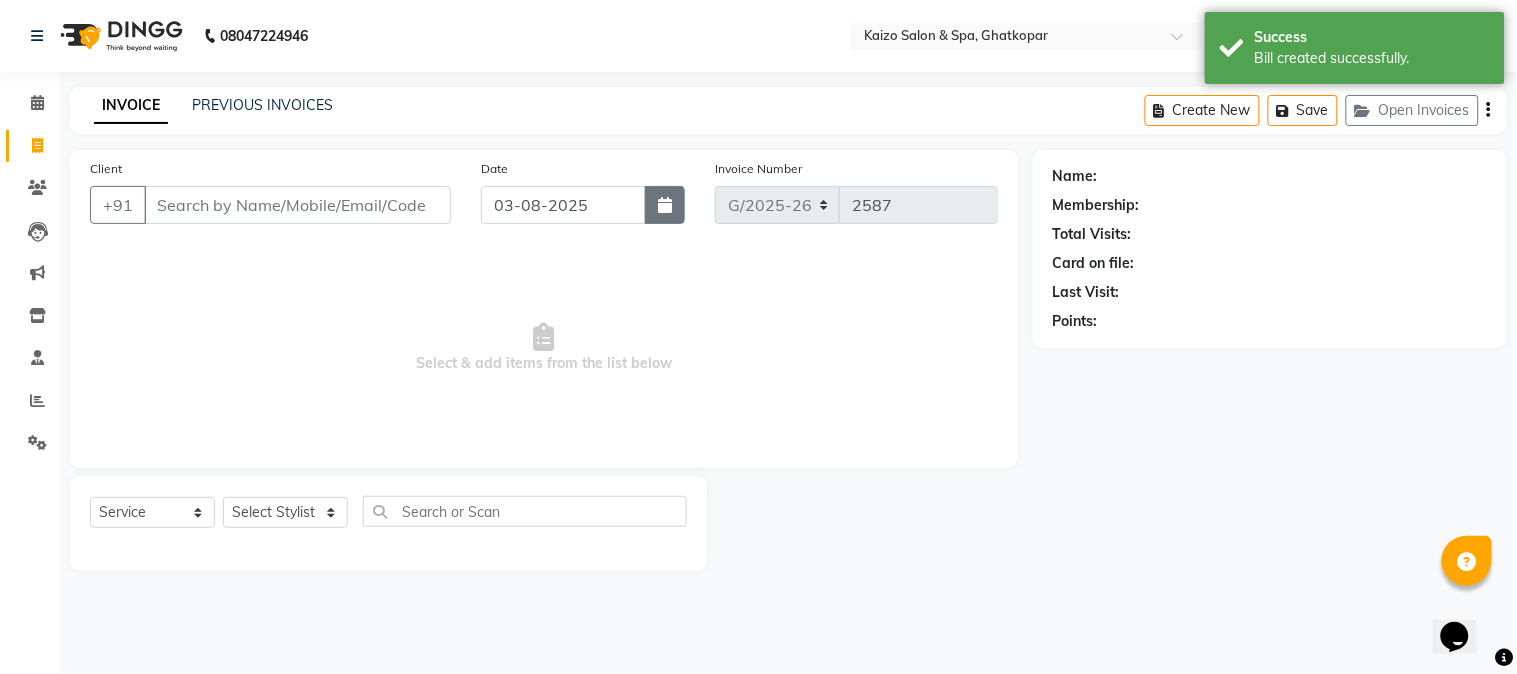click 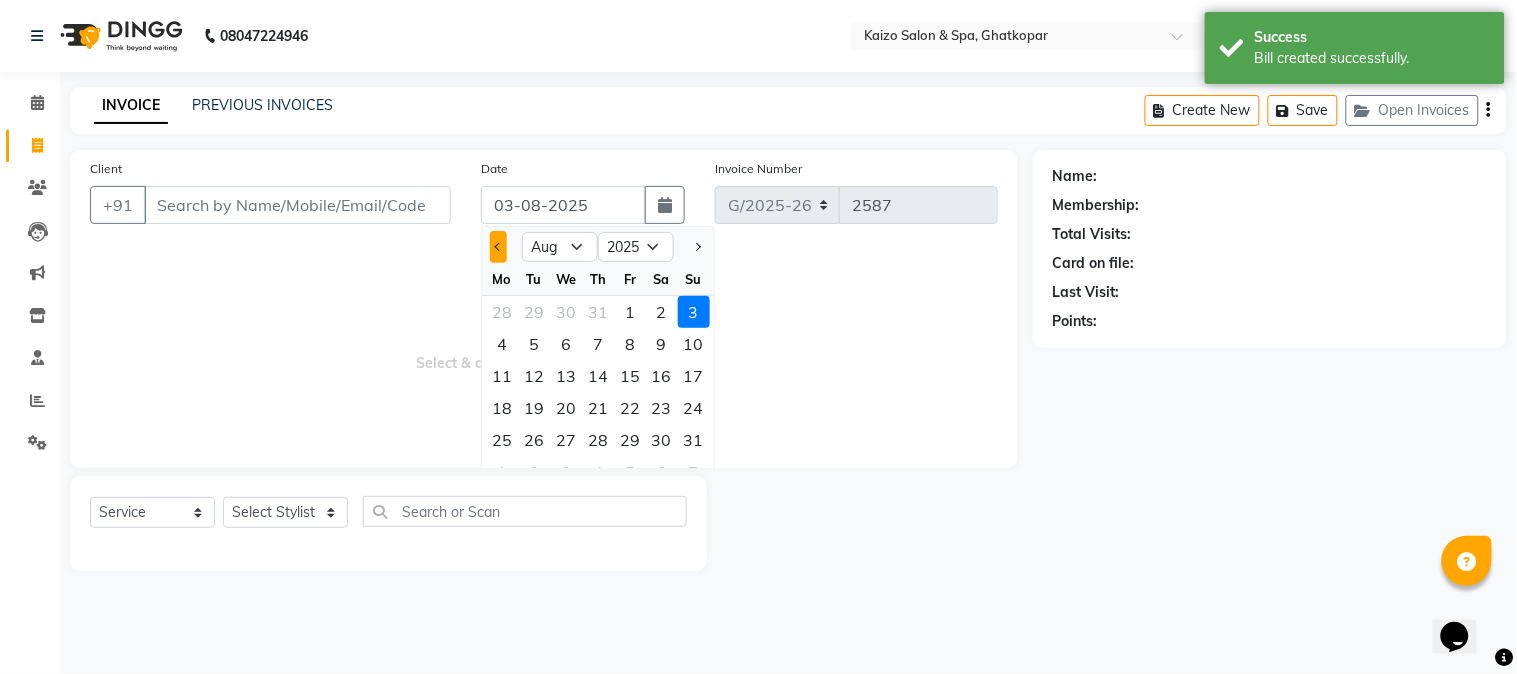 click 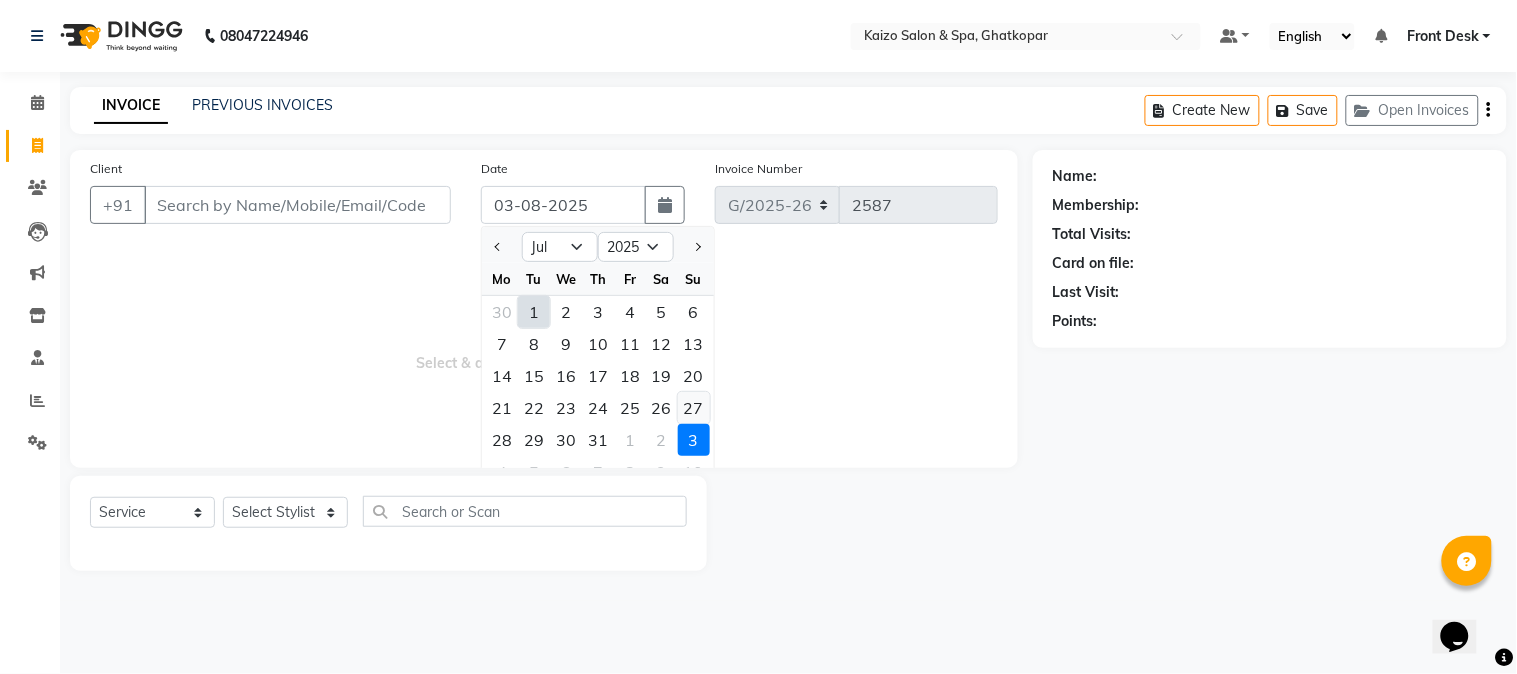 click on "27" 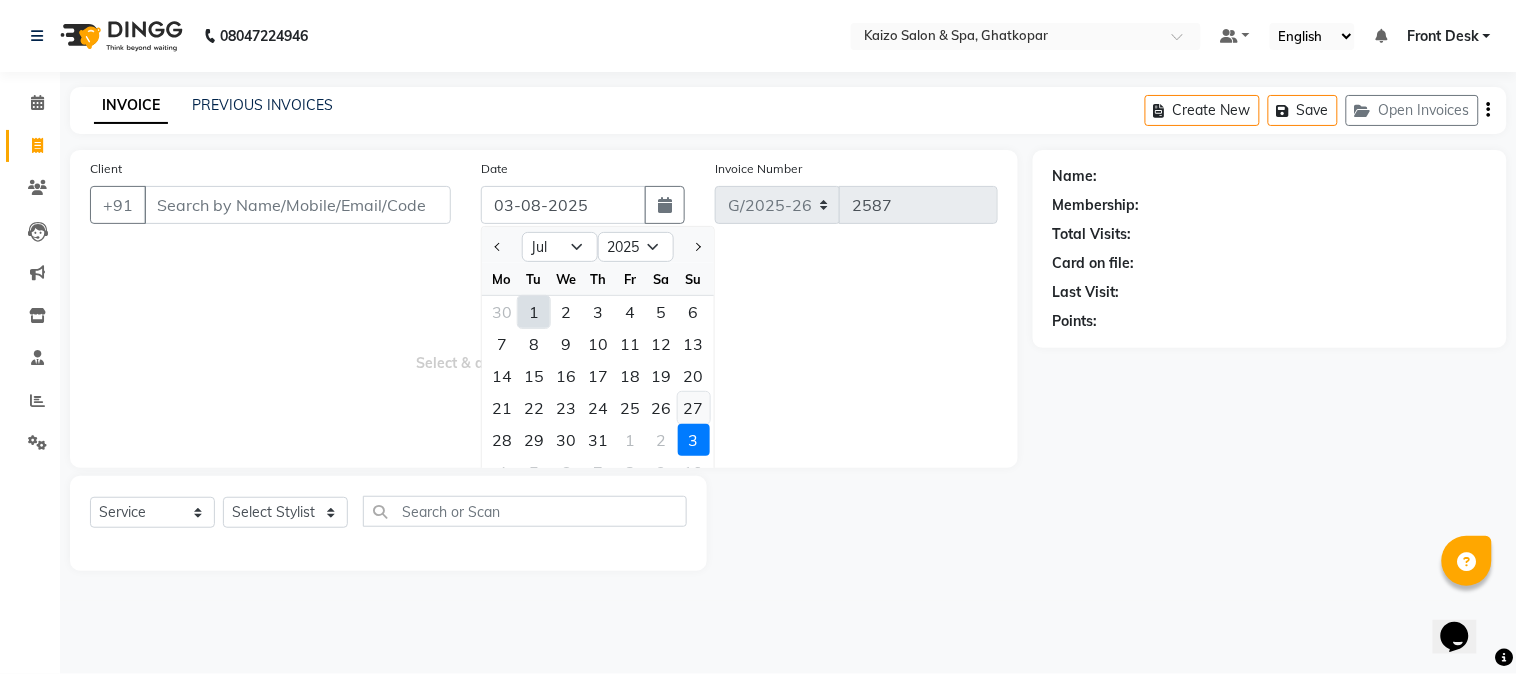 type on "27-07-2025" 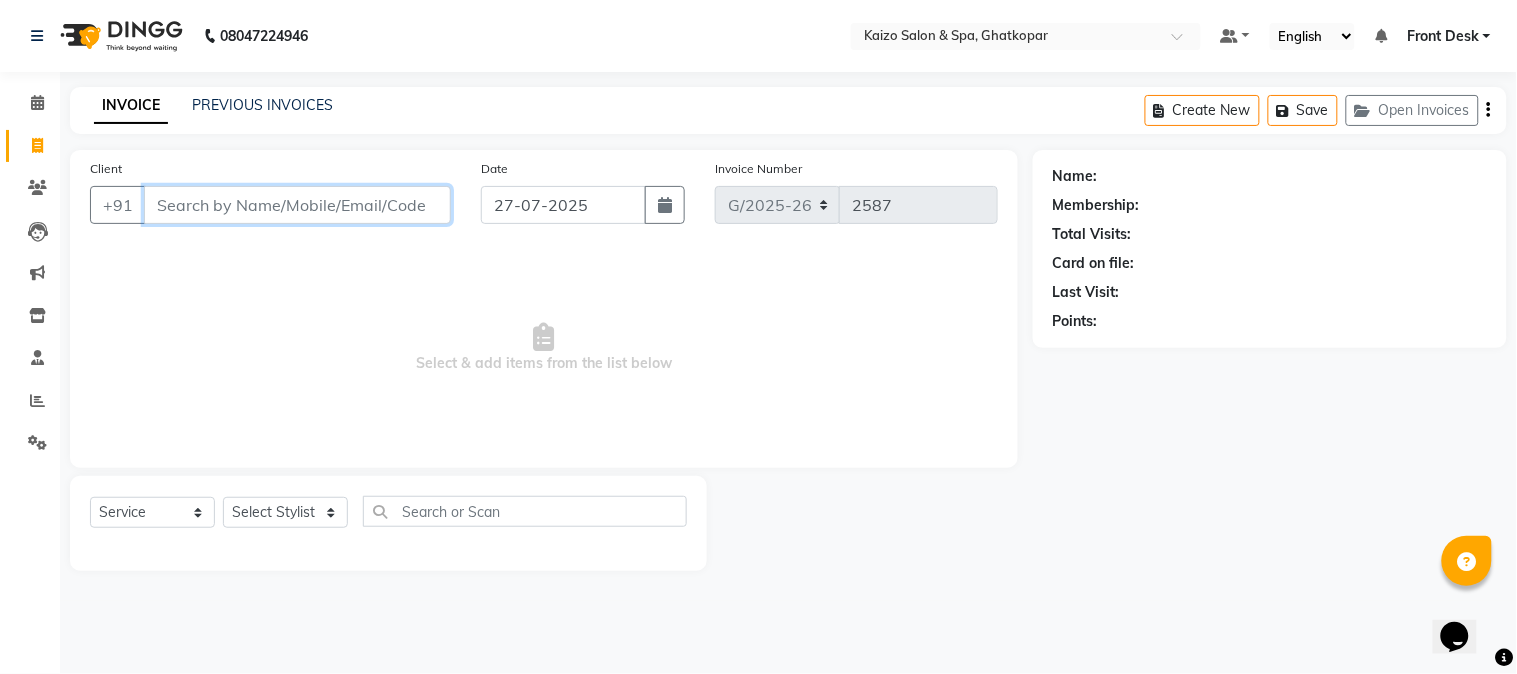 click on "Client" at bounding box center (297, 205) 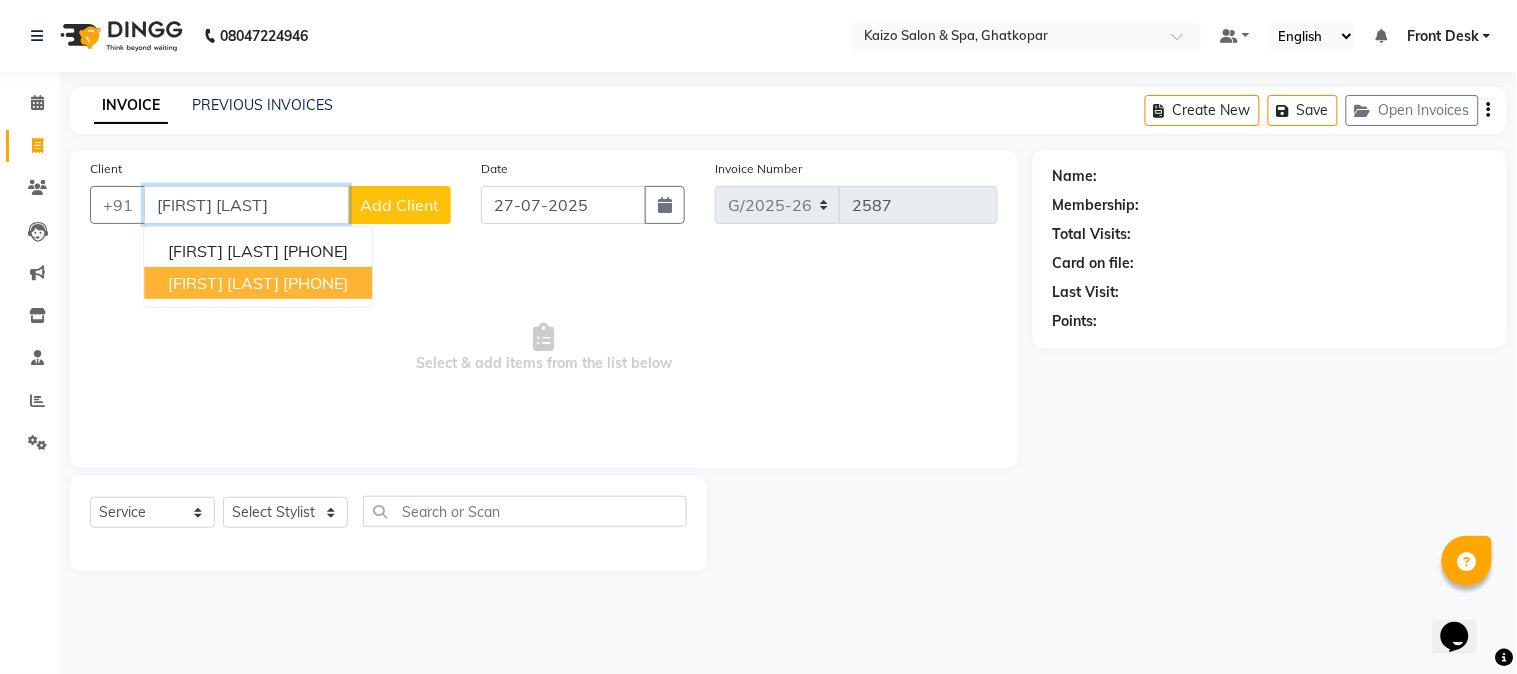 click on "[PHONE]" at bounding box center [315, 283] 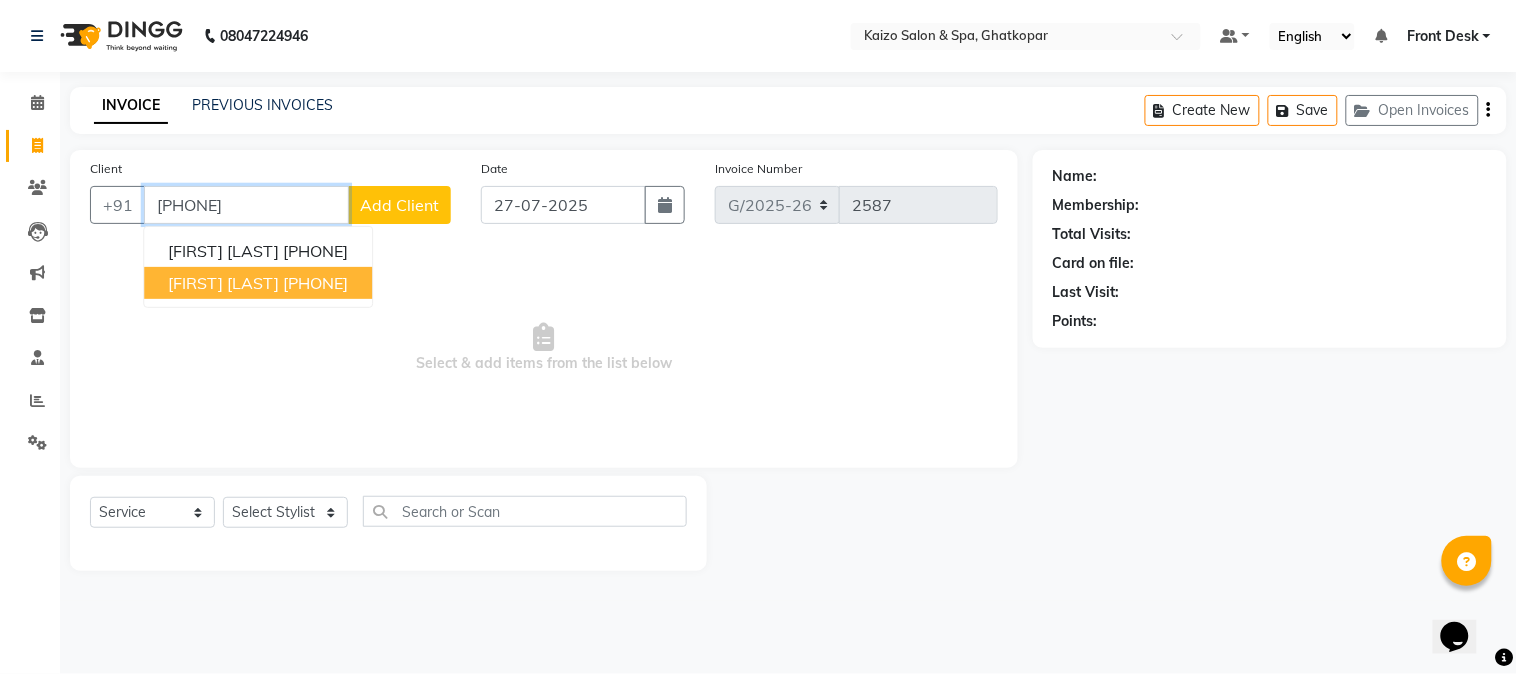 type on "[PHONE]" 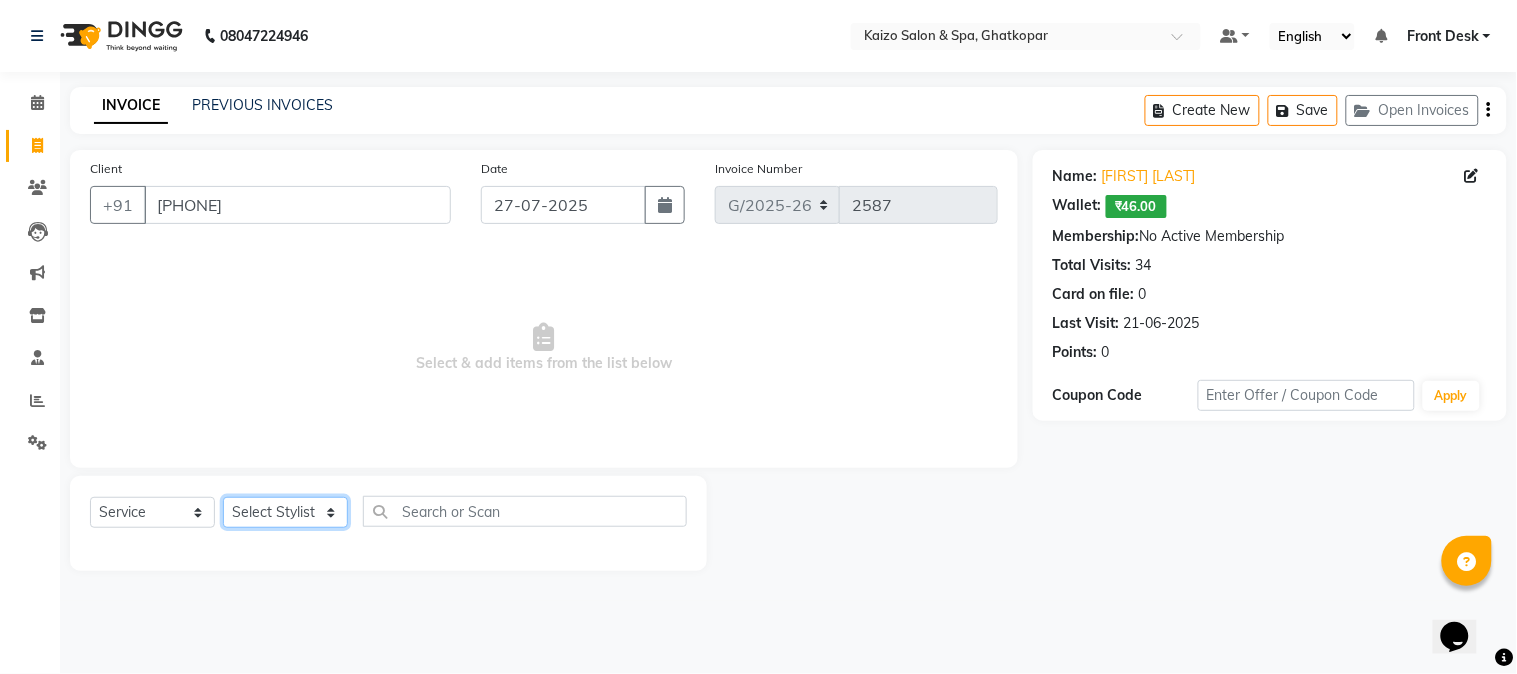 click on "Select Stylist [NAME] [NAME] [NAME] [NAME] [NAME] Front Desk [NAME] [NAME] [NAME] [NAME] [NAME] [NAME] [NAME] [NAME] [NAME] [NAME] [NAME] [NAME] [NAME] [NAME] [NAME] [NAME] [NAME] [NAME] [NAME]" 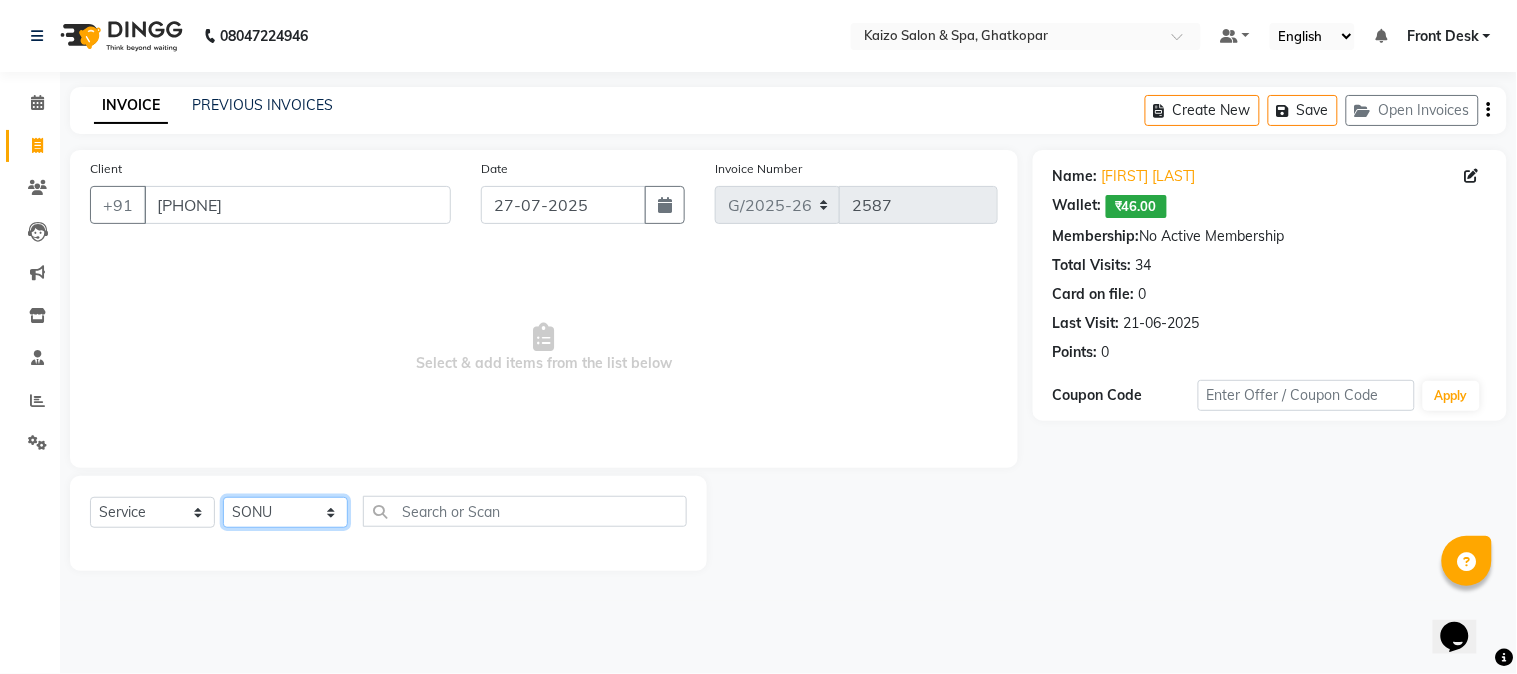 click on "Select Stylist [NAME] [NAME] [NAME] [NAME] [NAME] Front Desk [NAME] [NAME] [NAME] [NAME] [NAME] [NAME] [NAME] [NAME] [NAME] [NAME] [NAME] [NAME] [NAME] [NAME] [NAME] [NAME] [NAME] [NAME] [NAME]" 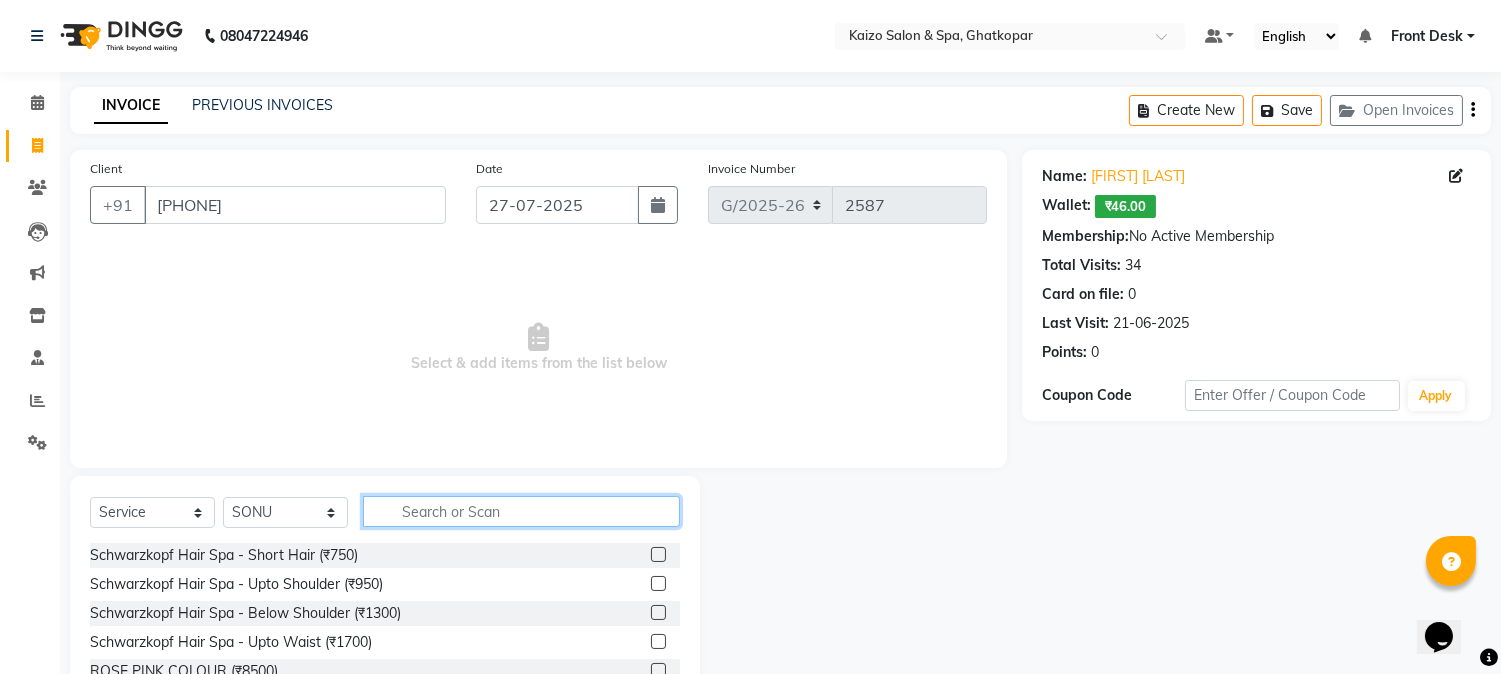 click 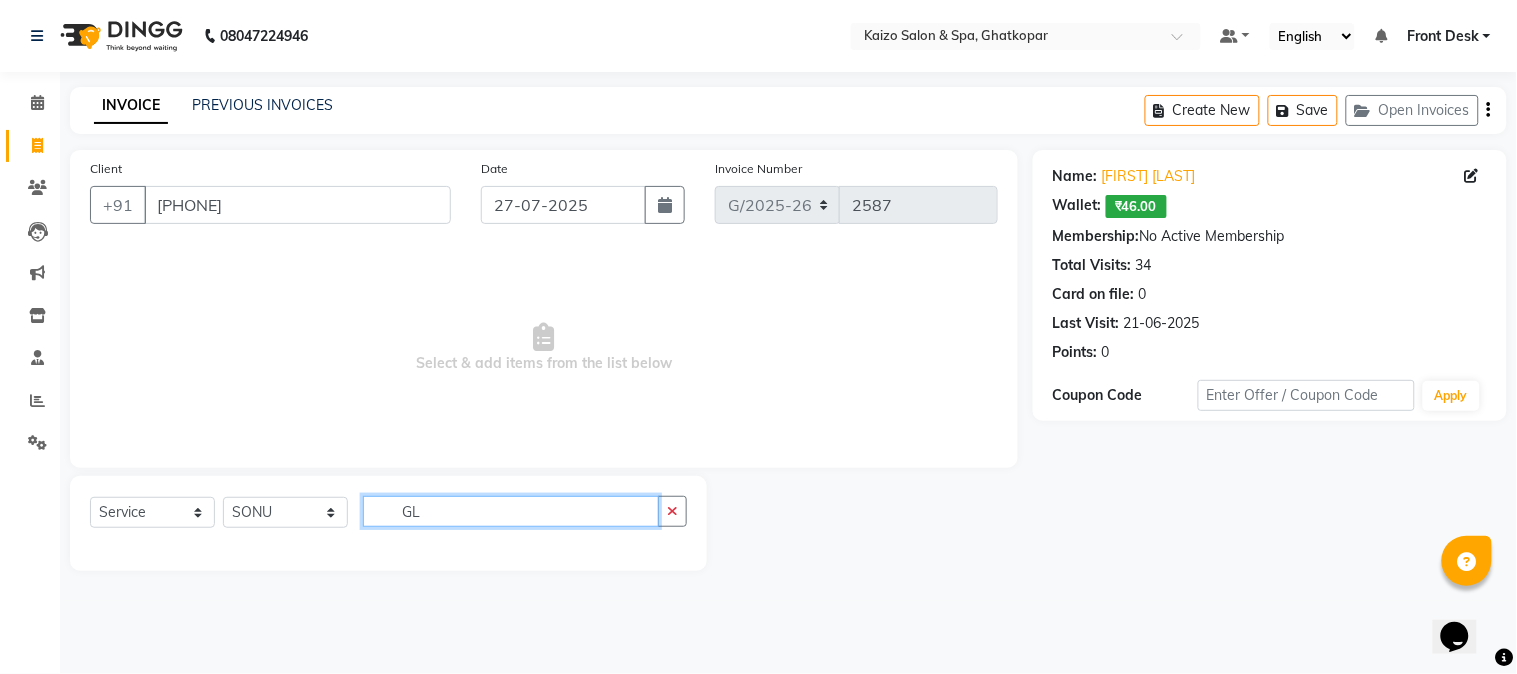 type on "G" 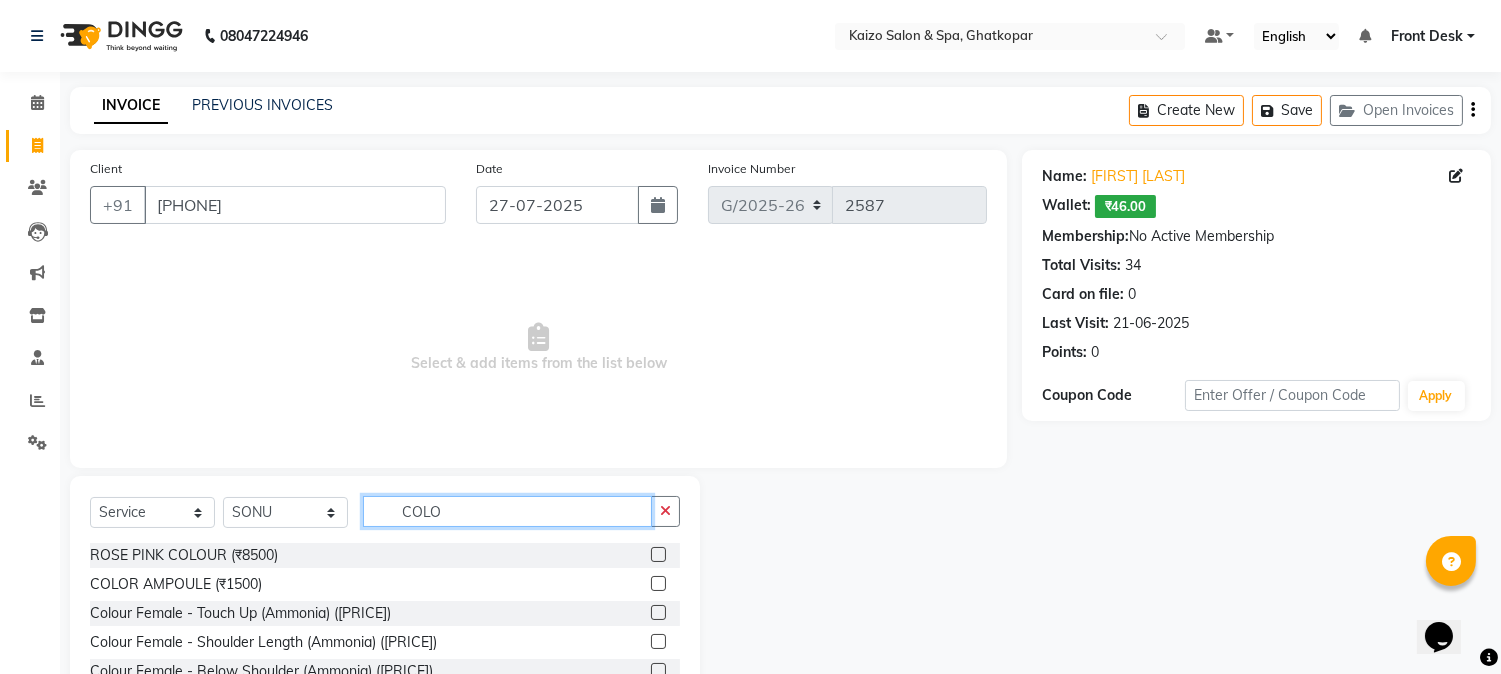 type on "COLO" 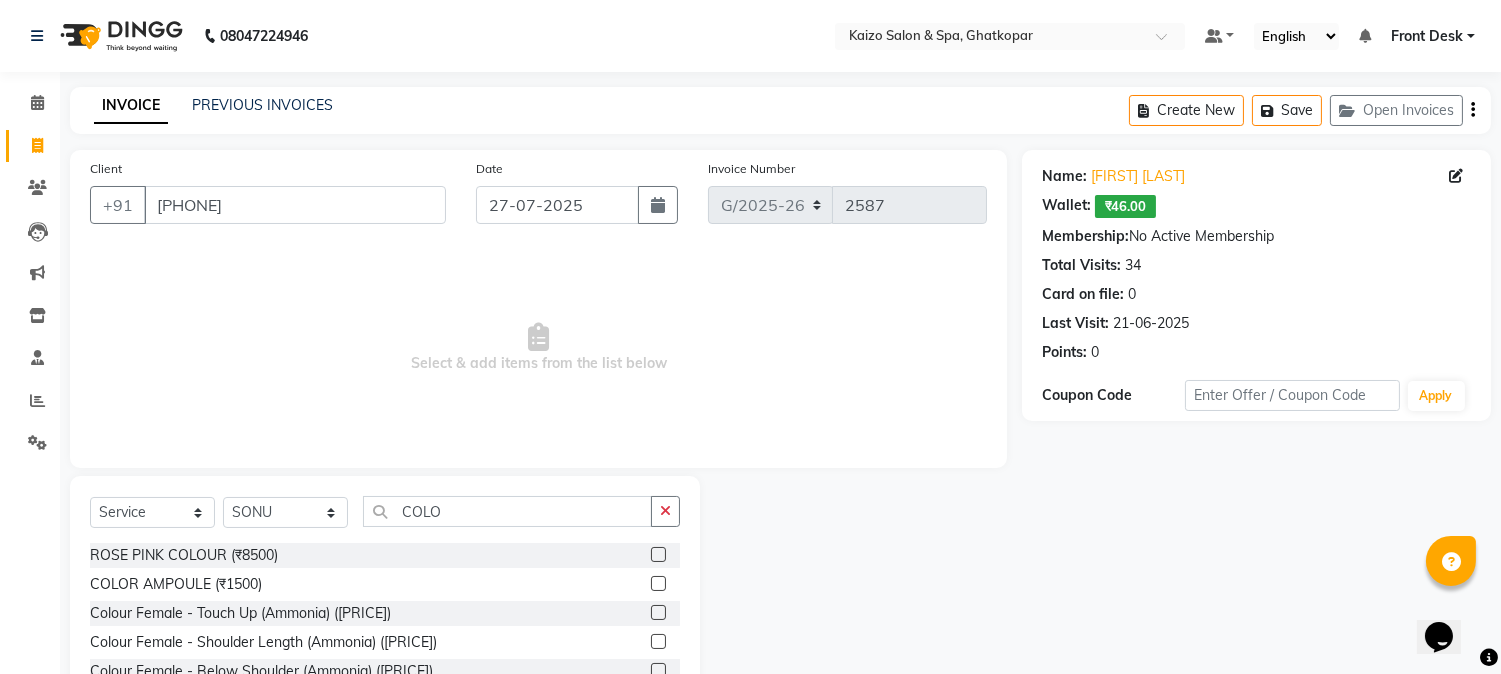 click 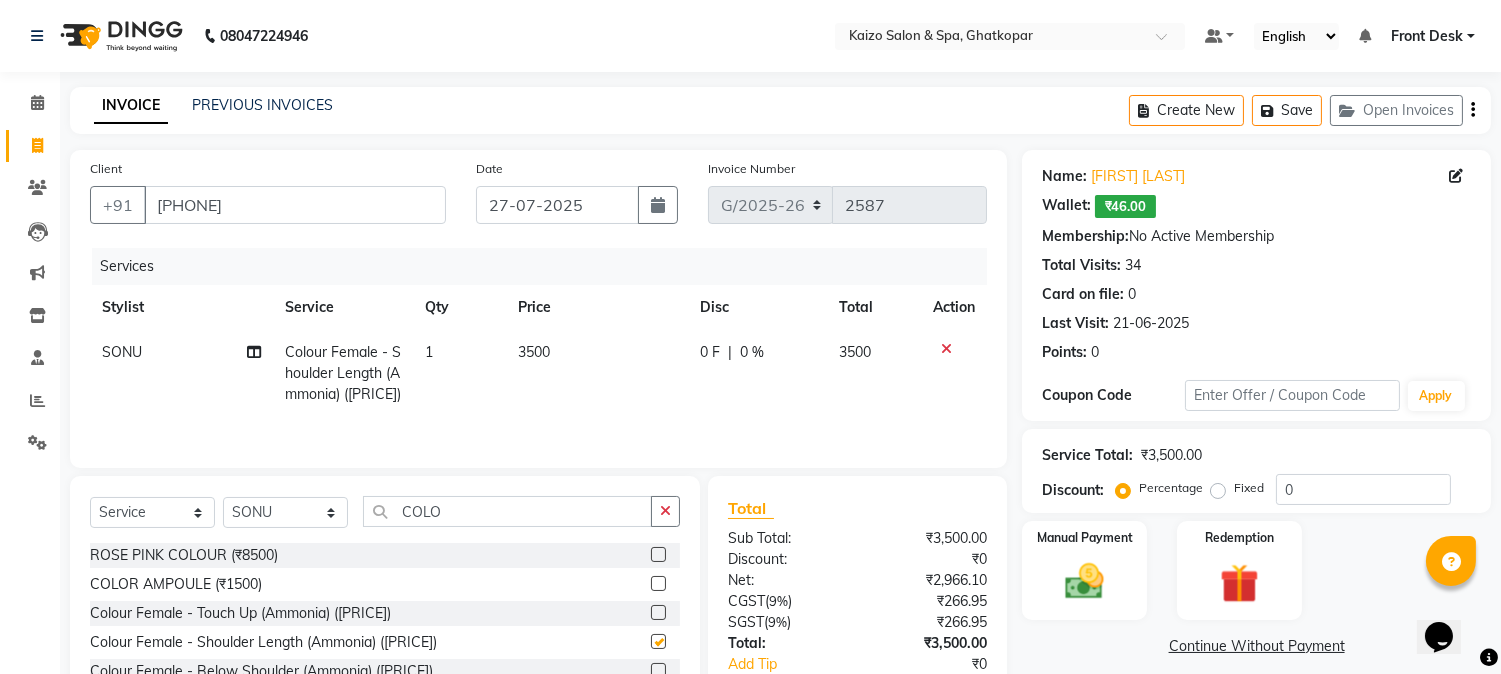 checkbox on "false" 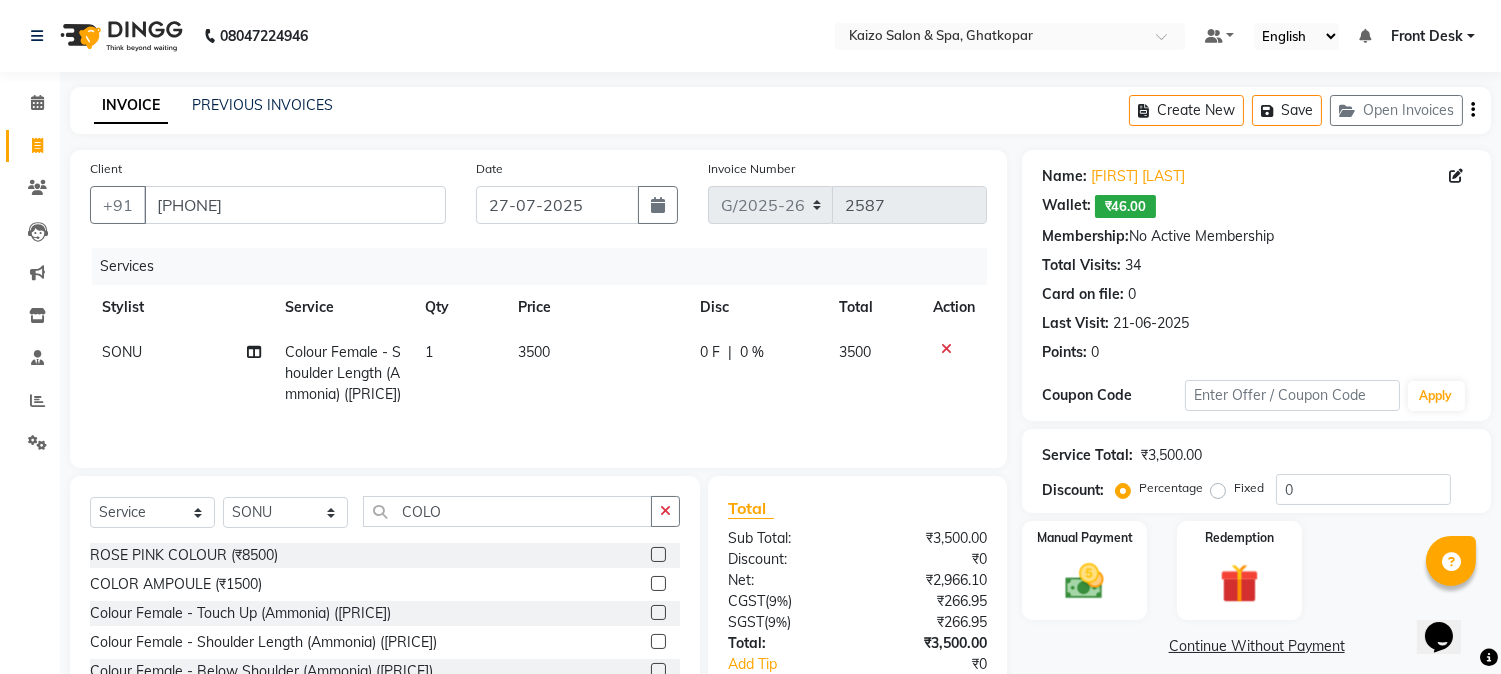 click on "3500" 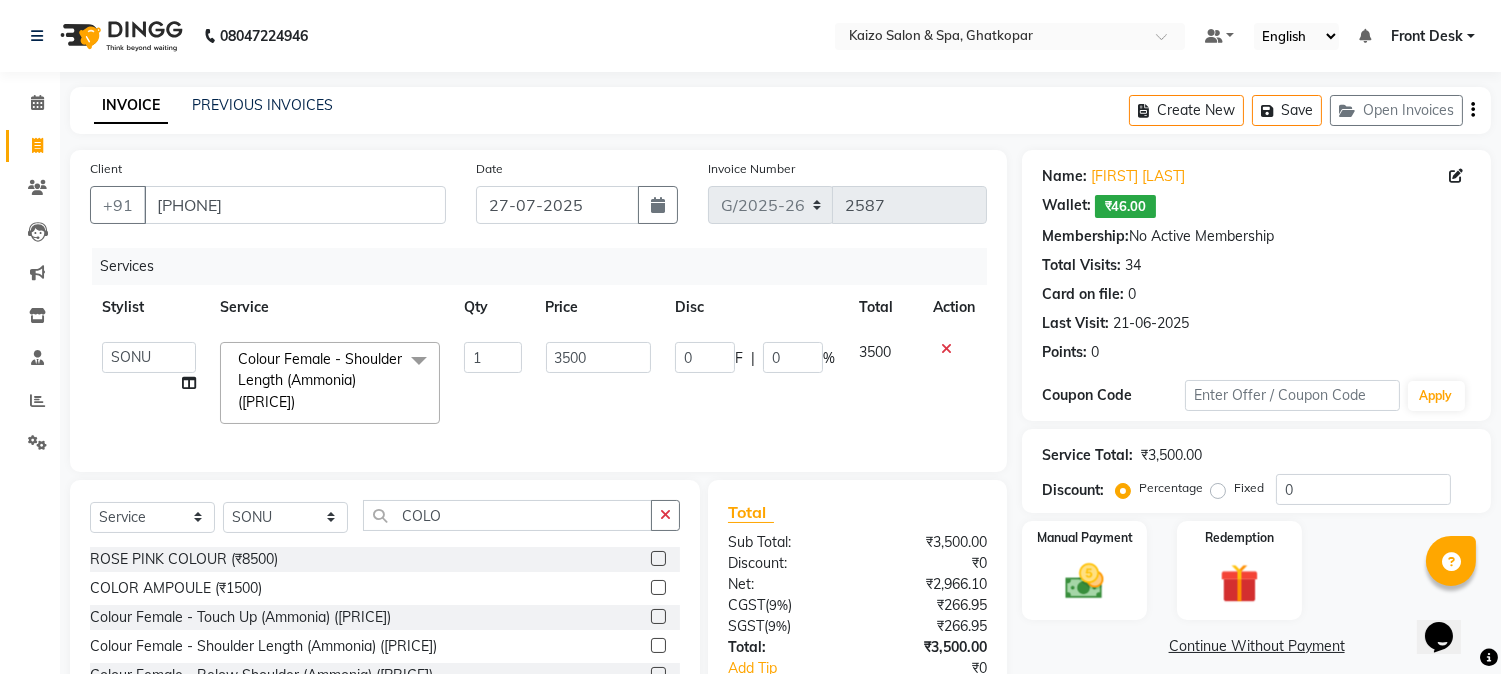 click on "3500" 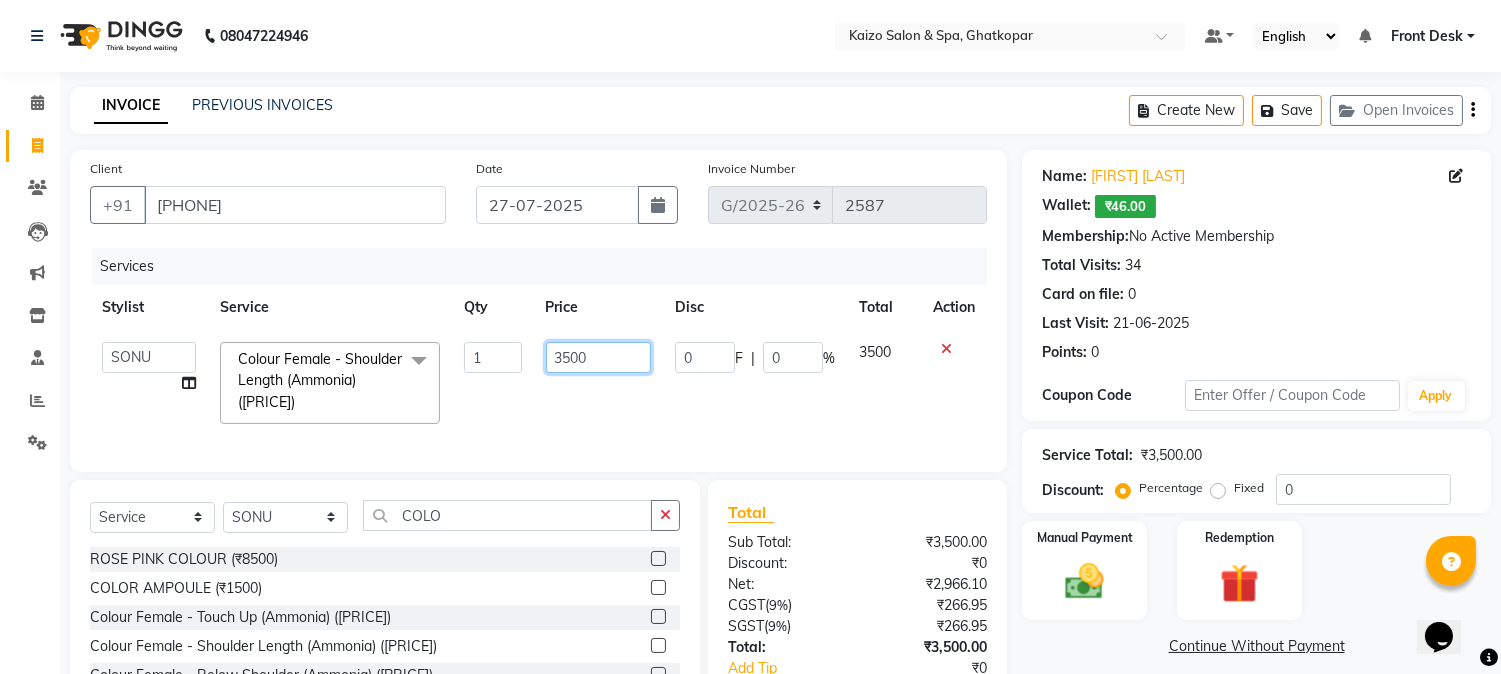 click on "3500" 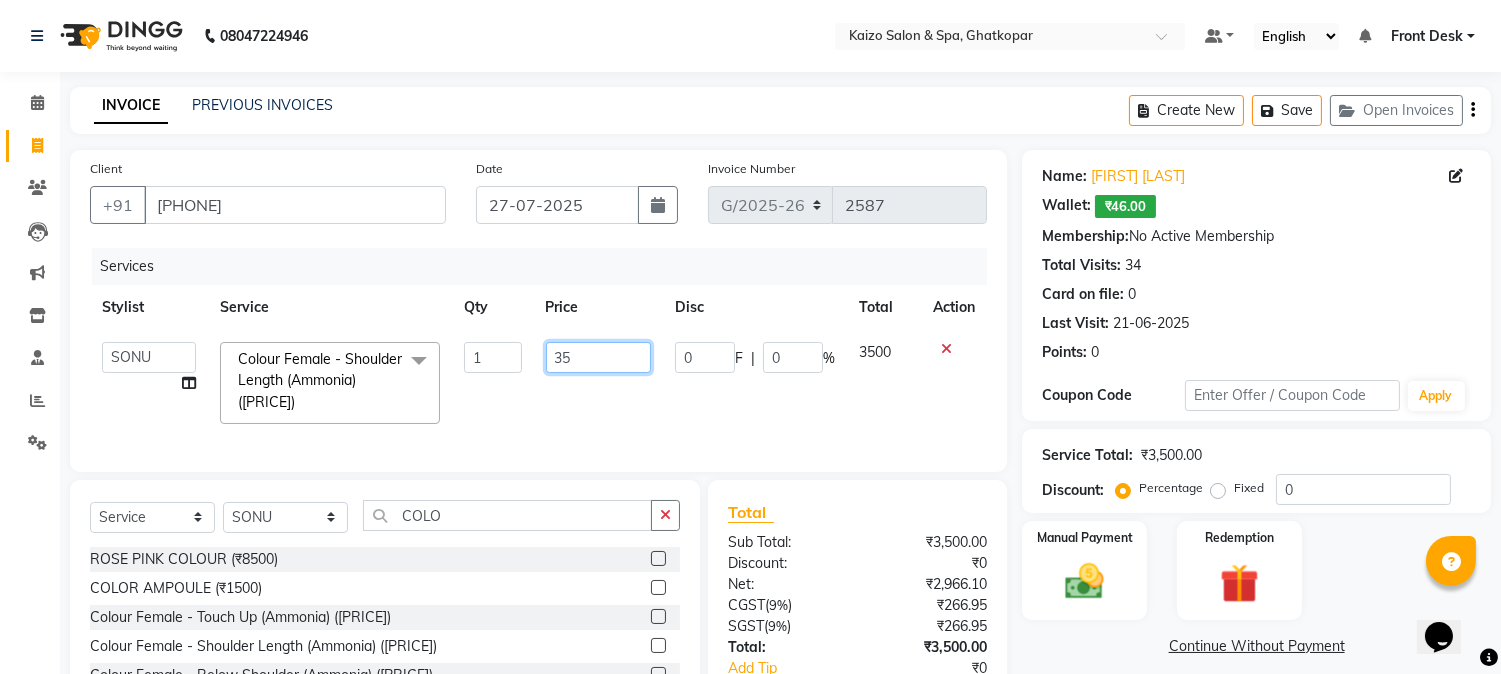 type on "3" 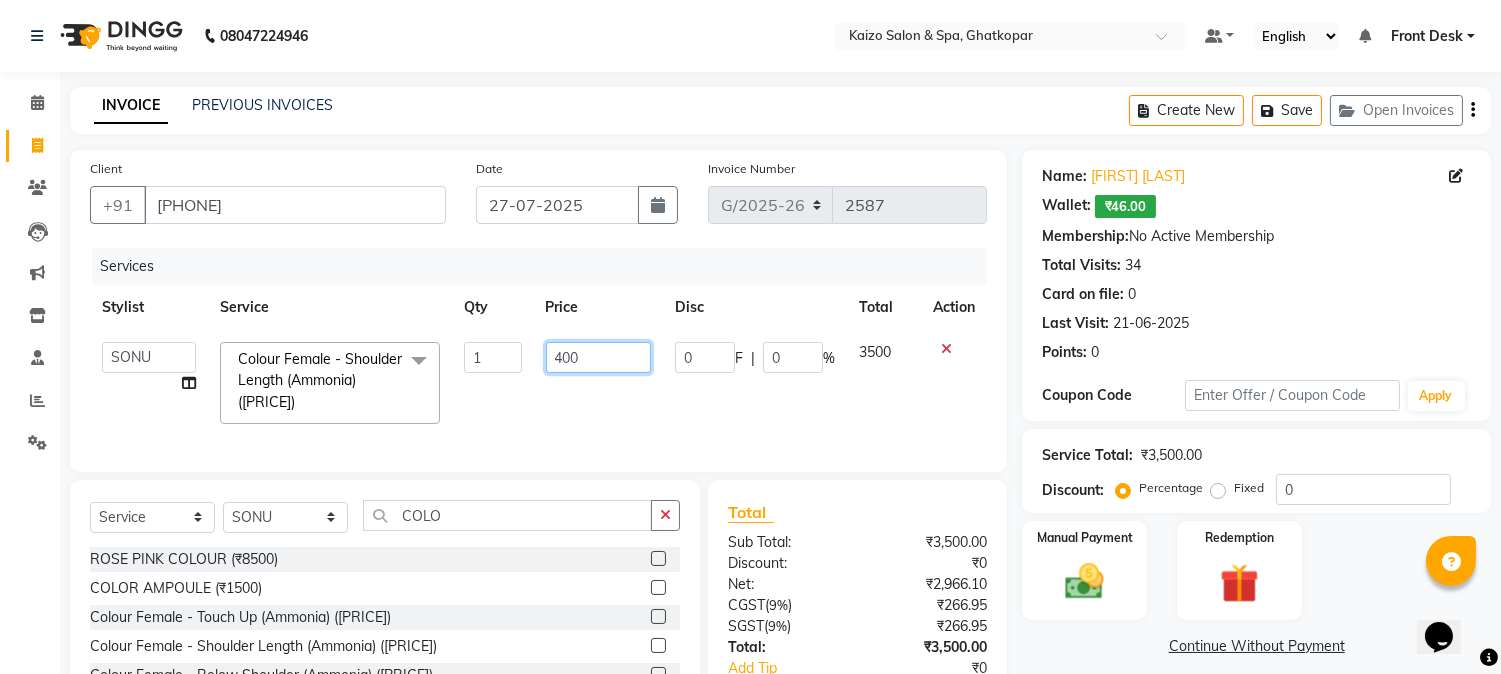 type on "4000" 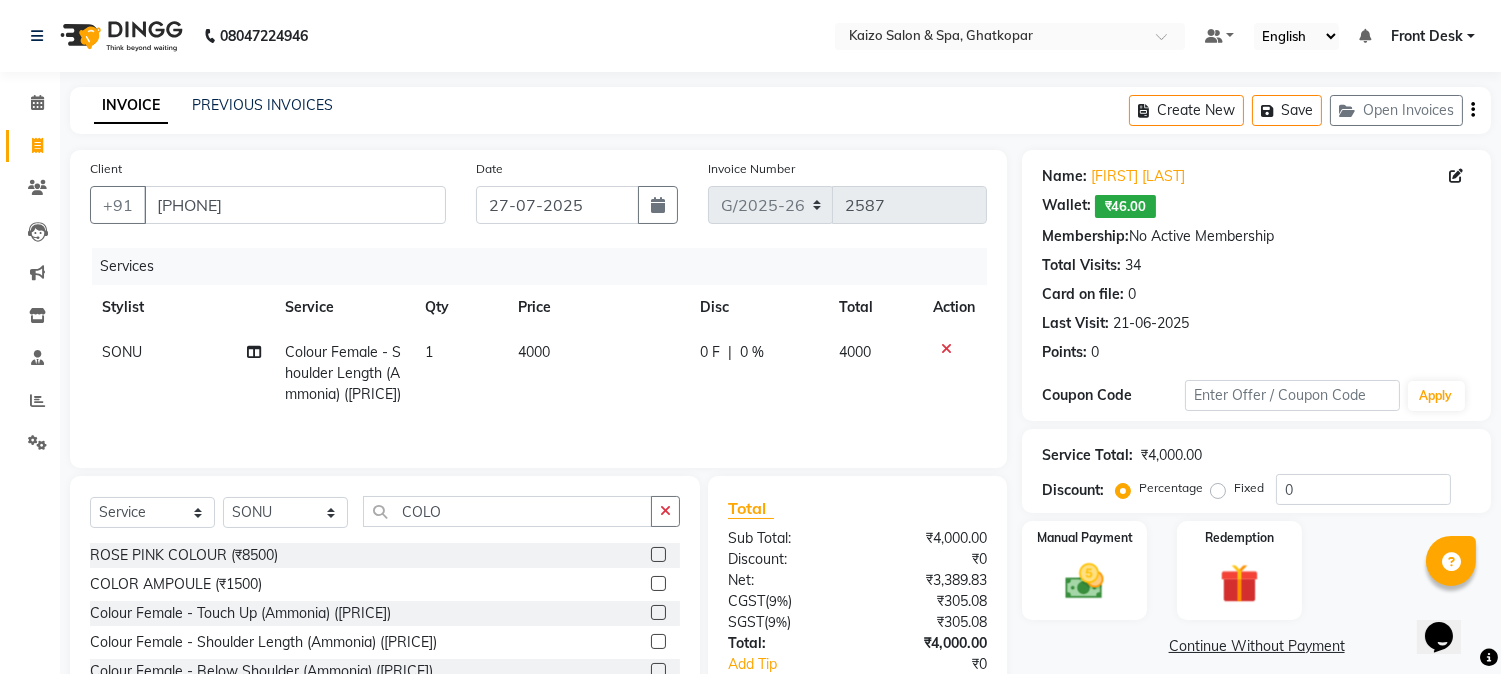 click on "Services Stylist Service Qty Price Disc Total Action SONU Colour Female - Shoulder Length (Ammonia) ([PRICE]) 1 [PRICE] 0 F | 0 % [PRICE]" 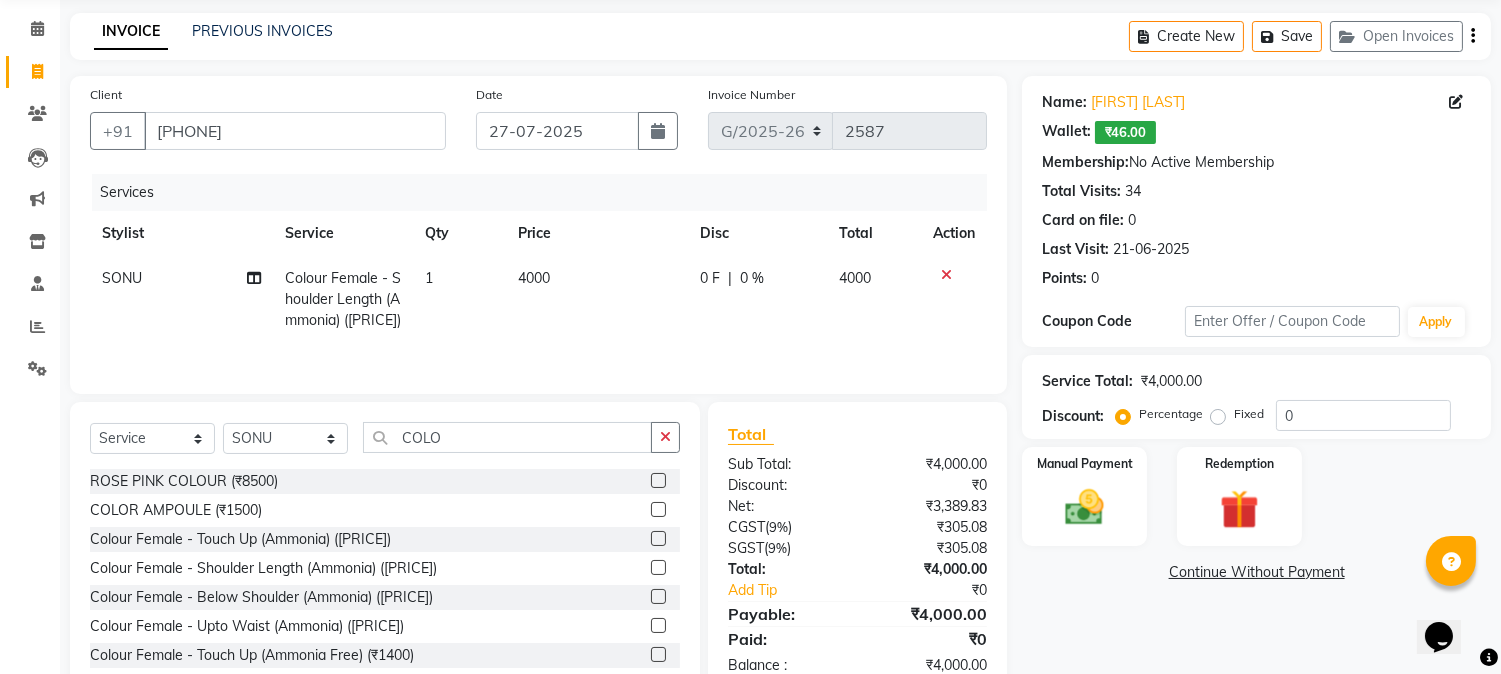 scroll, scrollTop: 128, scrollLeft: 0, axis: vertical 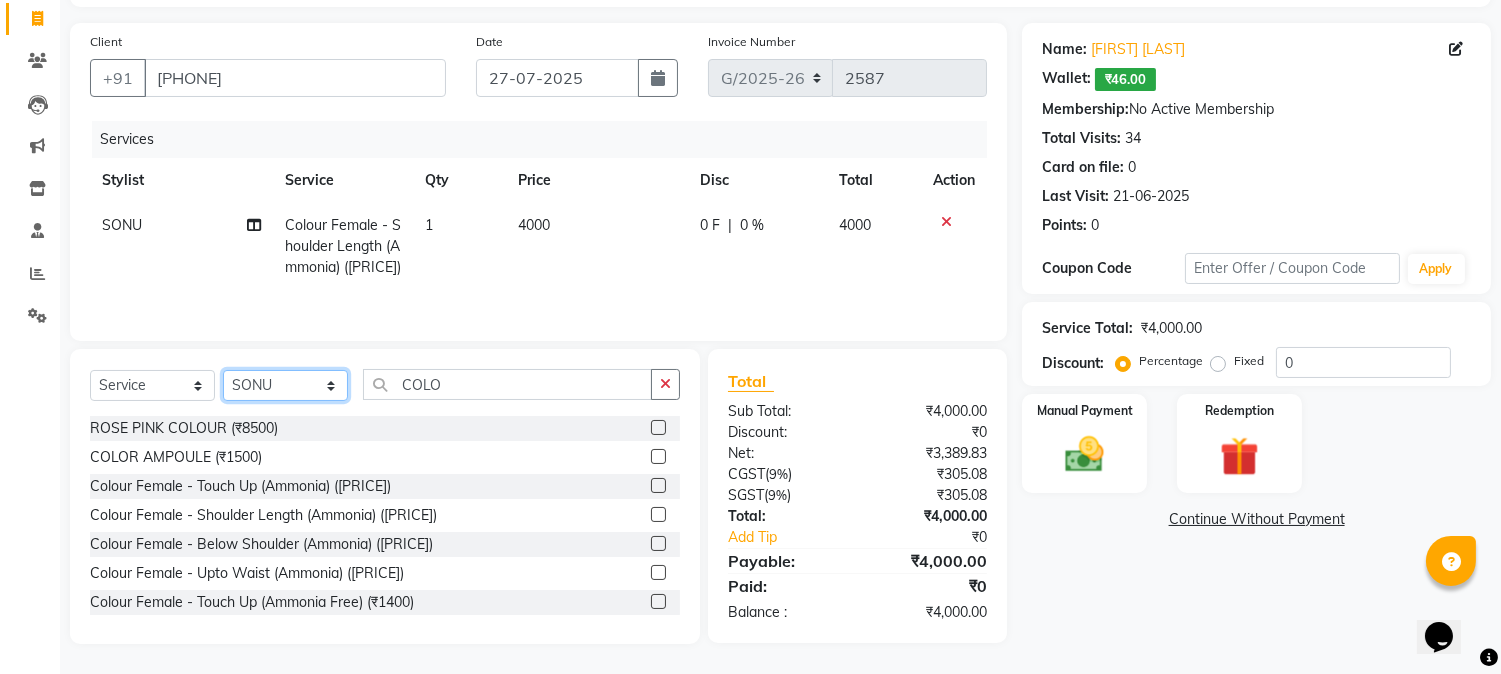 click on "Select Stylist [NAME] [NAME] [NAME] [NAME] [NAME] Front Desk [NAME] [NAME] [NAME] [NAME] [NAME] [NAME] [NAME] [NAME] [NAME] [NAME] [NAME] [NAME] [NAME] [NAME] [NAME] [NAME] [NAME] [NAME] [NAME]" 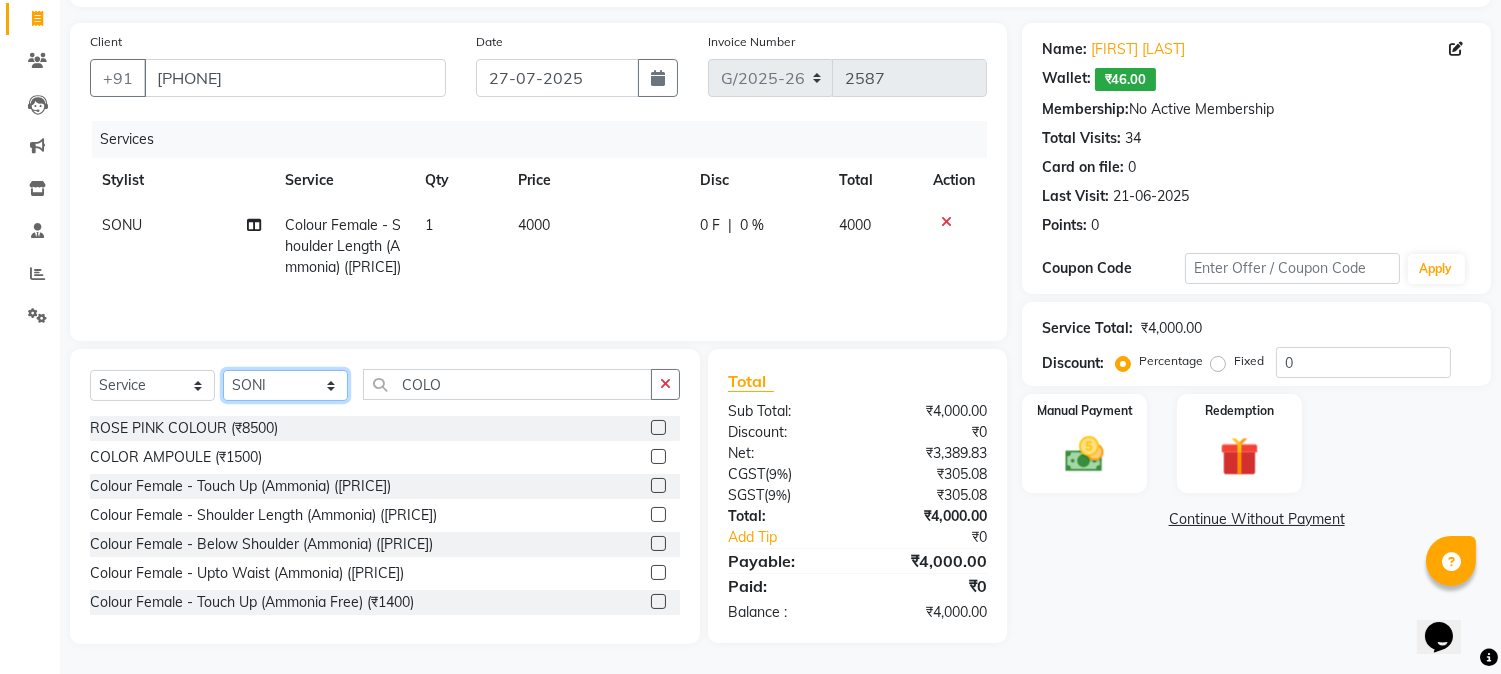 click on "Select Stylist [NAME] [NAME] [NAME] [NAME] [NAME] Front Desk [NAME] [NAME] [NAME] [NAME] [NAME] [NAME] [NAME] [NAME] [NAME] [NAME] [NAME] [NAME] [NAME] [NAME] [NAME] [NAME] [NAME] [NAME] [NAME]" 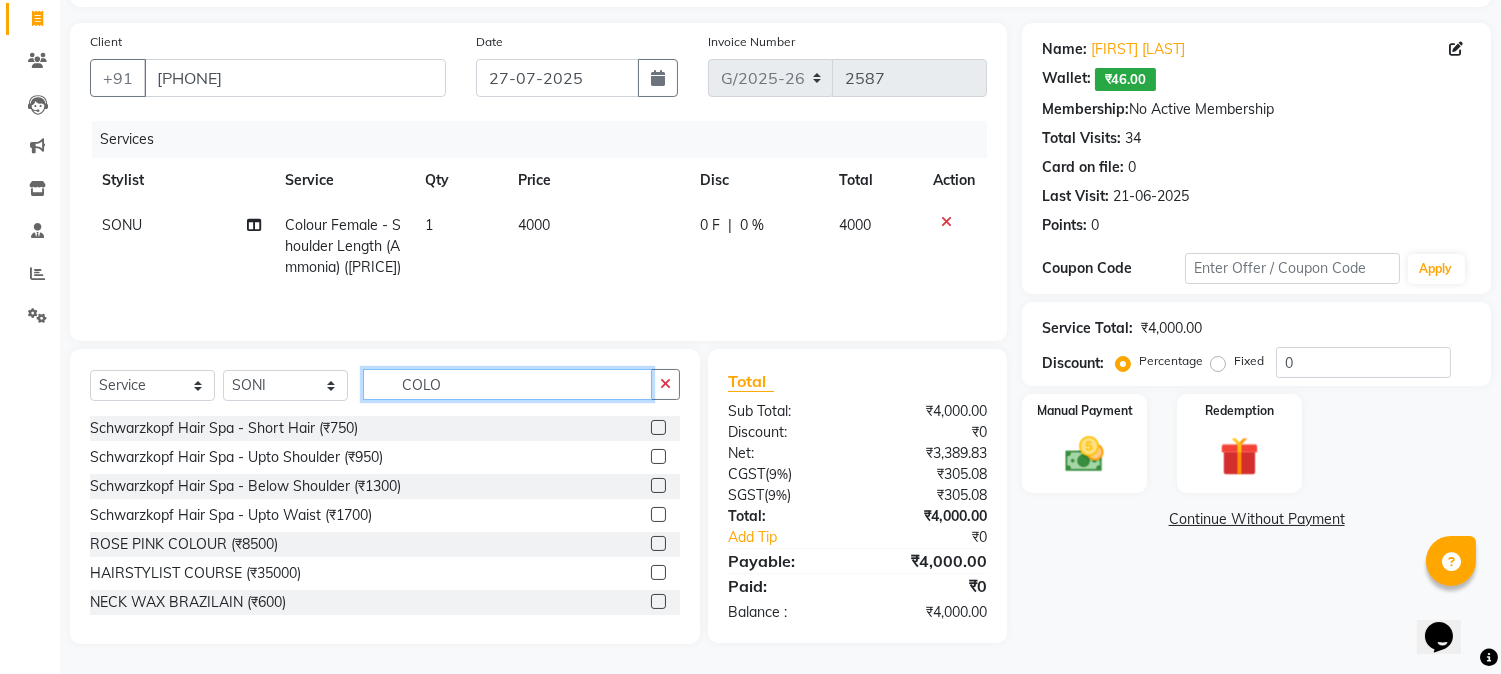 click on "COLO" 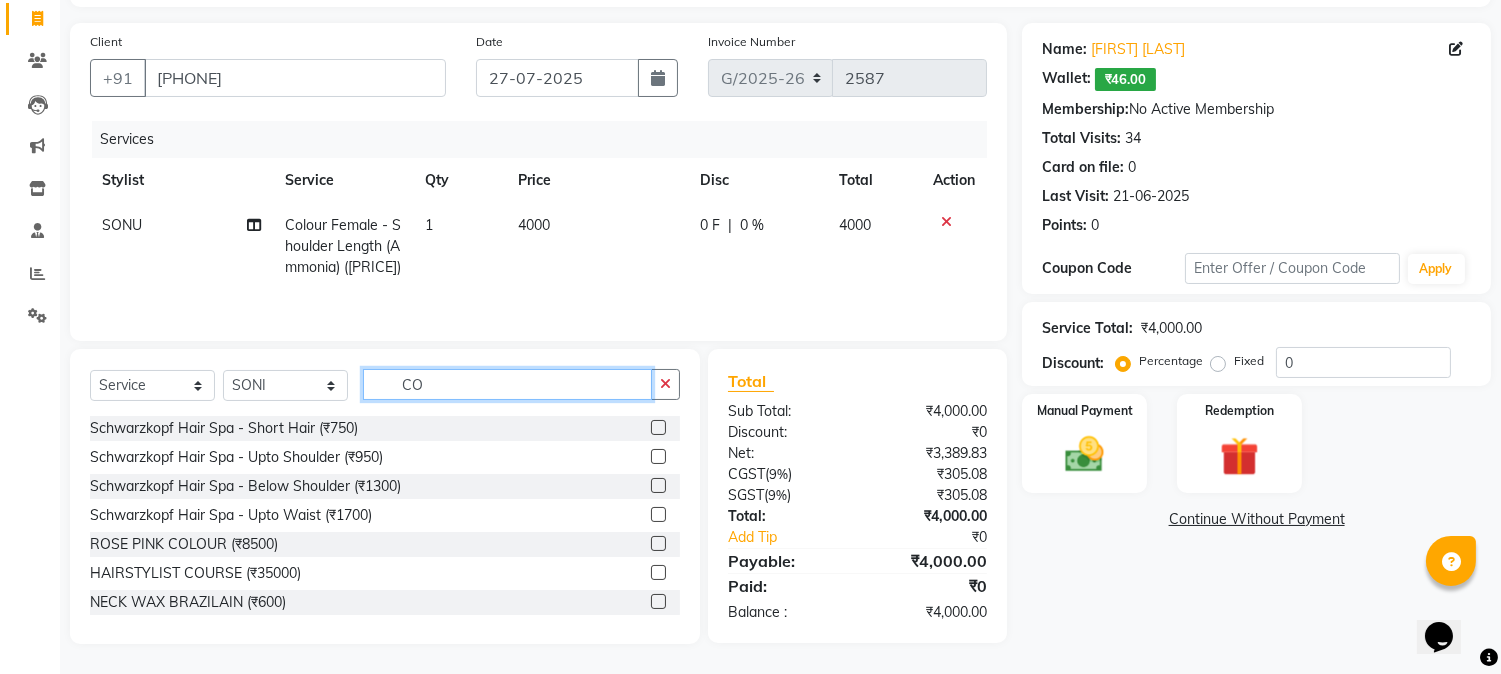 type on "C" 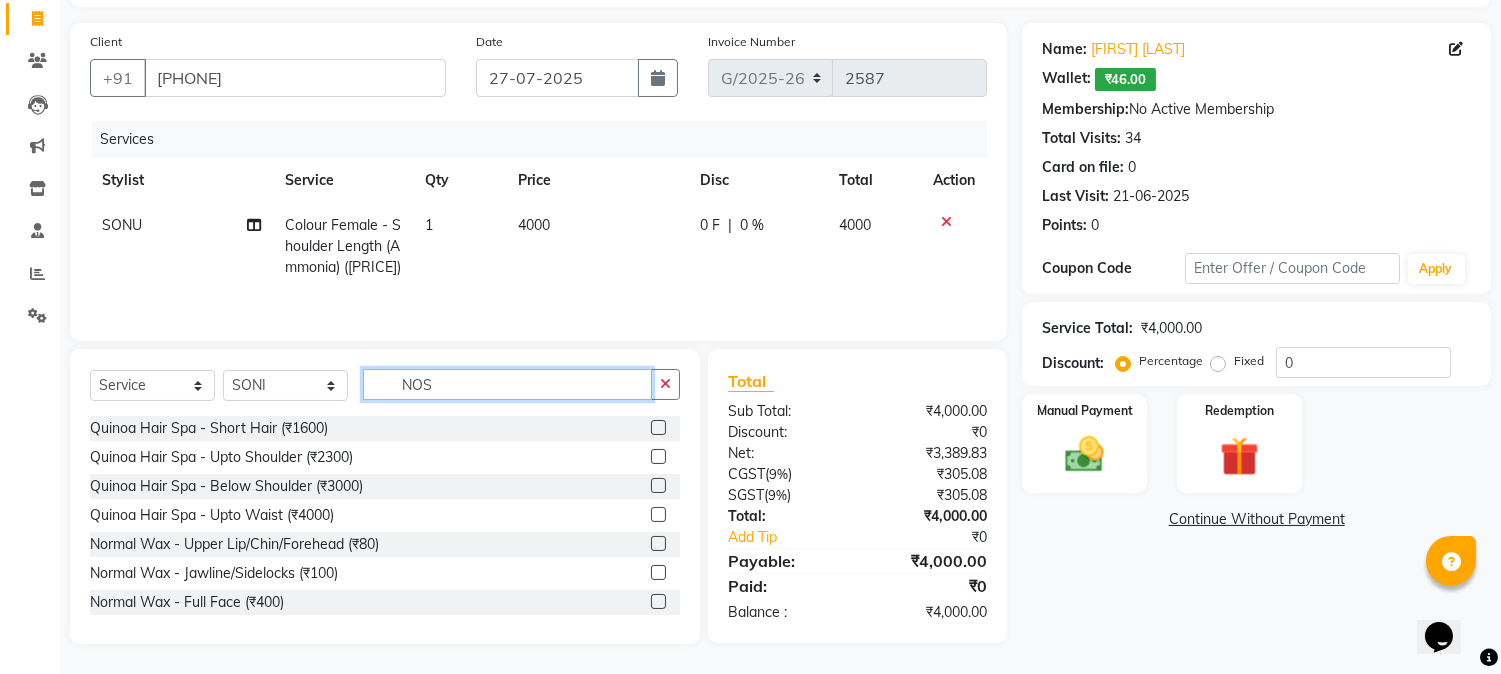 scroll, scrollTop: 127, scrollLeft: 0, axis: vertical 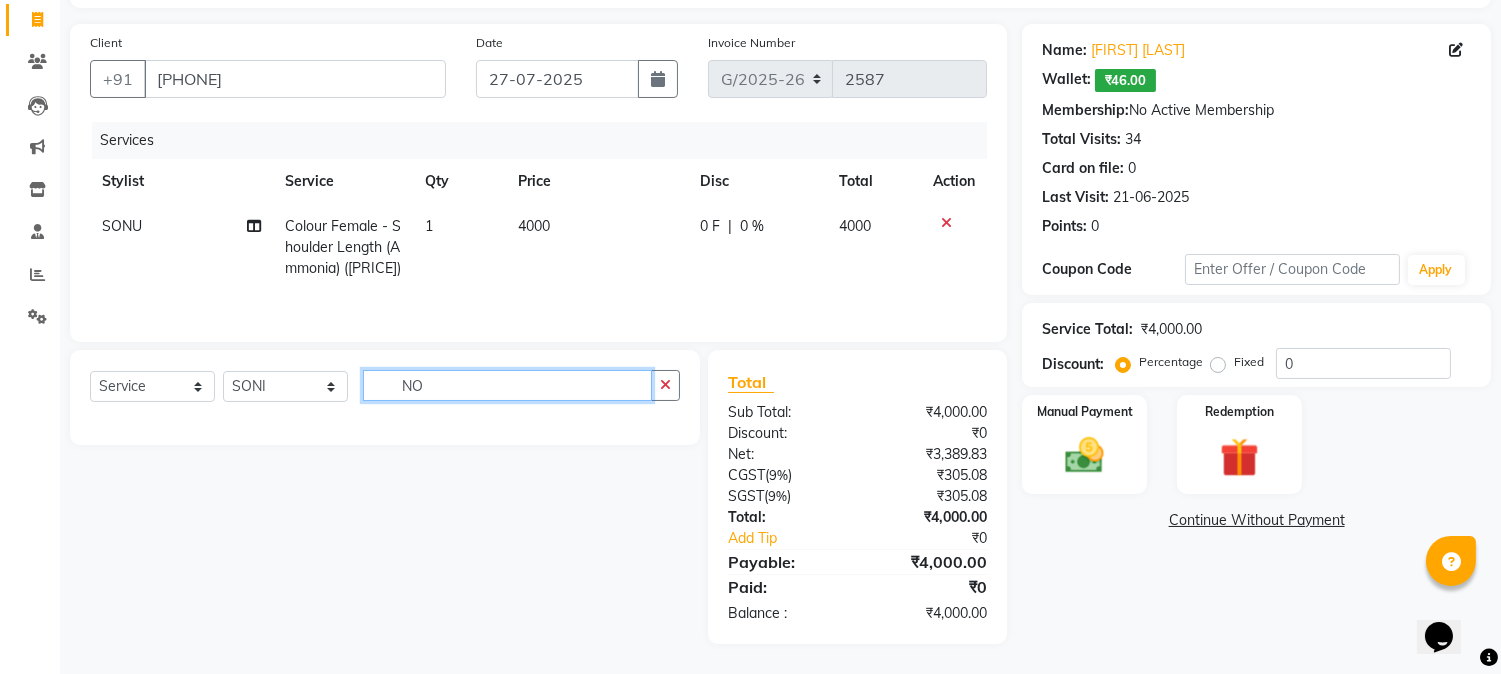 type on "N" 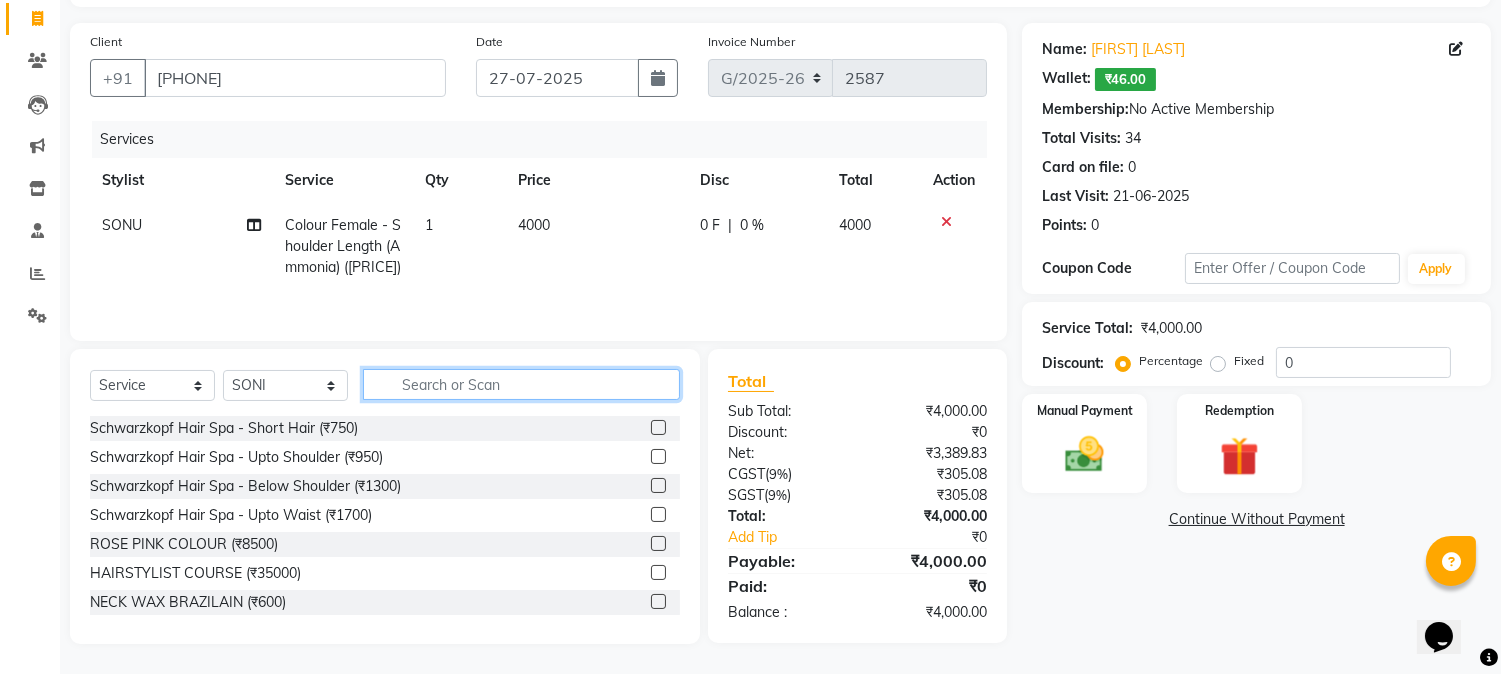 scroll, scrollTop: 128, scrollLeft: 0, axis: vertical 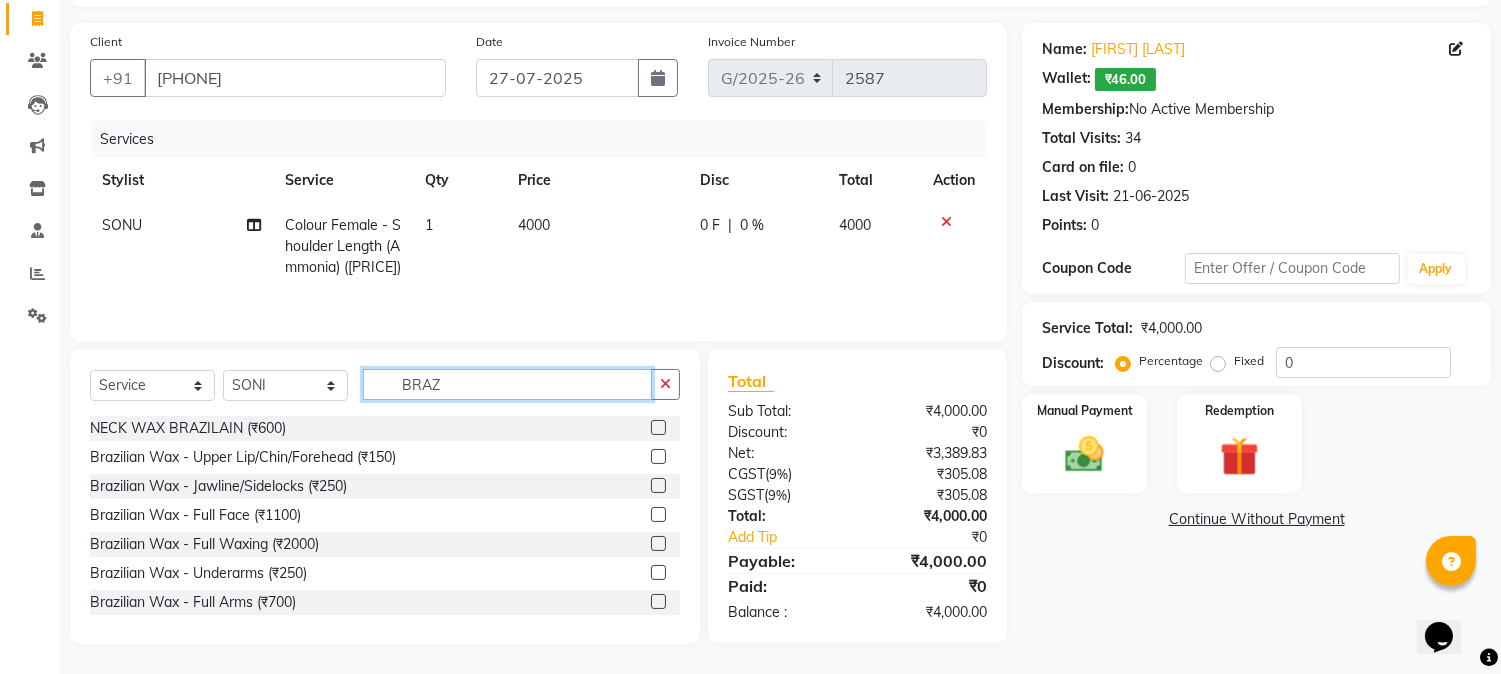type on "BRAZ" 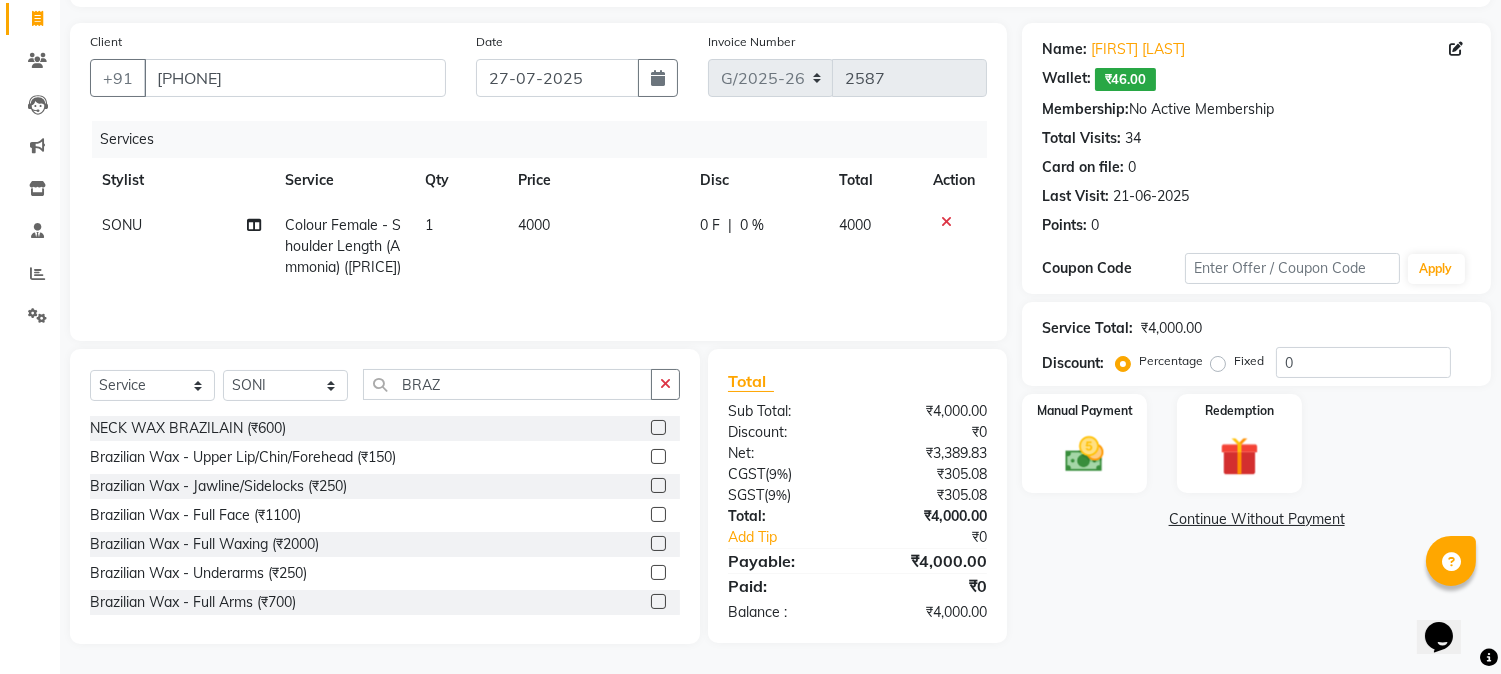 click 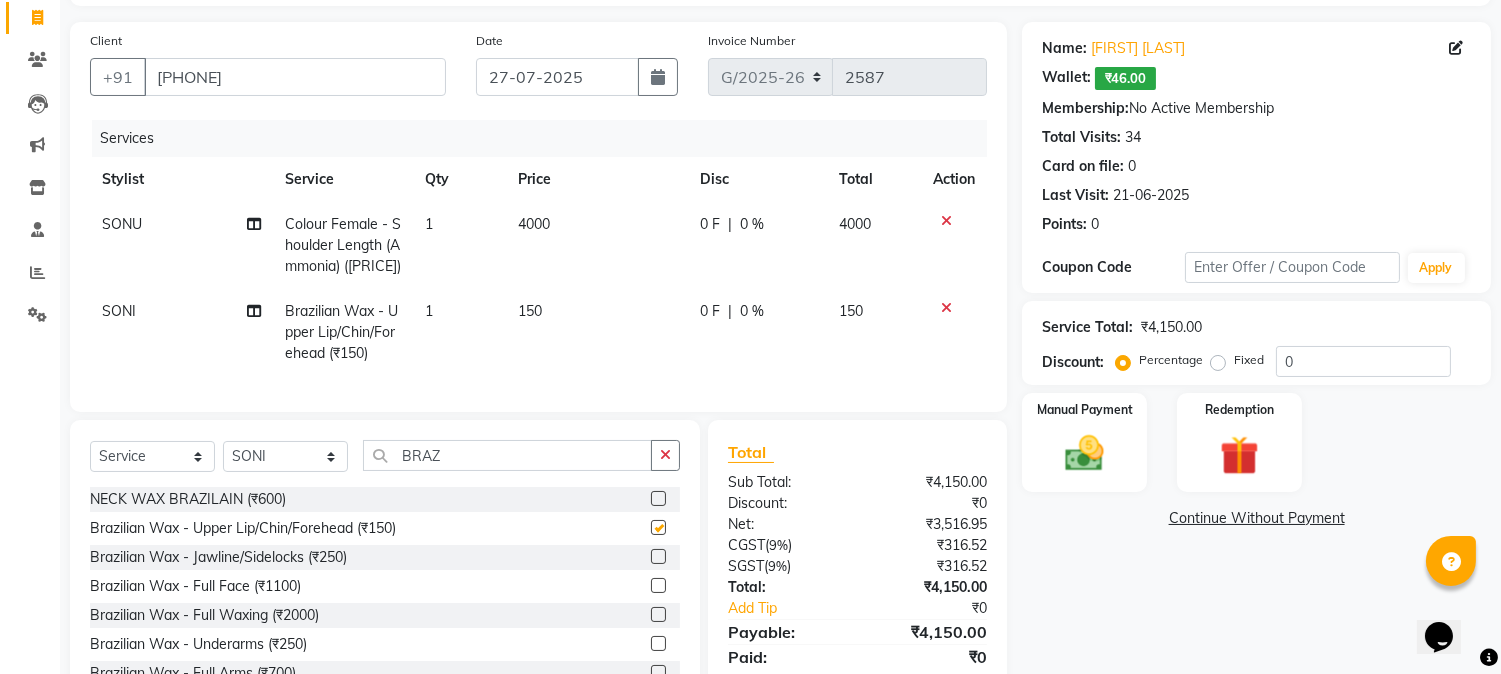 checkbox on "false" 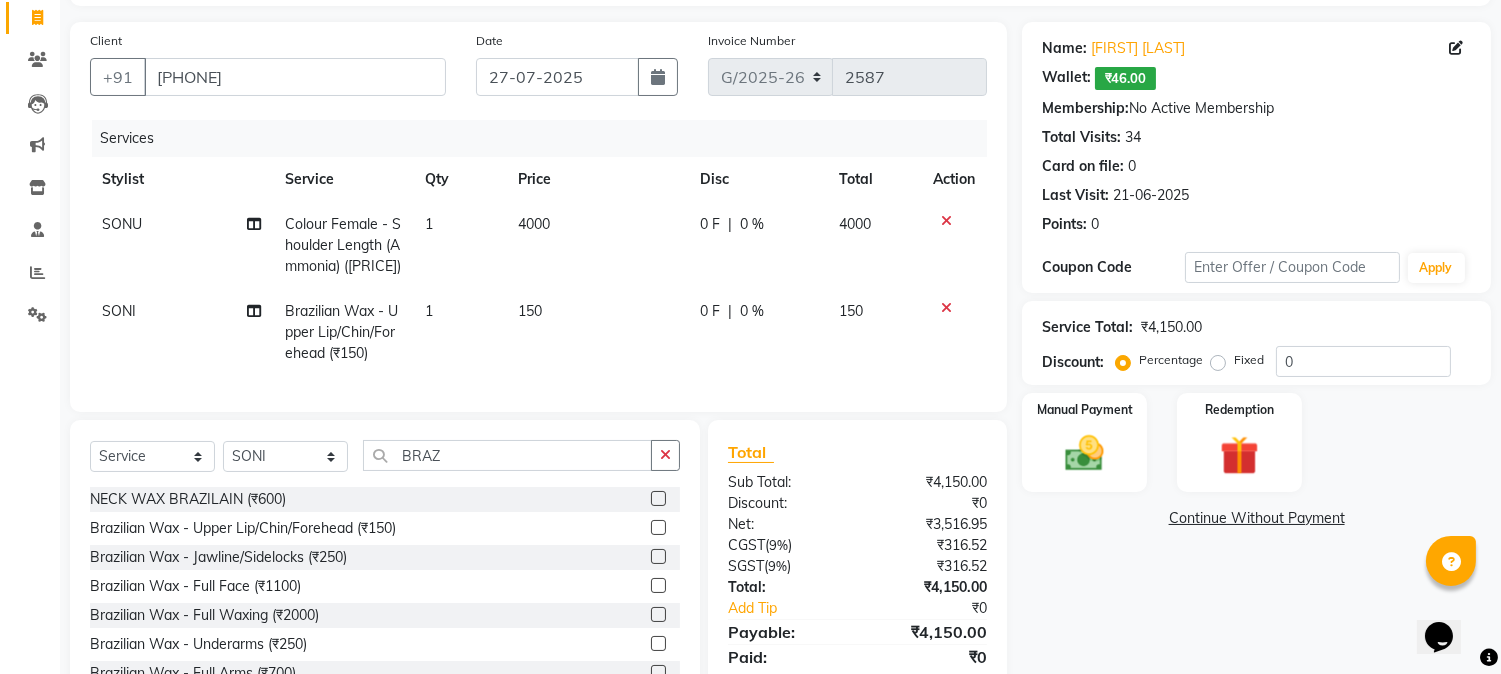 click on "150" 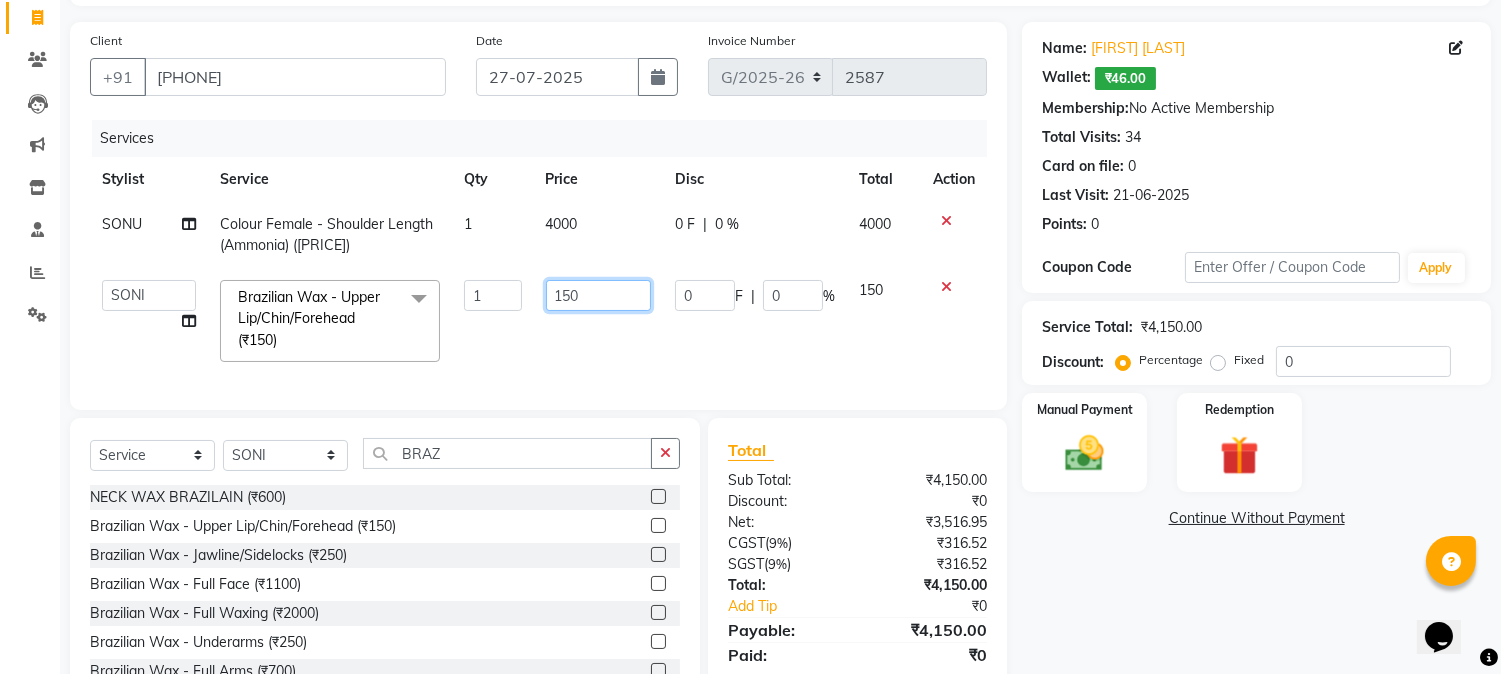 click on "150" 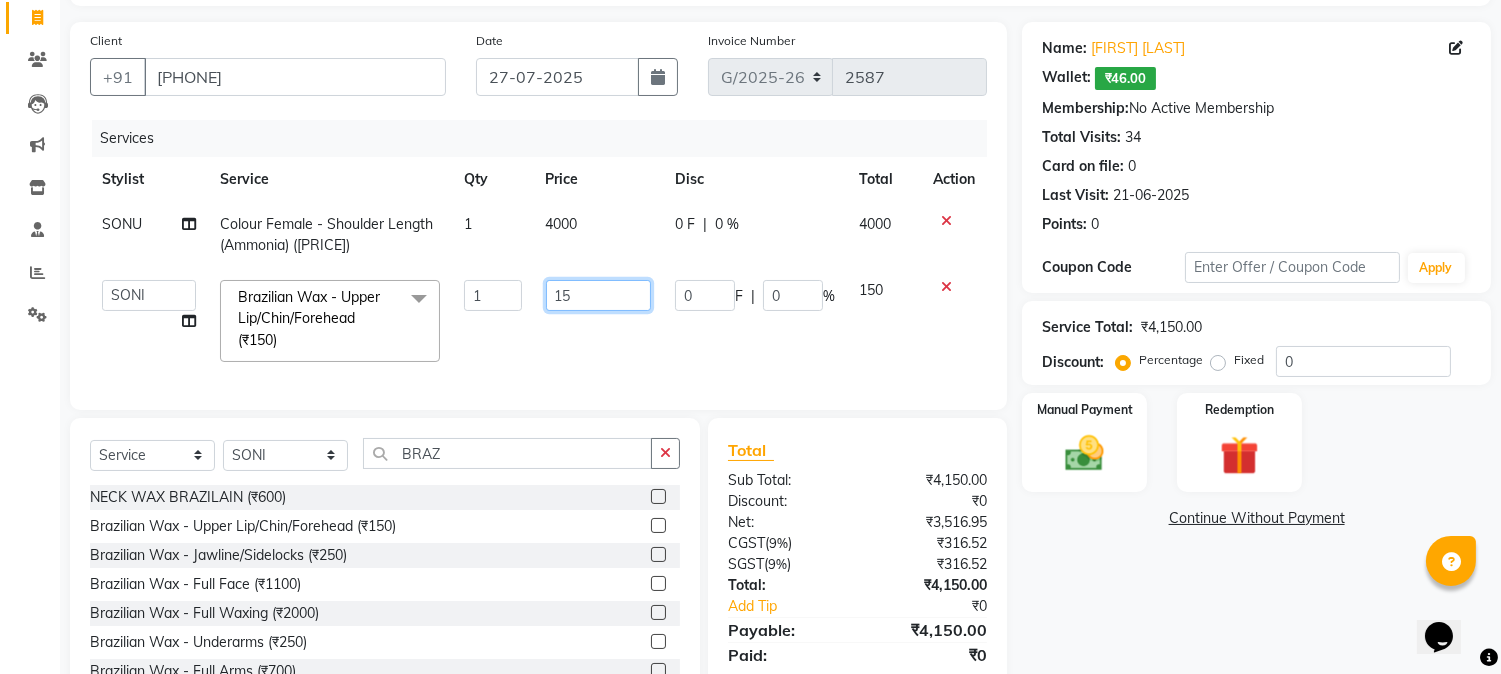 type on "1" 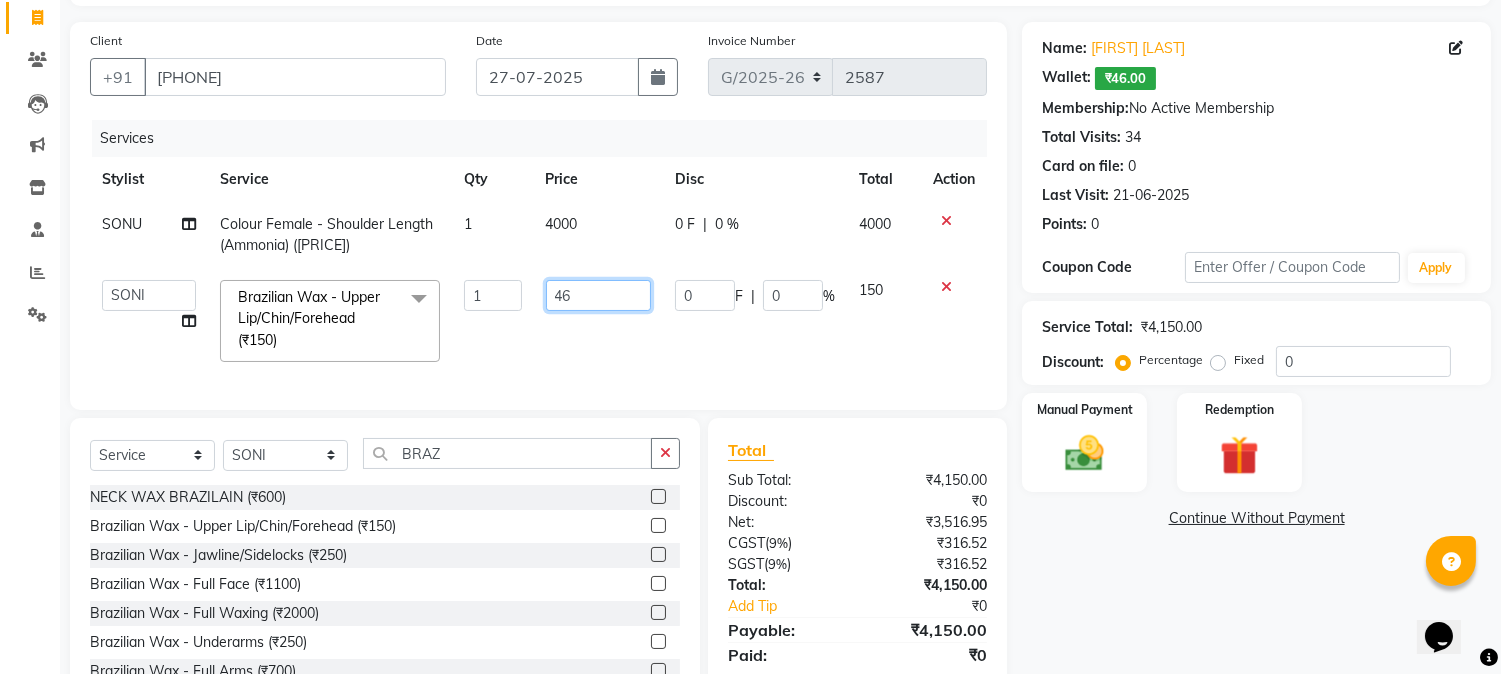 type on "468" 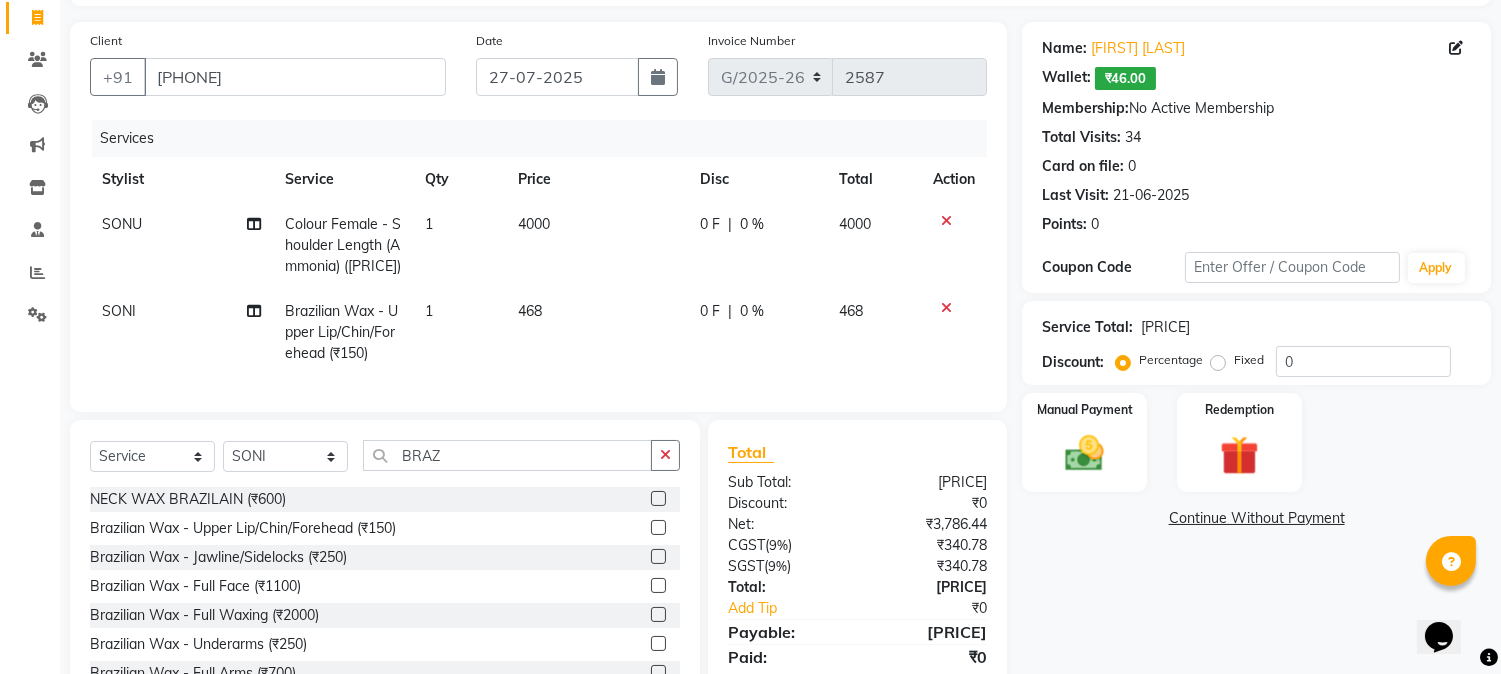 click on "Name: [FIRST] [LAST]  Wallet:   [PRICE]  Membership:  No Active Membership  Total Visits:  [NUMBER] Card on file:  [NUMBER] Last Visit:   [DATE] Points:   [NUMBER]  Coupon Code Apply Service Total:  [PRICE]  Discount:  Percentage   Fixed  [NUMBER] Manual Payment Redemption  Continue Without Payment" 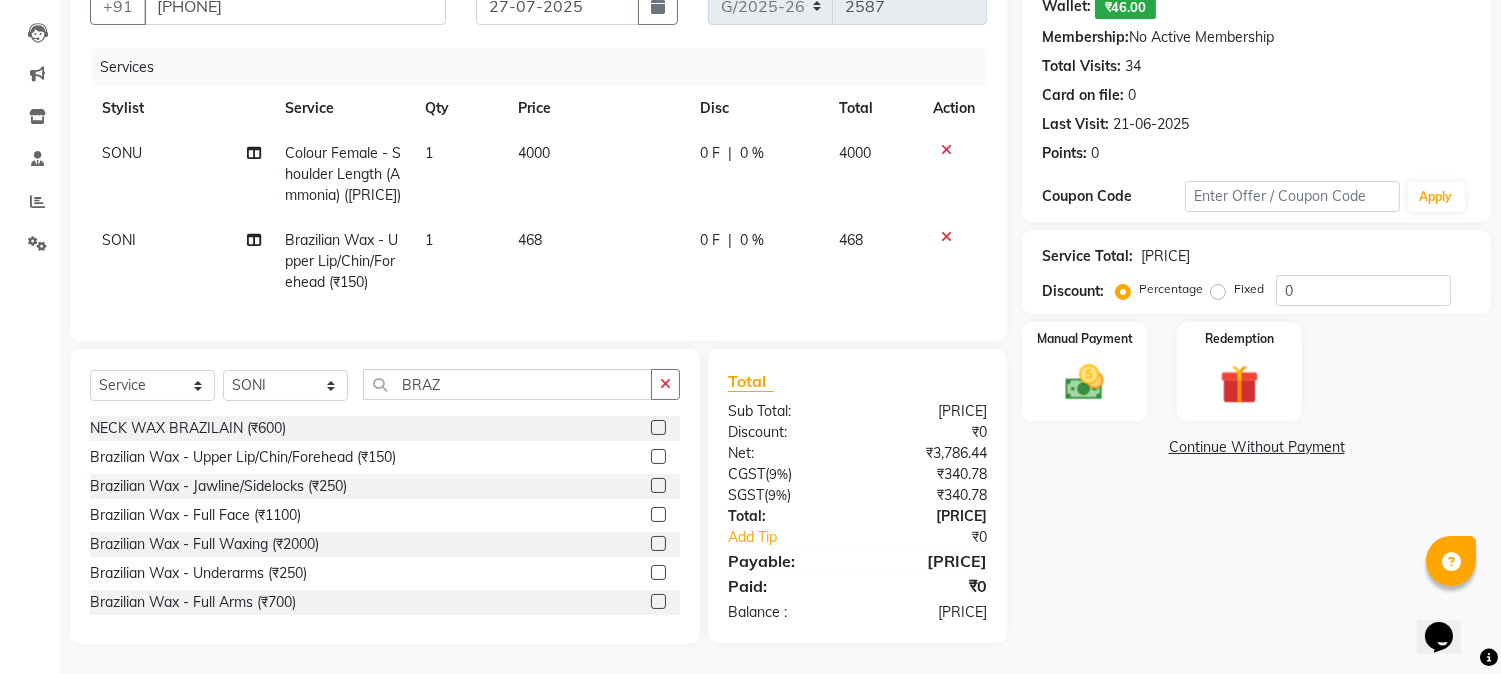 scroll, scrollTop: 215, scrollLeft: 0, axis: vertical 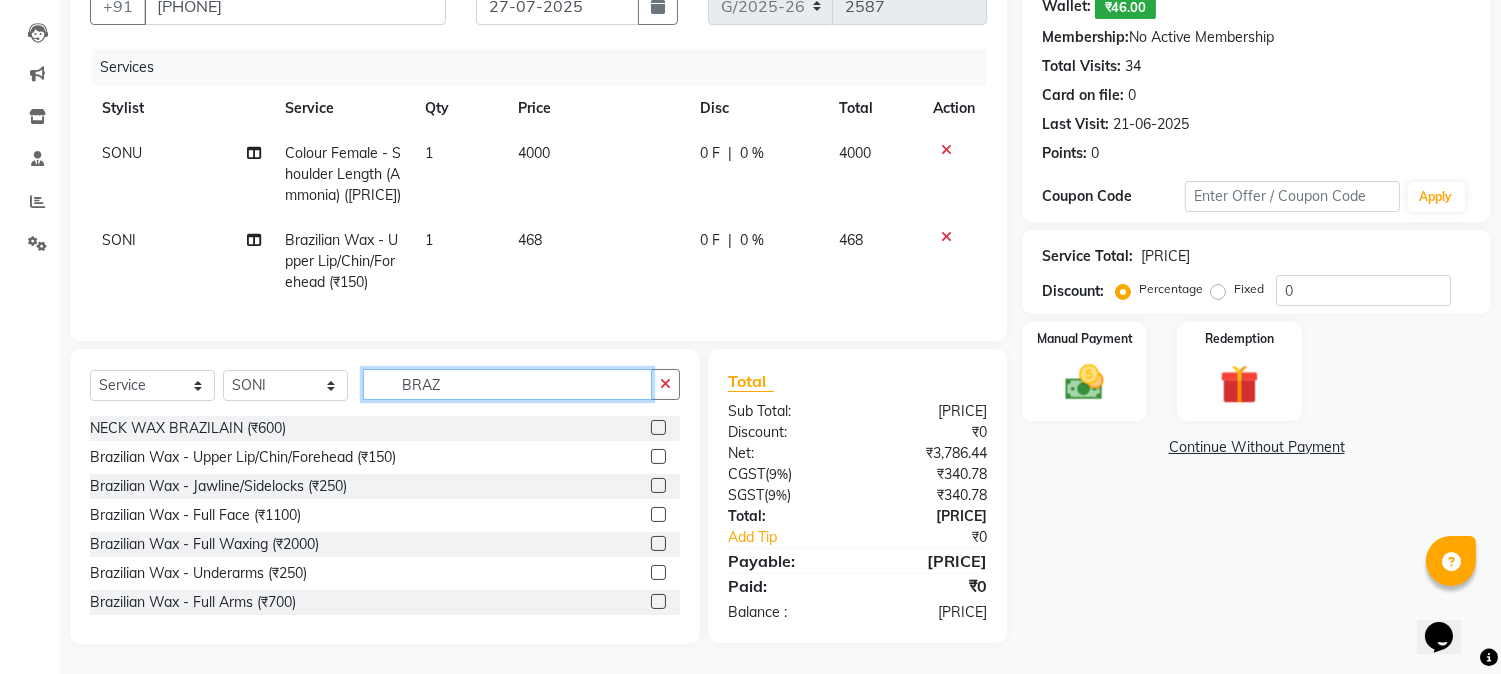 click on "BRAZ" 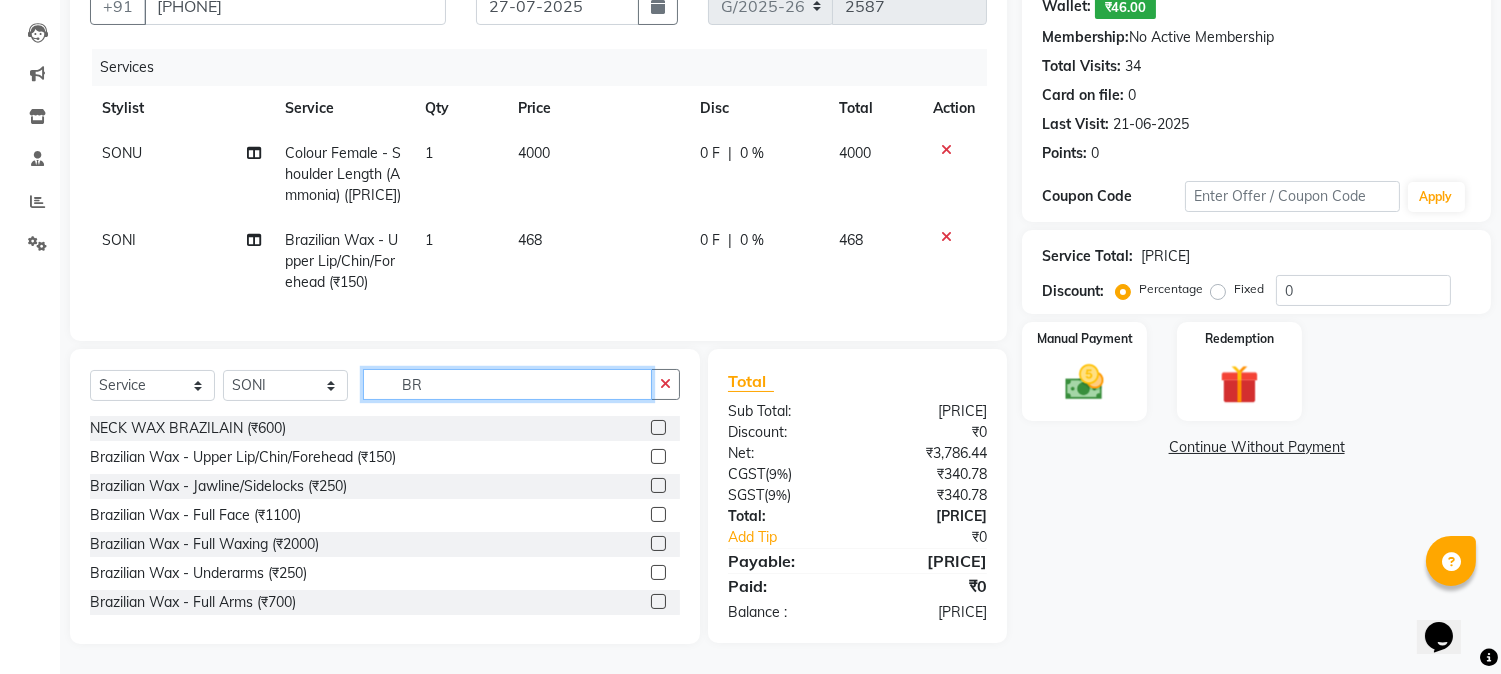 type on "B" 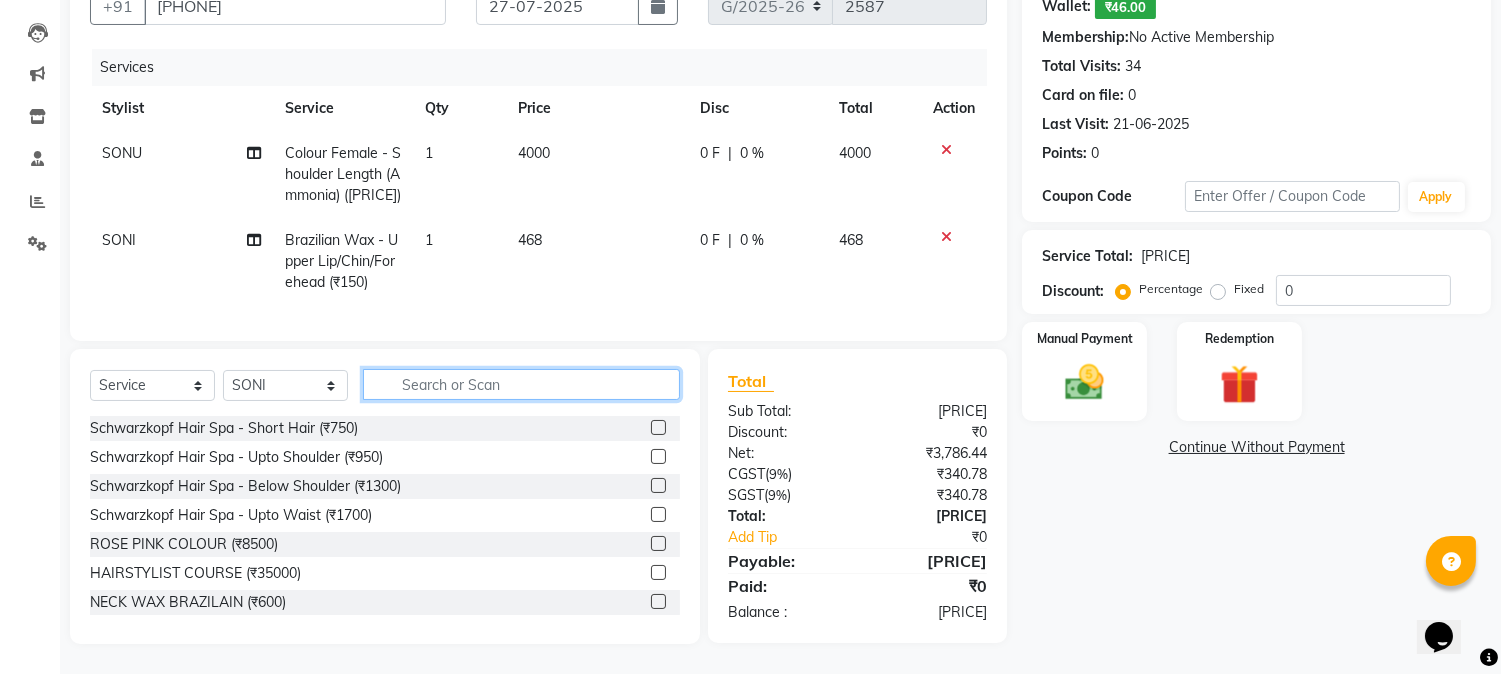 type 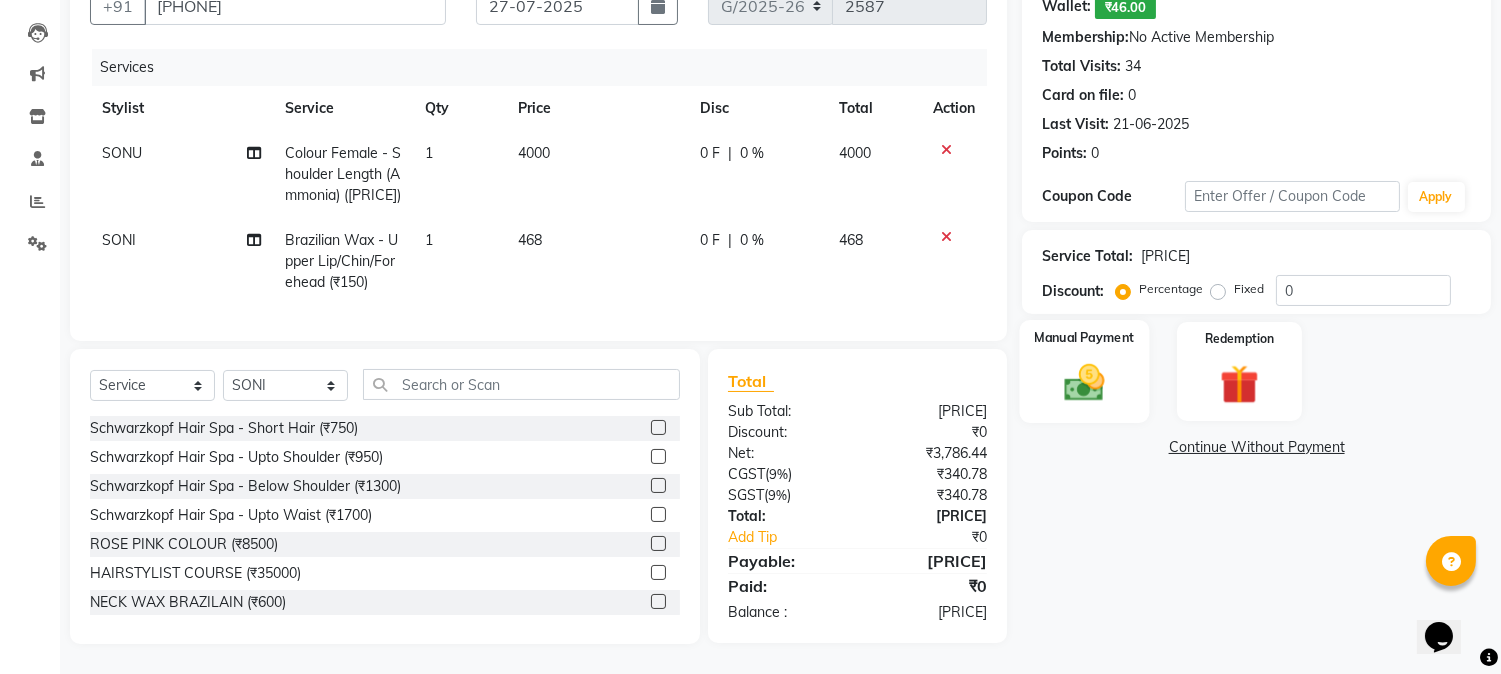 click 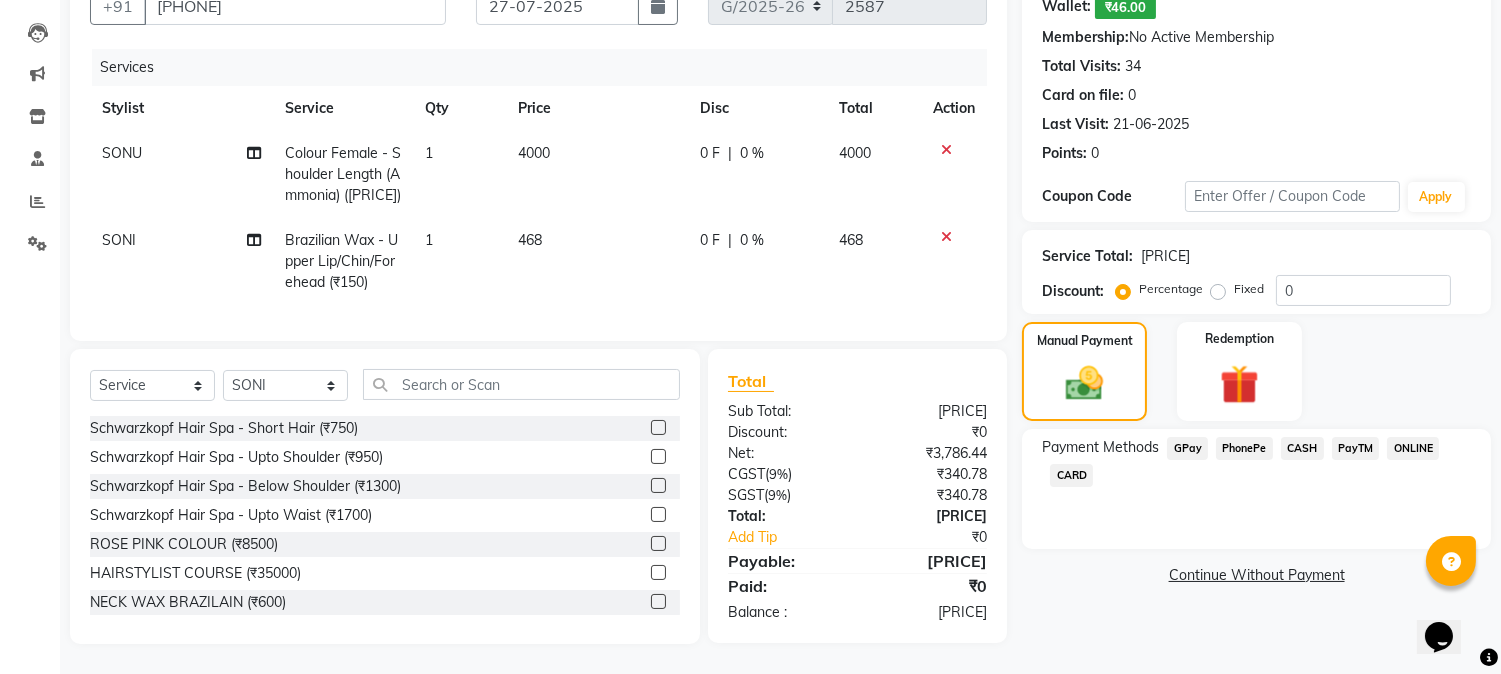 click on "PhonePe" 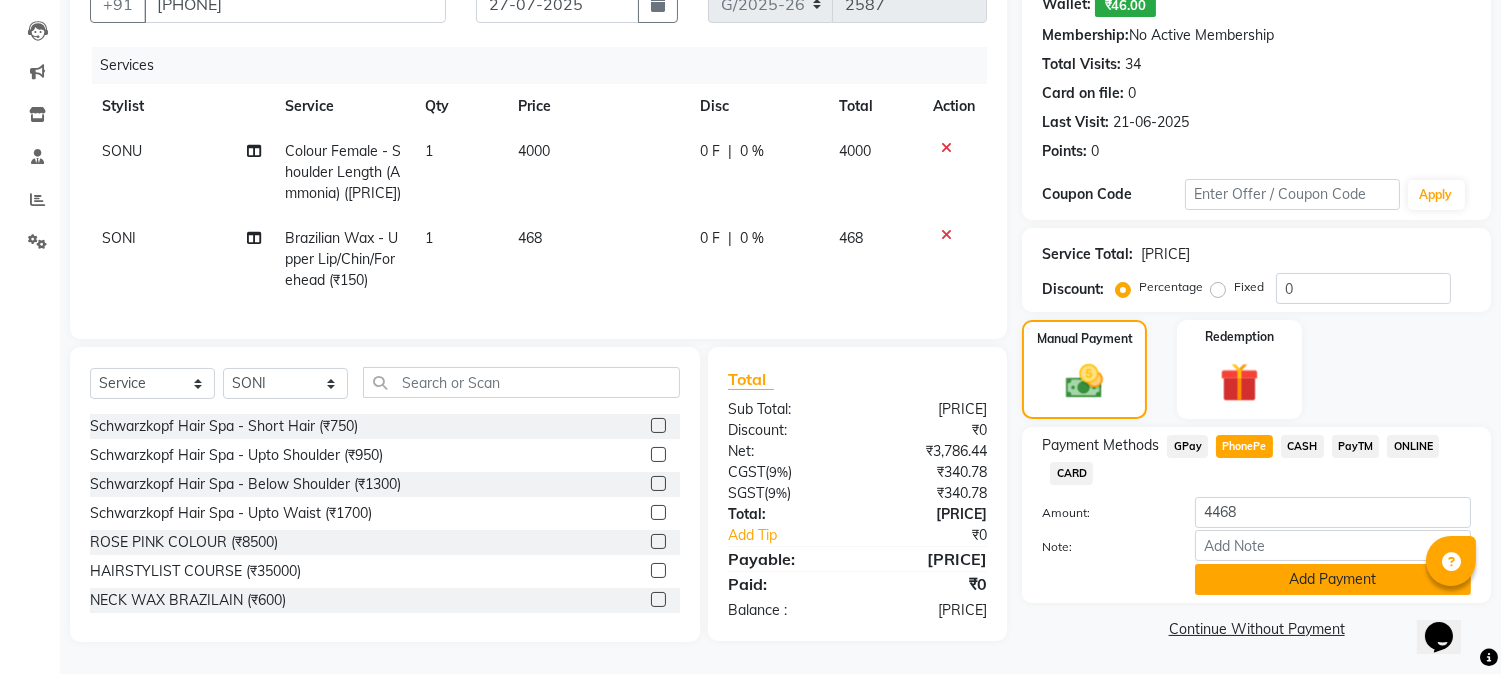 click on "Add Payment" 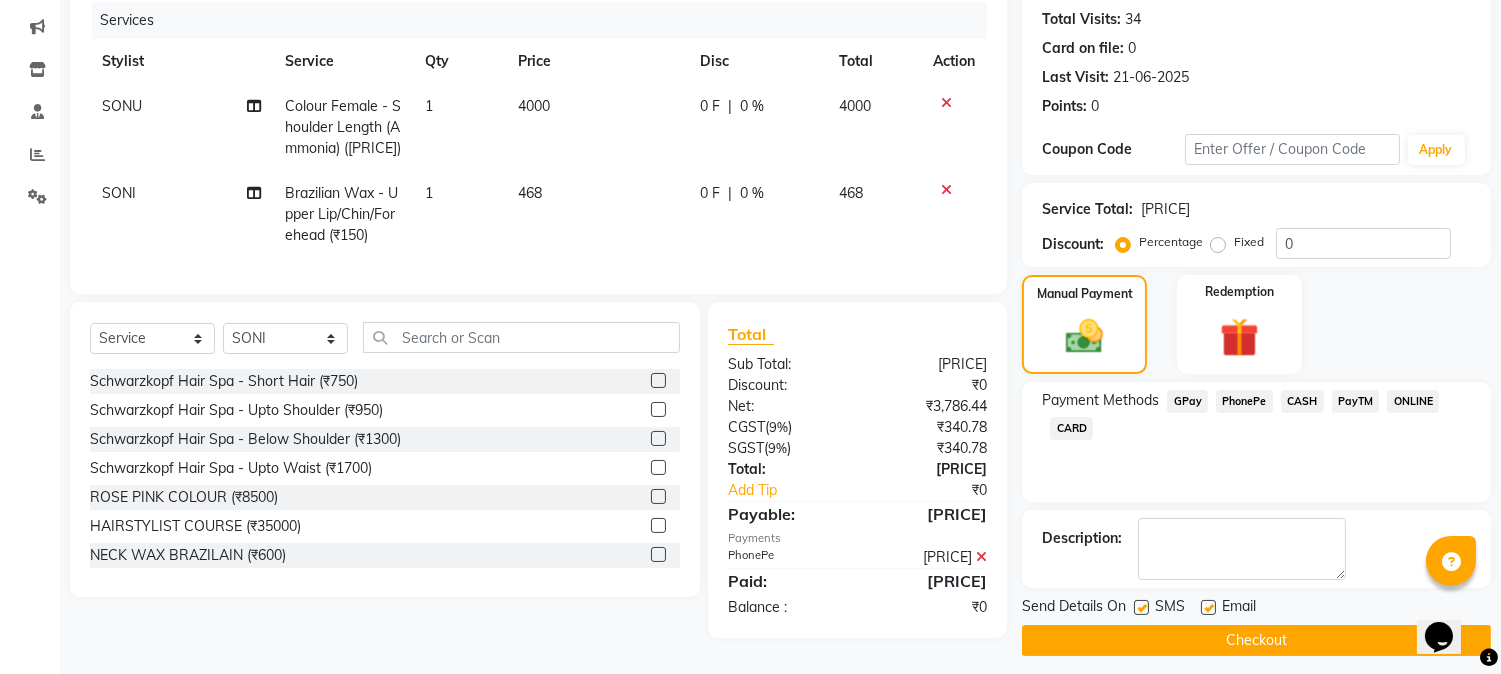 scroll, scrollTop: 256, scrollLeft: 0, axis: vertical 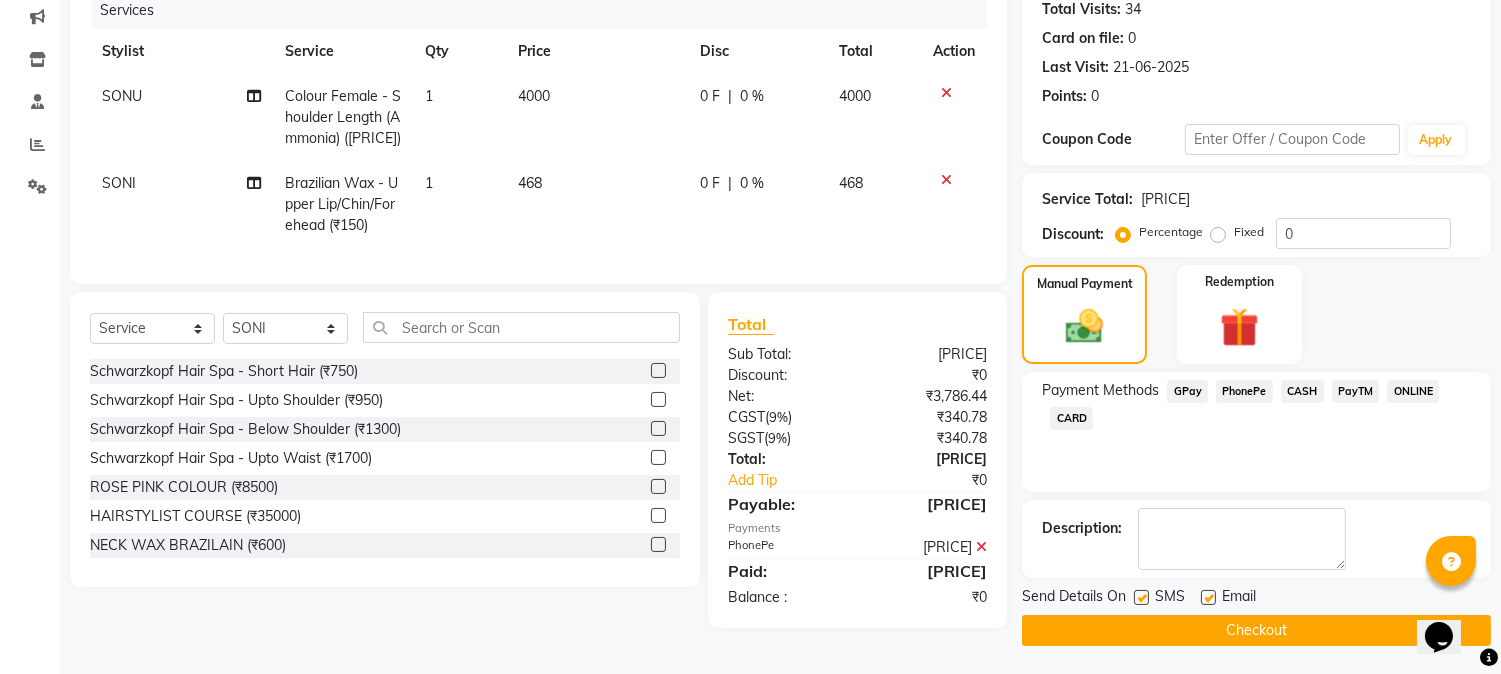 click on "SMS" 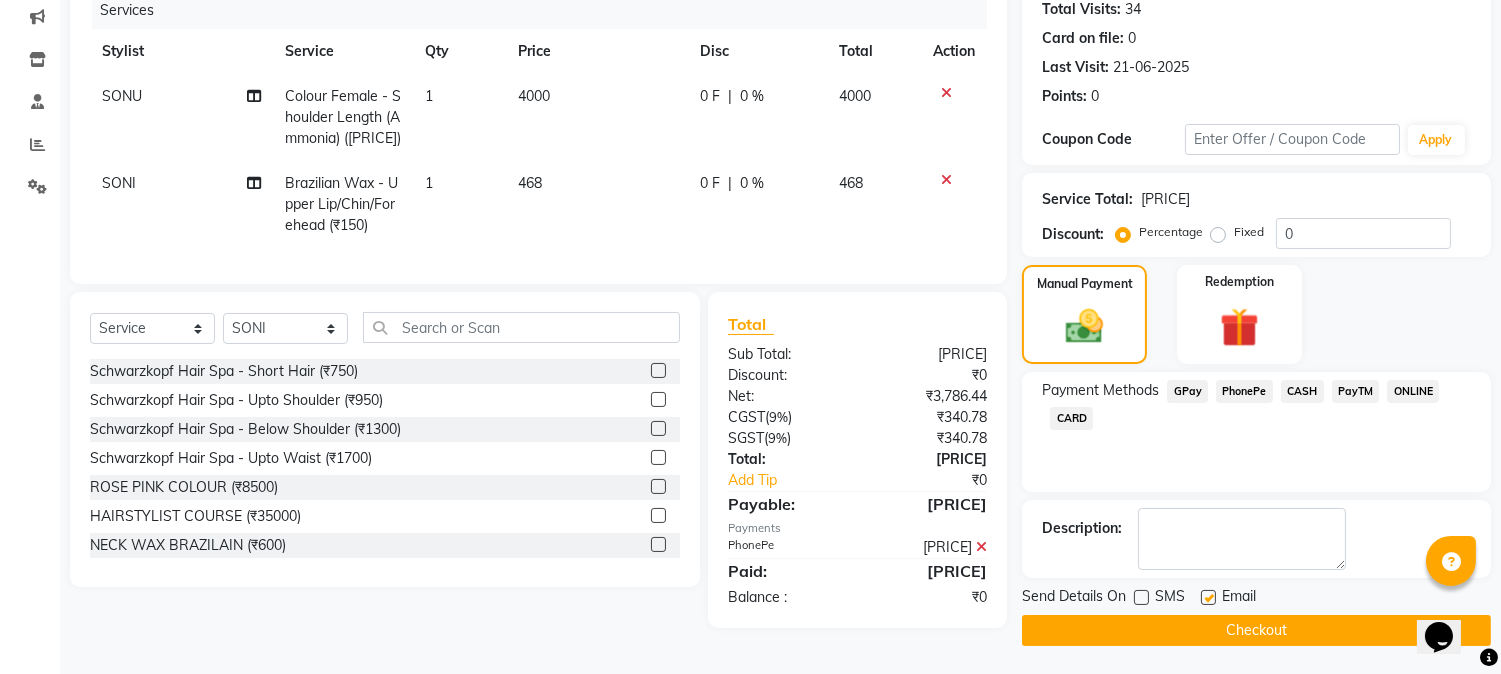 click 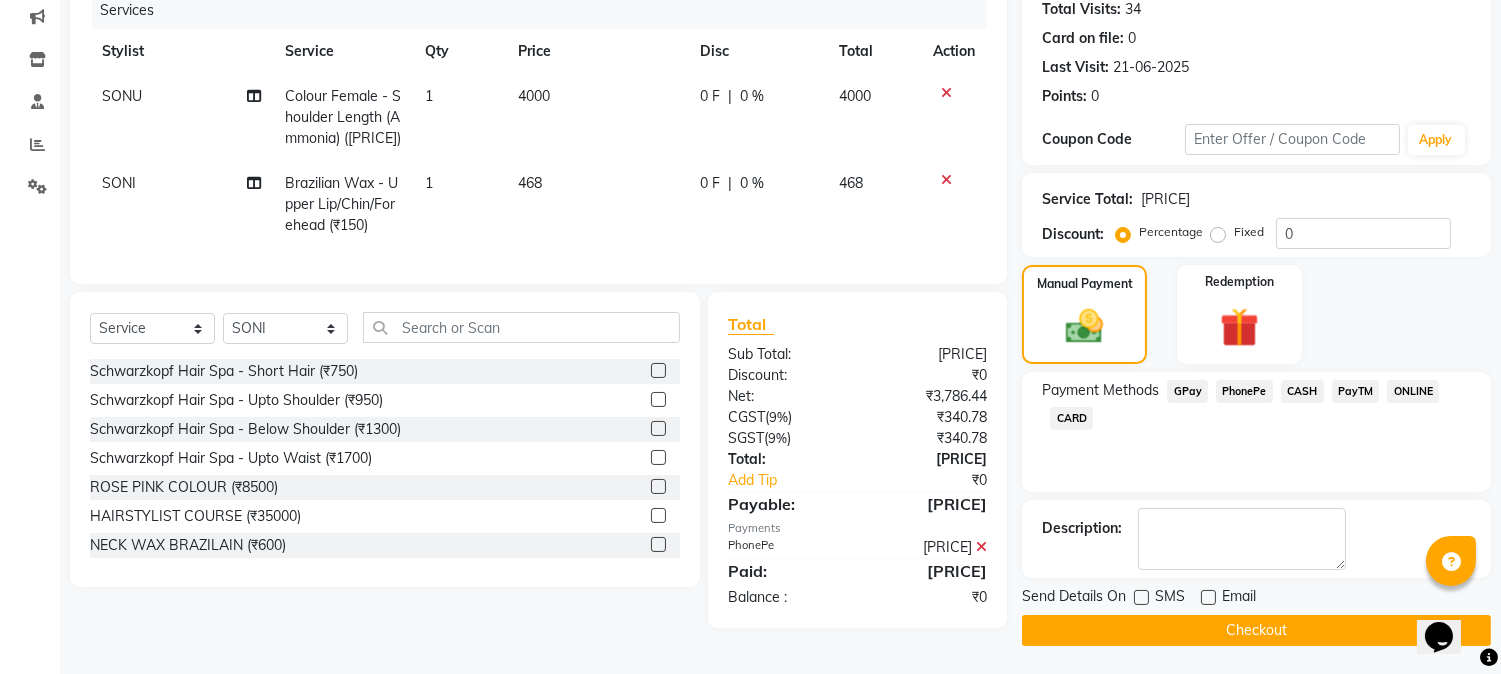 click on "Checkout" 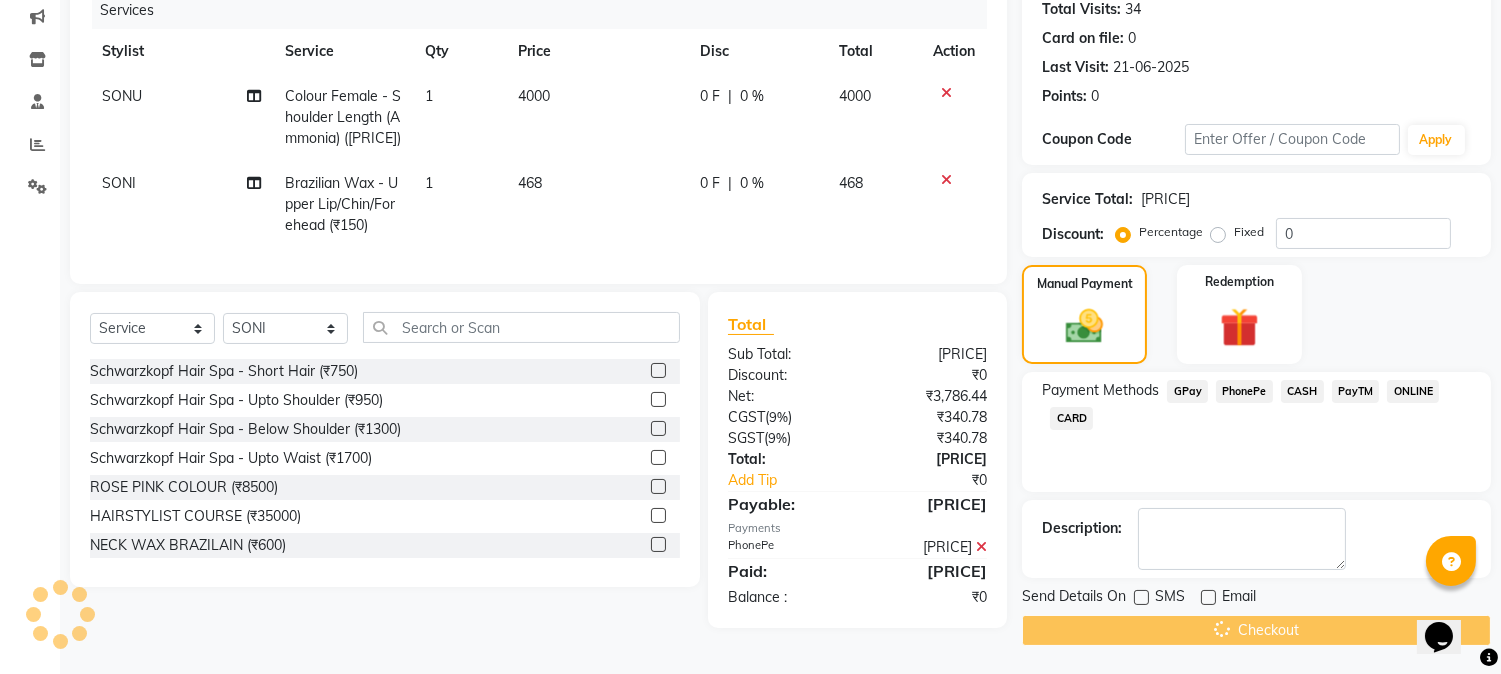 scroll, scrollTop: 0, scrollLeft: 0, axis: both 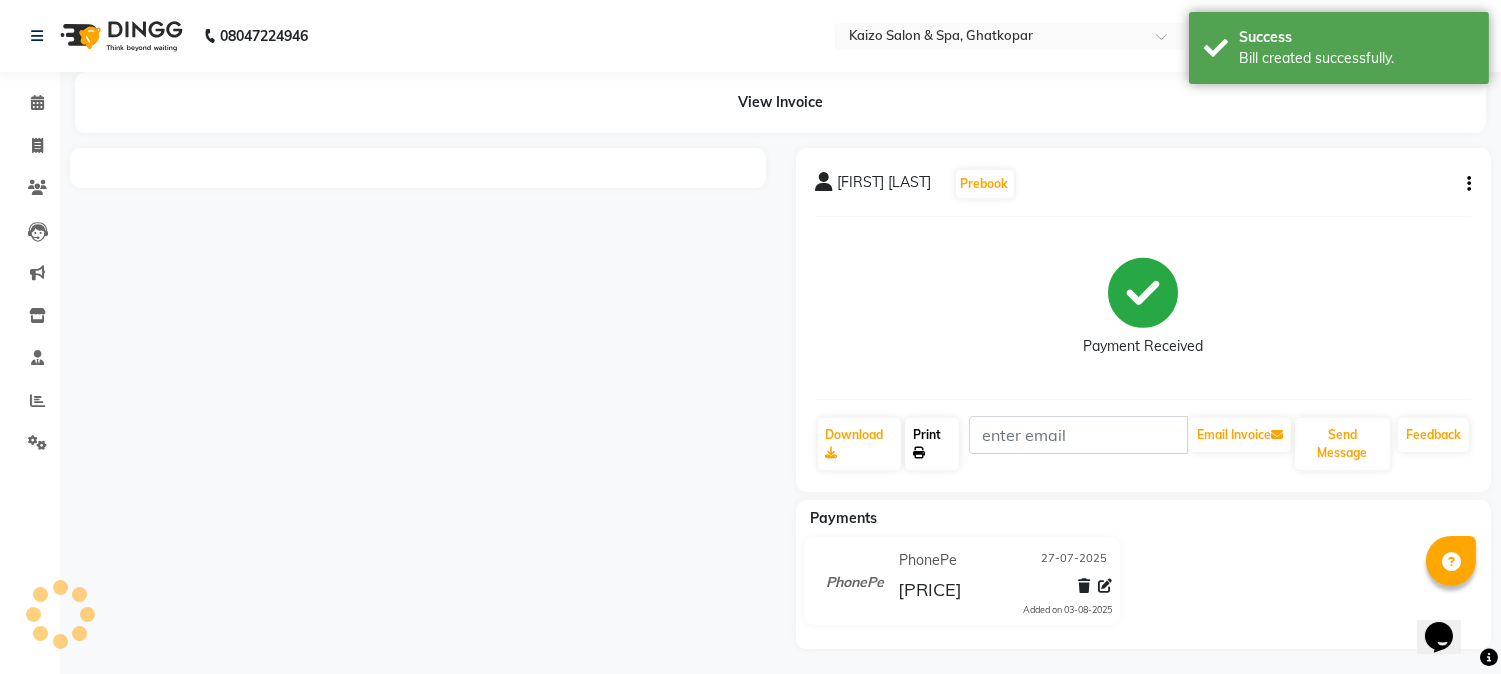 click on "Print" 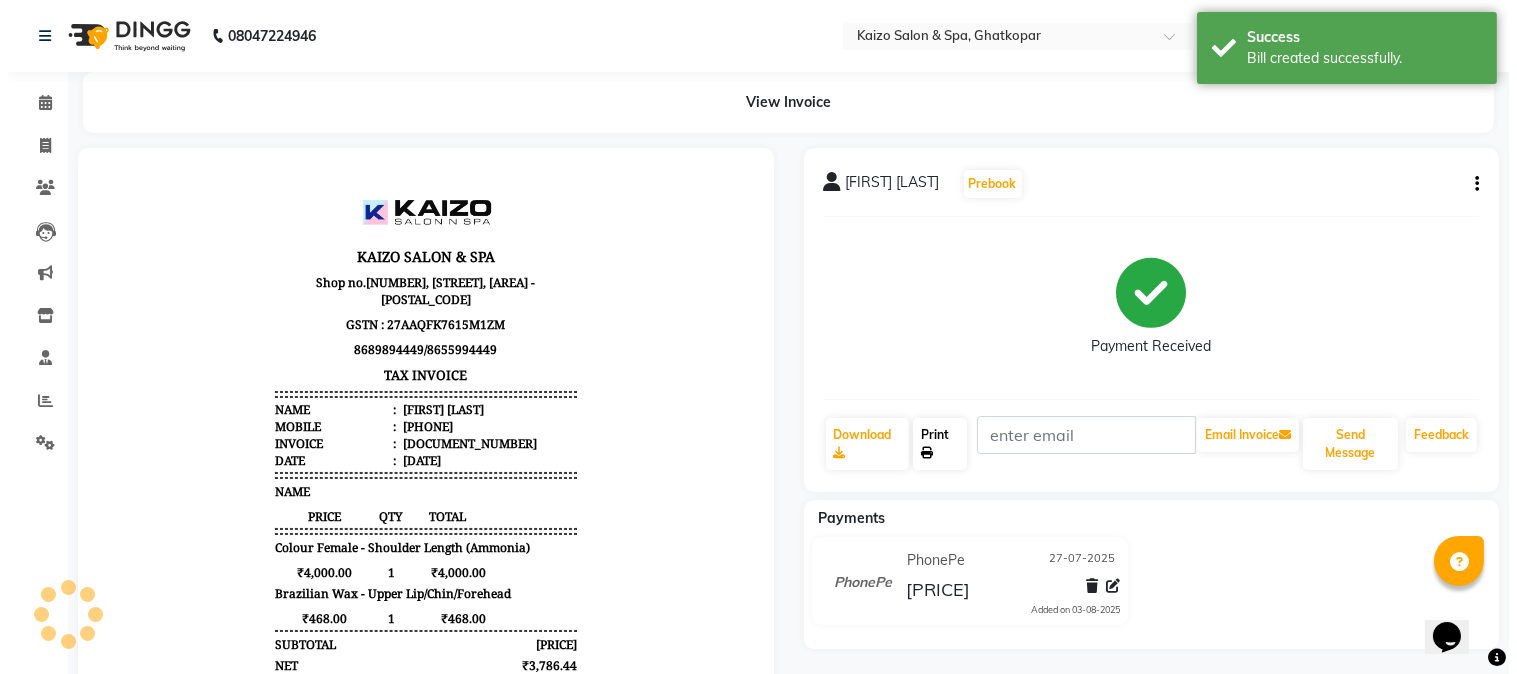 scroll, scrollTop: 0, scrollLeft: 0, axis: both 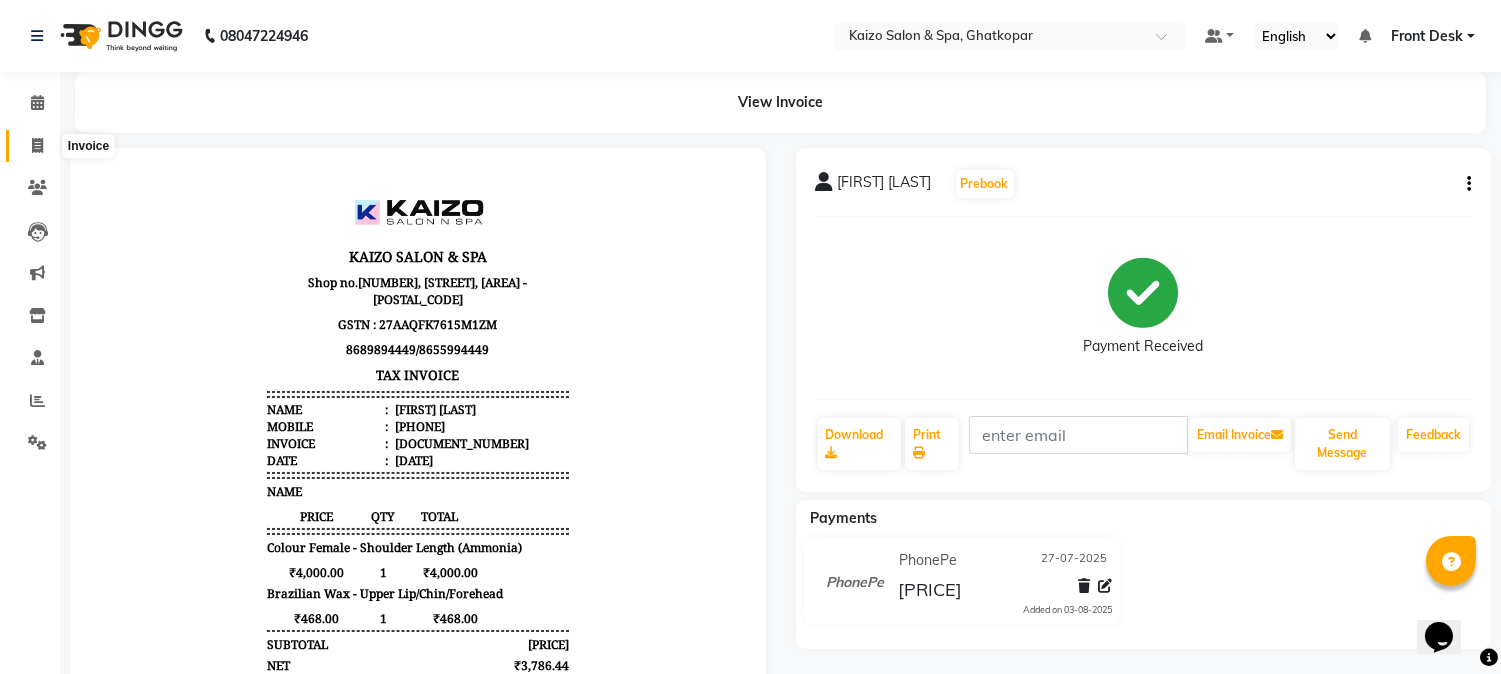 click 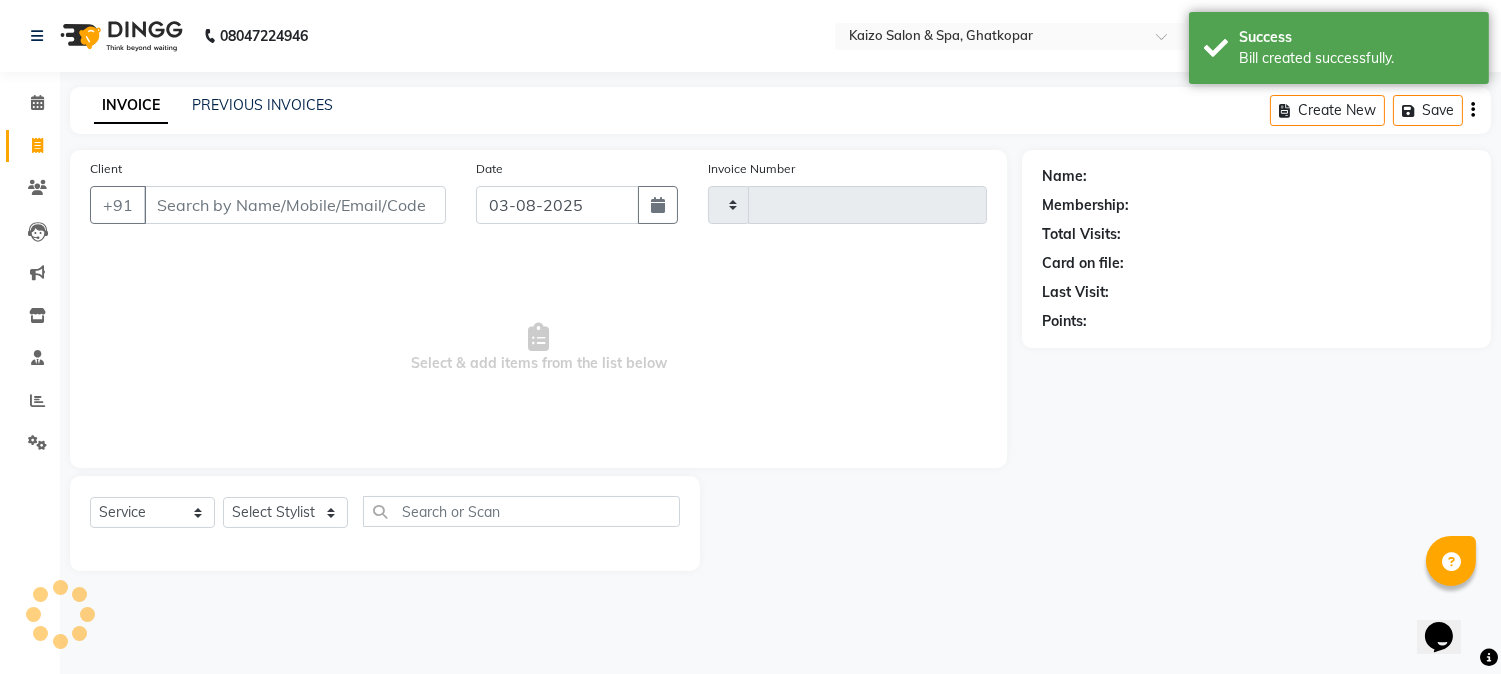 type on "2588" 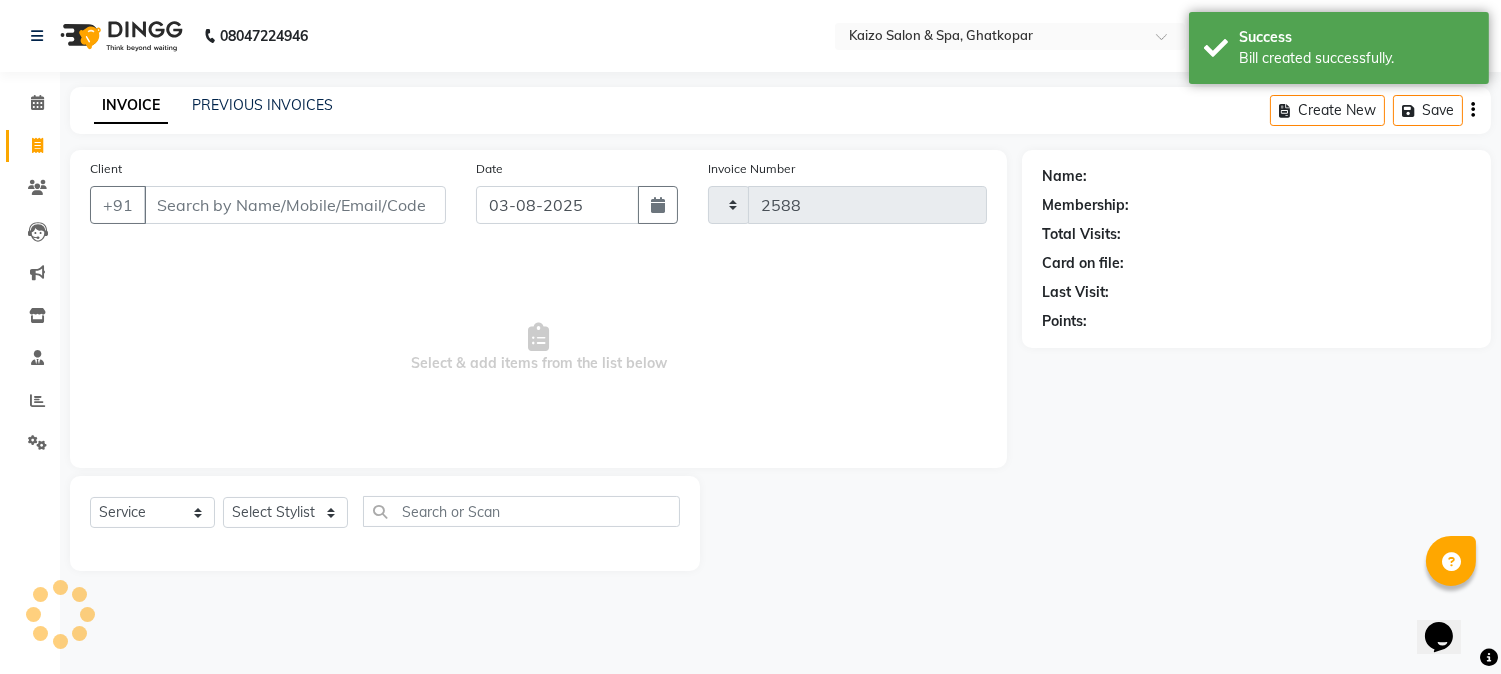 select on "3500" 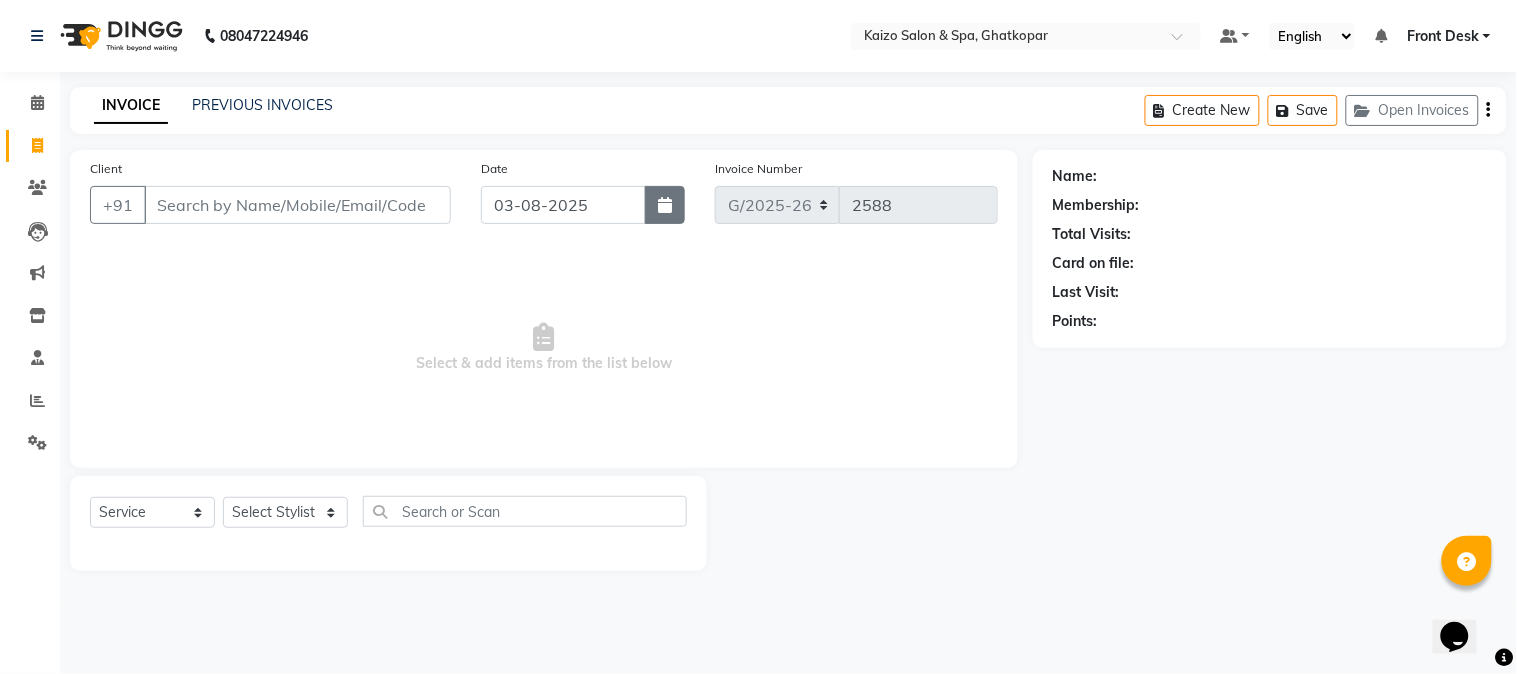 click 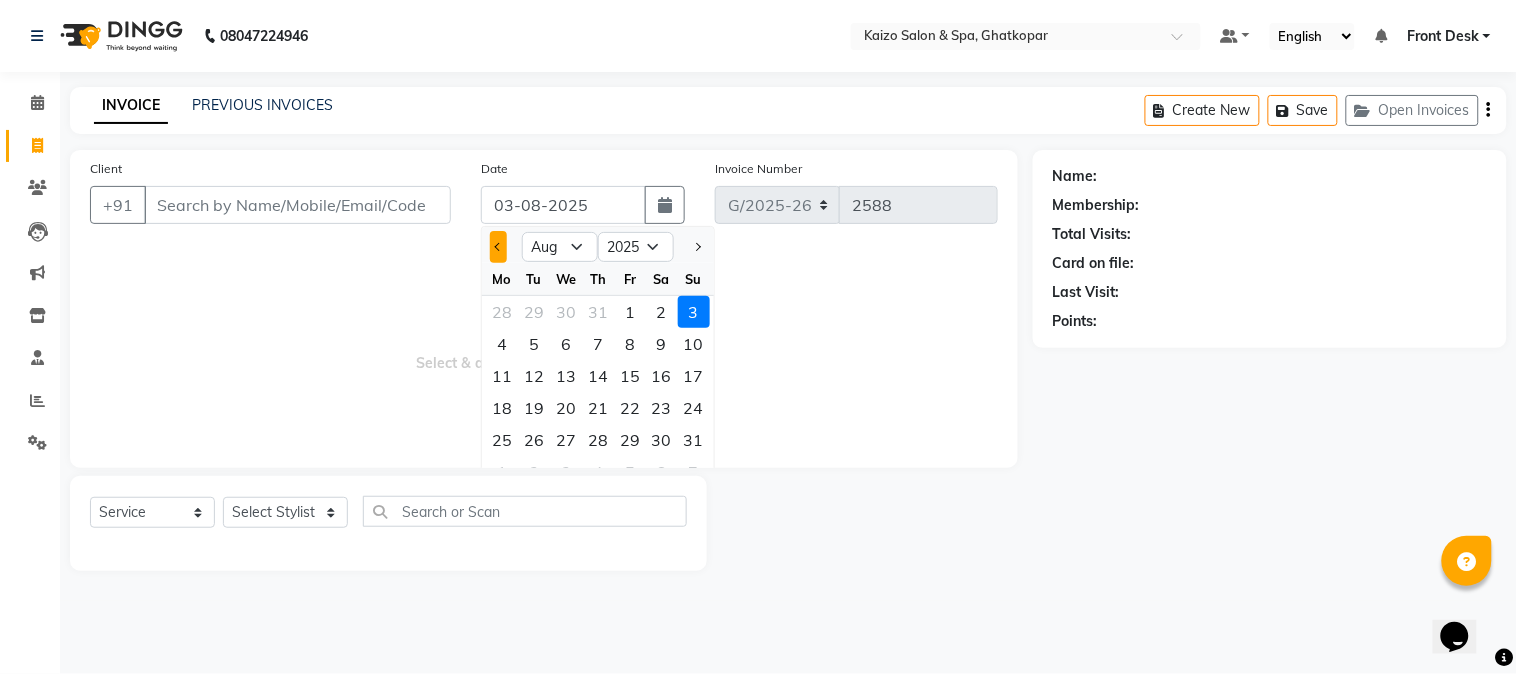 click 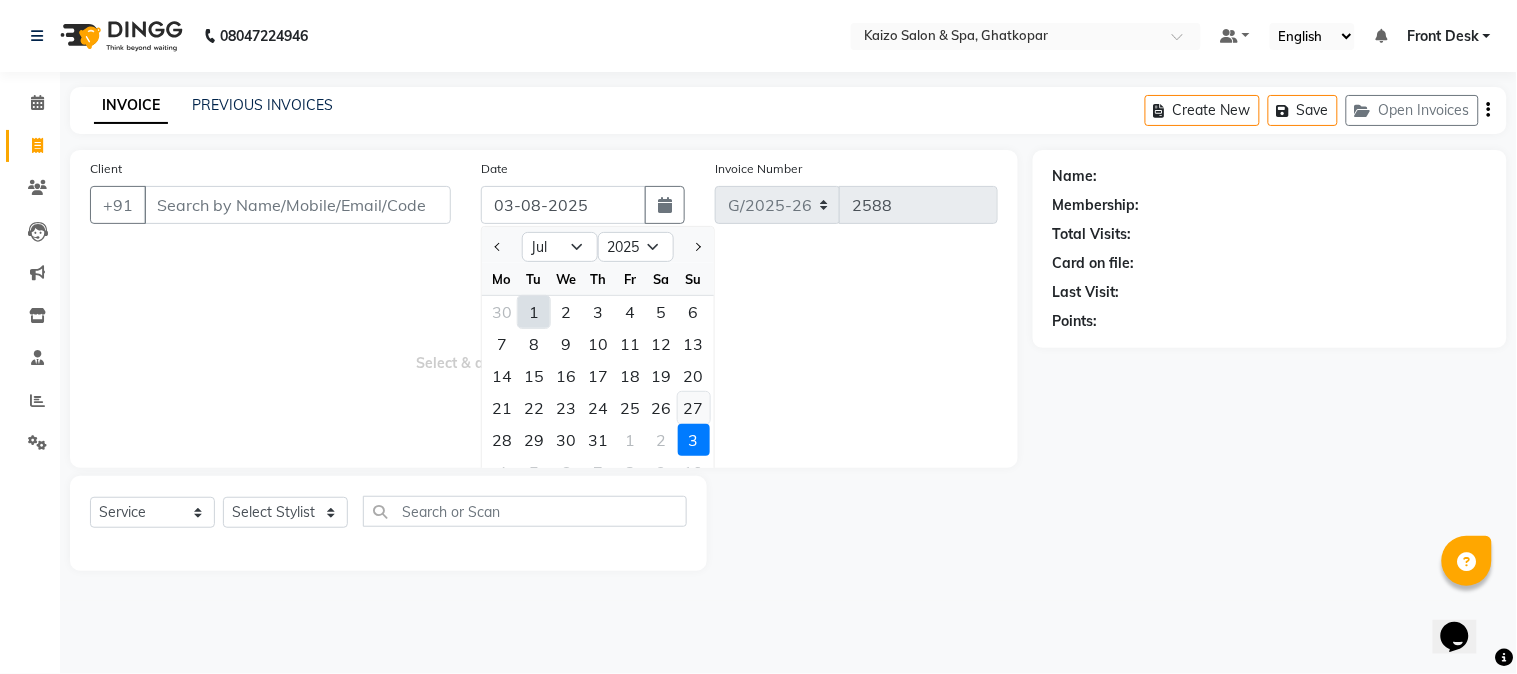 click on "27" 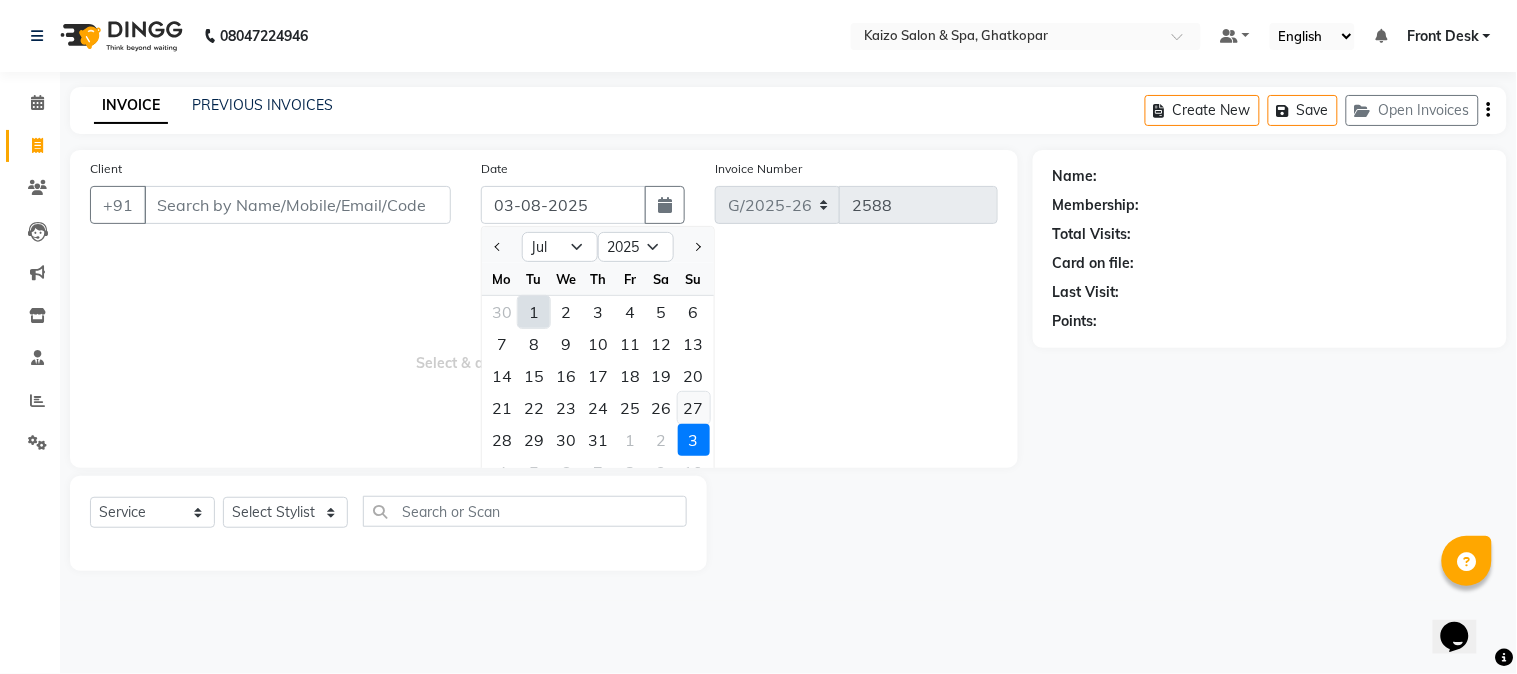type on "27-07-2025" 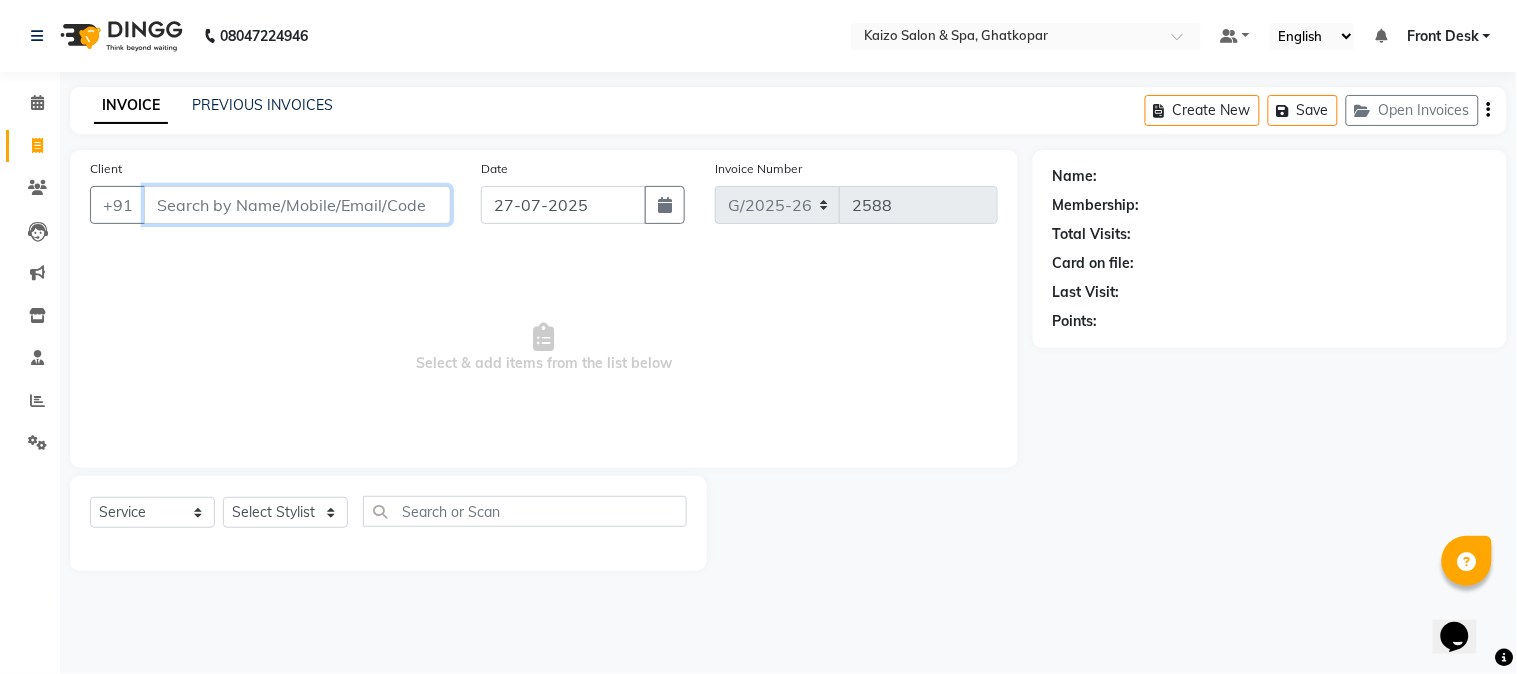 click on "Client" at bounding box center (297, 205) 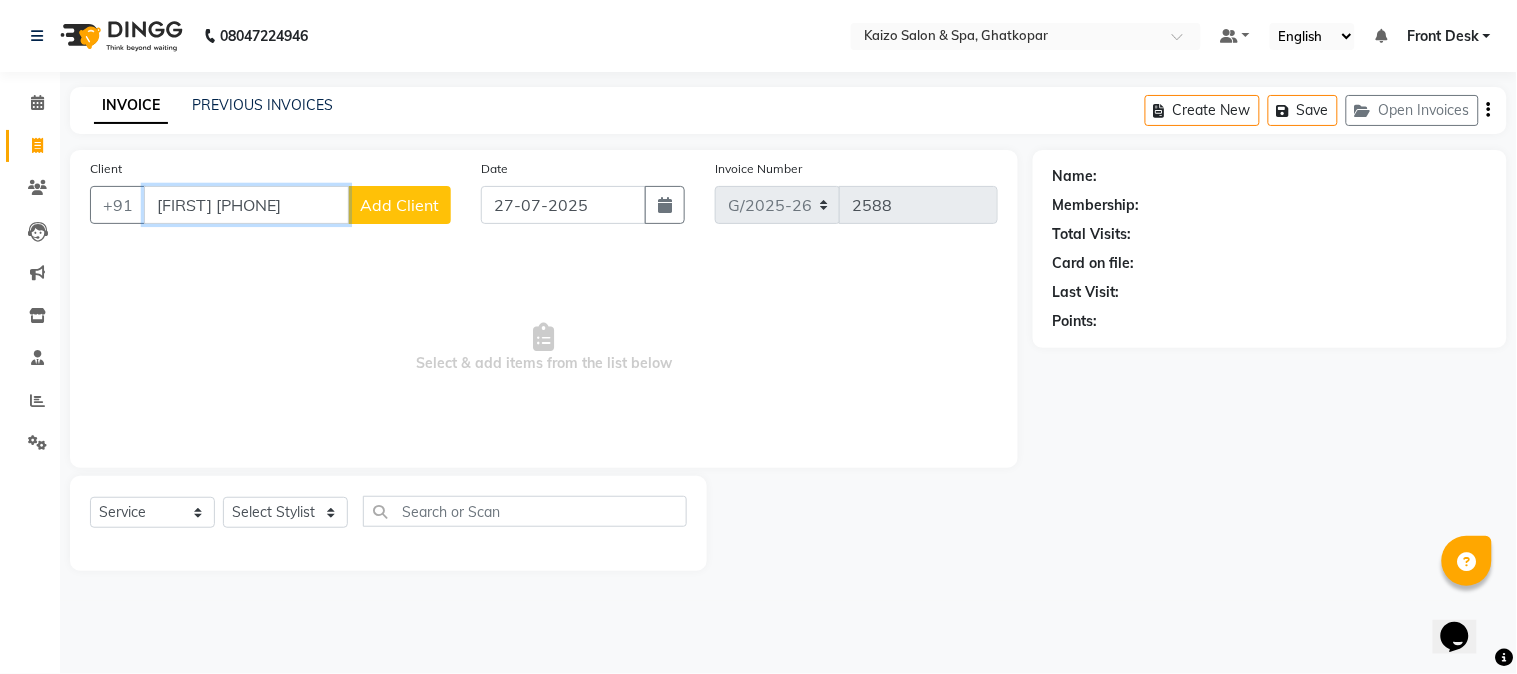 click on "[FIRST] [PHONE]" at bounding box center (246, 205) 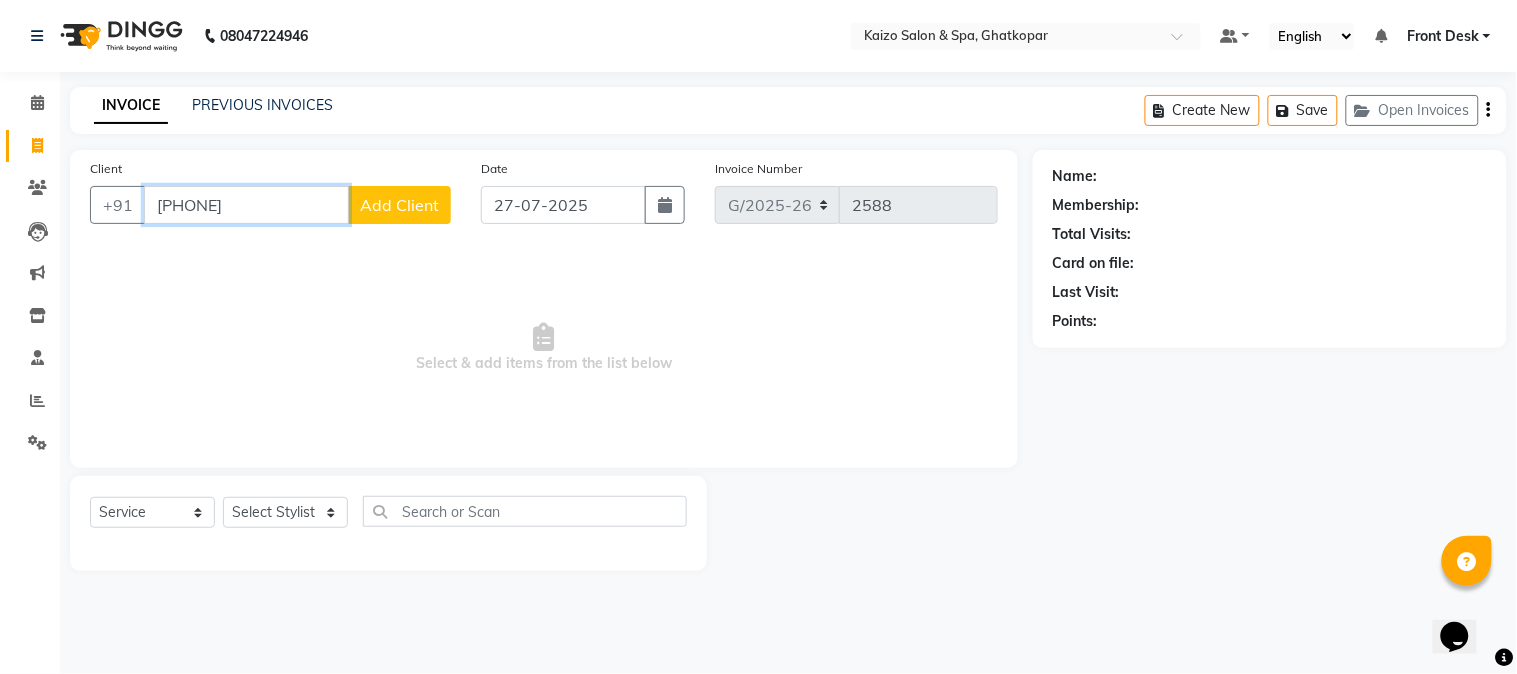 type on "[PHONE]" 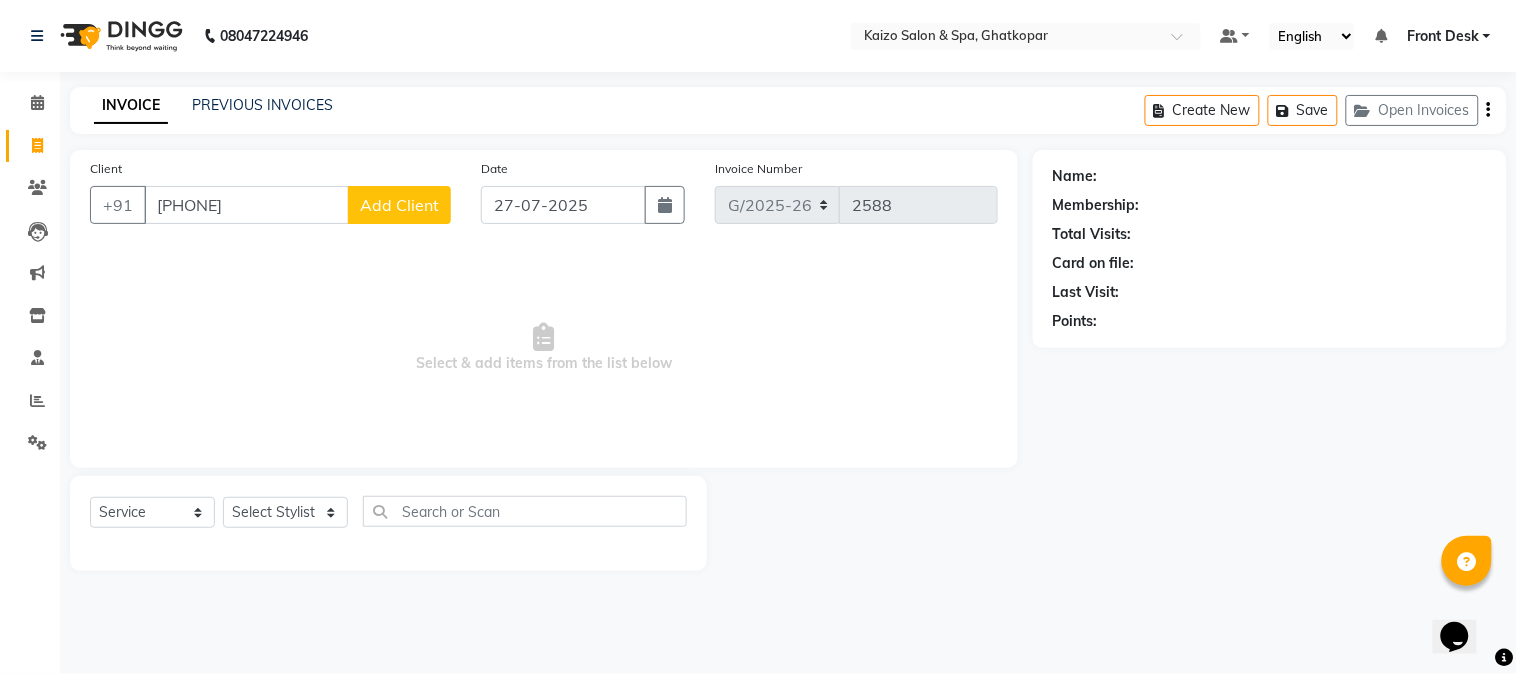 click on "Add Client" 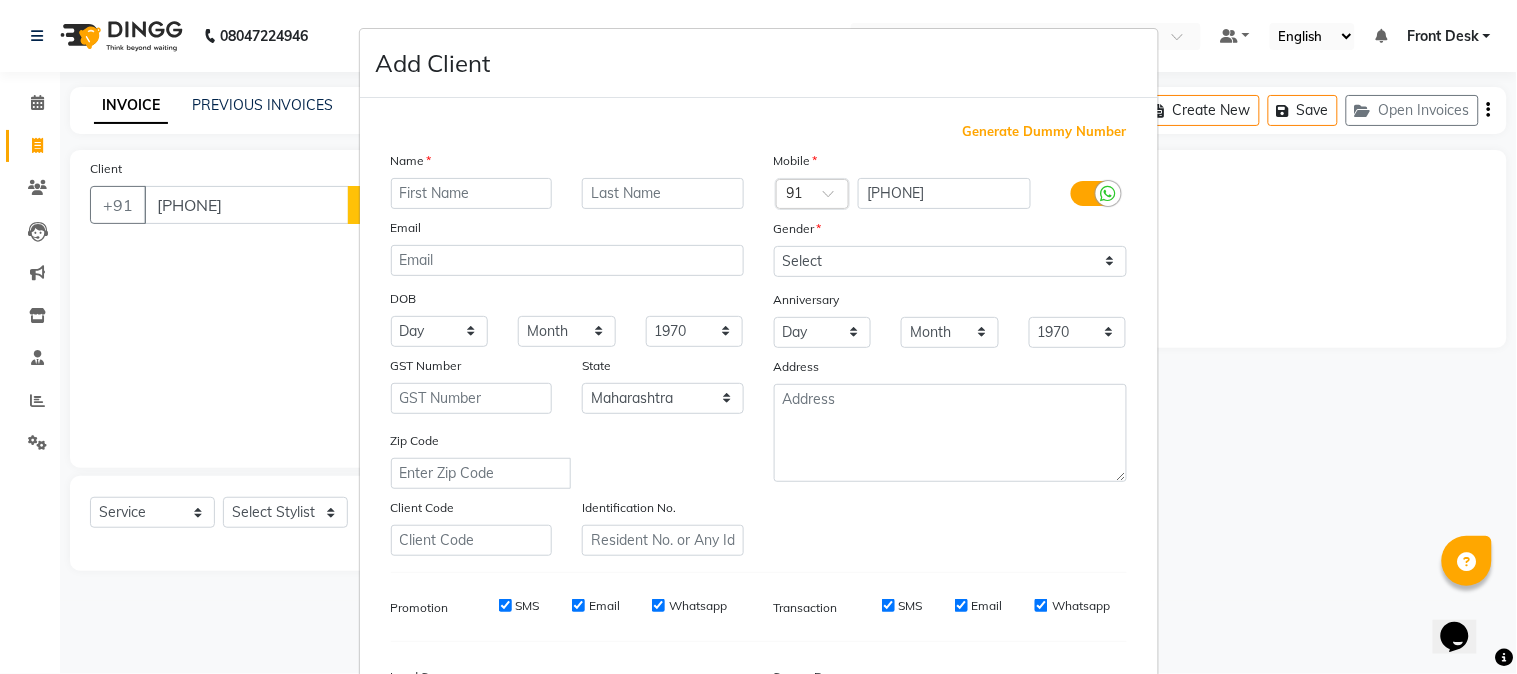 click at bounding box center [472, 193] 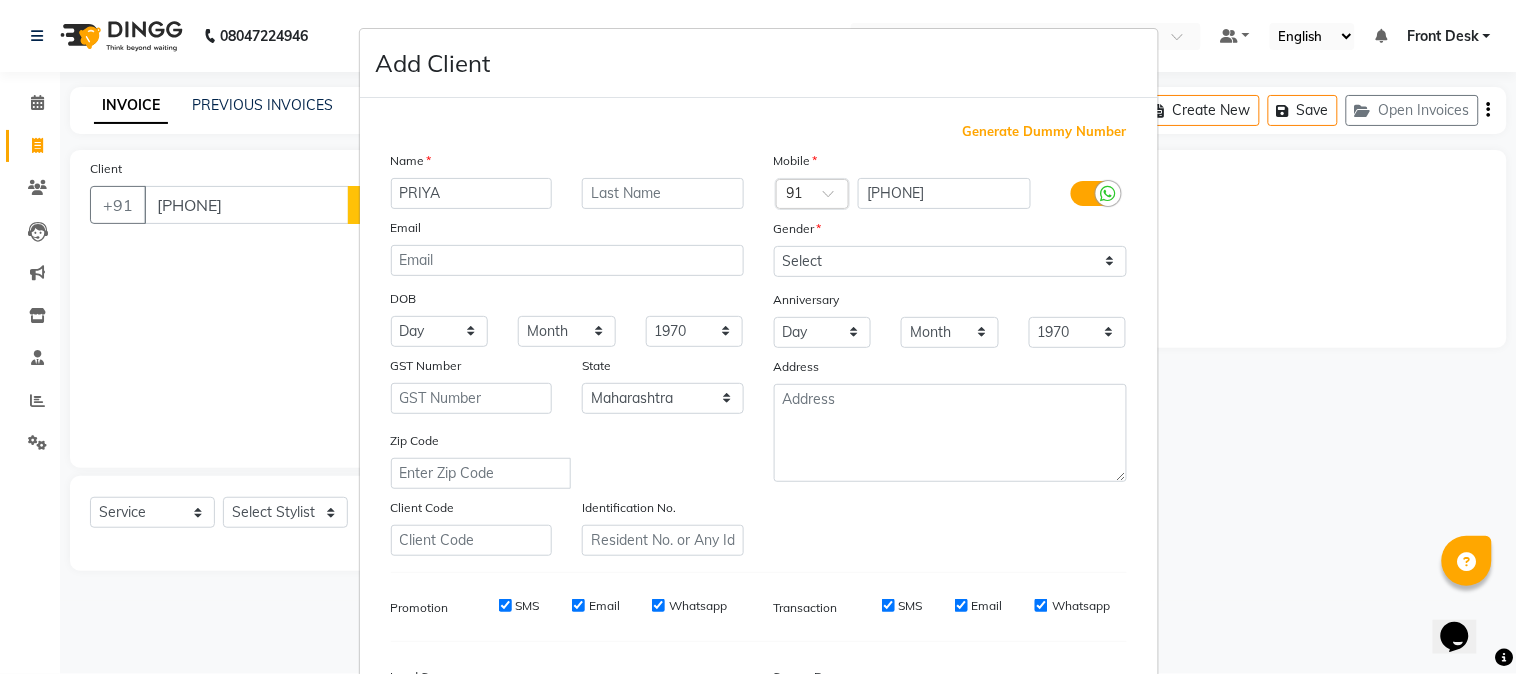 type on "PRIYA" 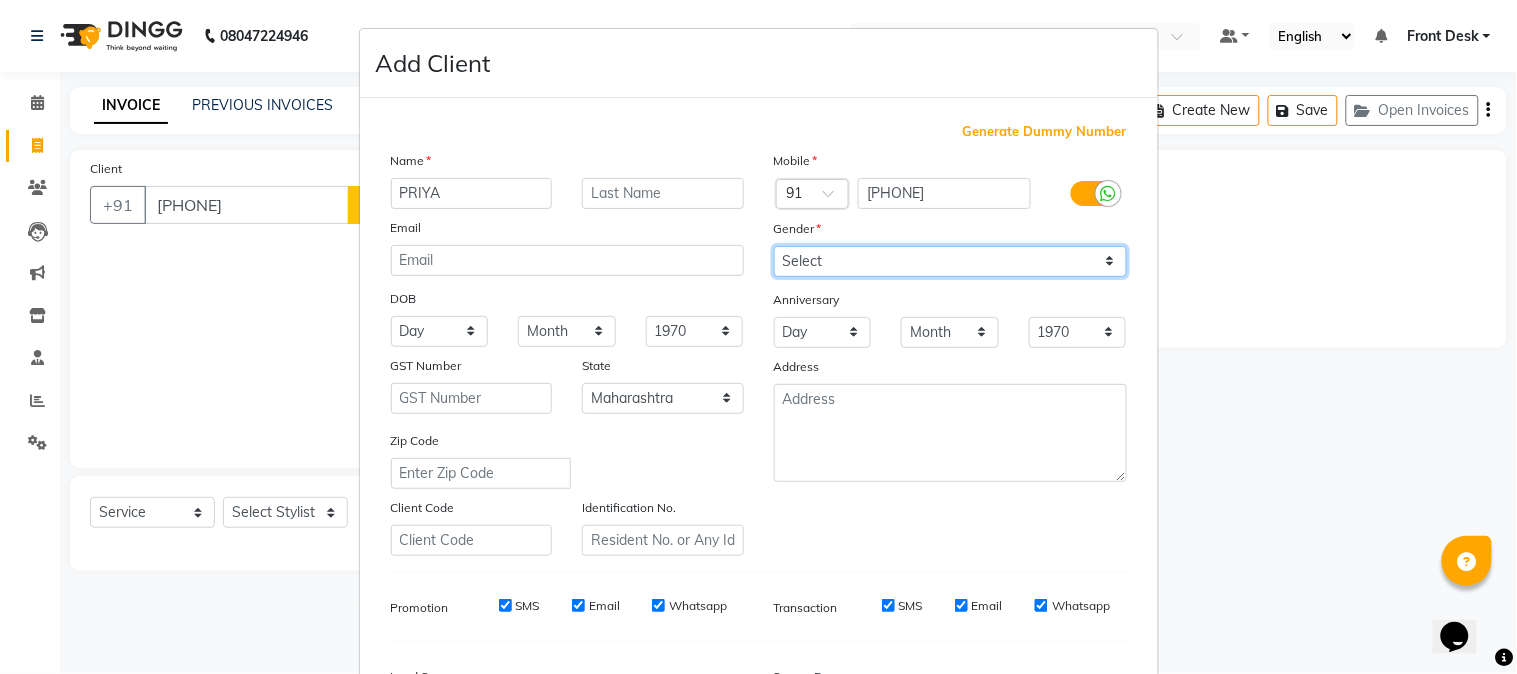 click on "Select Male Female Other Prefer Not To Say" at bounding box center (950, 261) 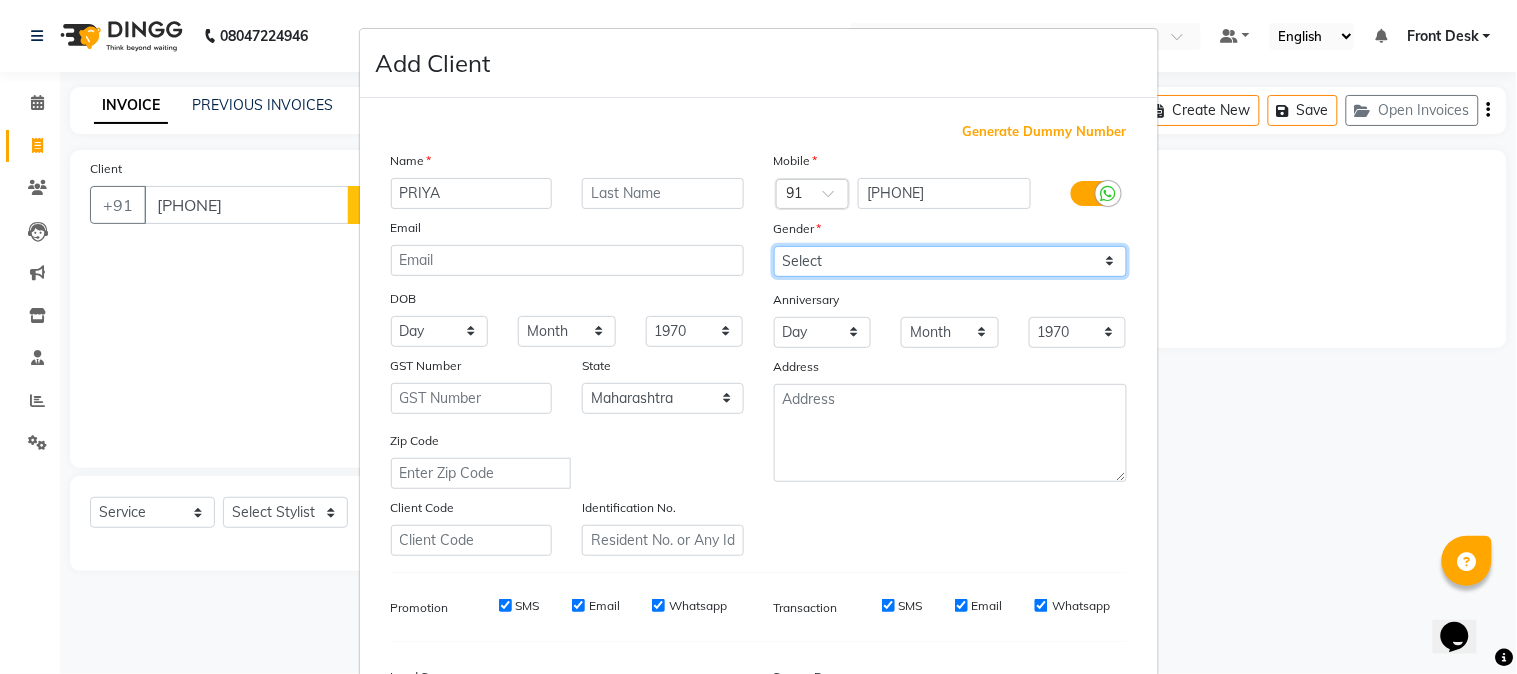 select on "female" 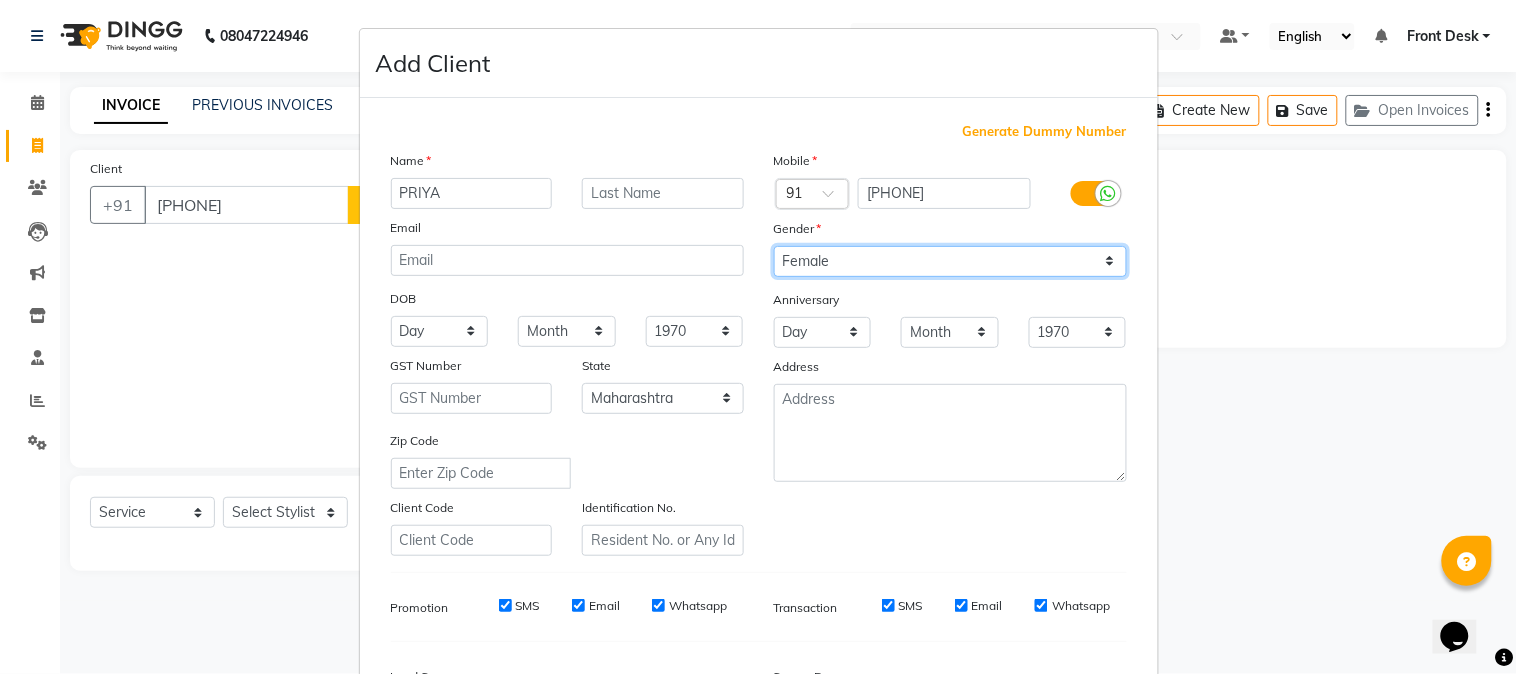 click on "Select Male Female Other Prefer Not To Say" at bounding box center [950, 261] 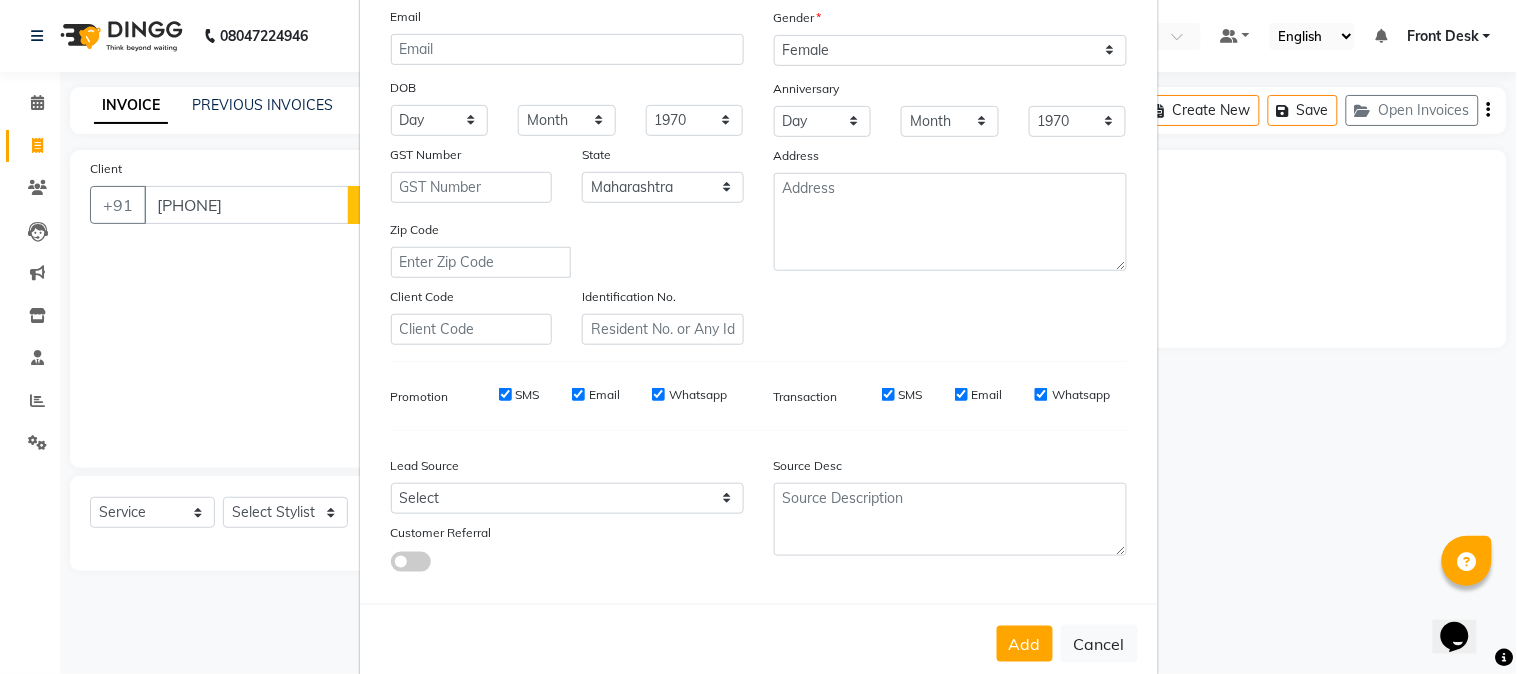 scroll, scrollTop: 212, scrollLeft: 0, axis: vertical 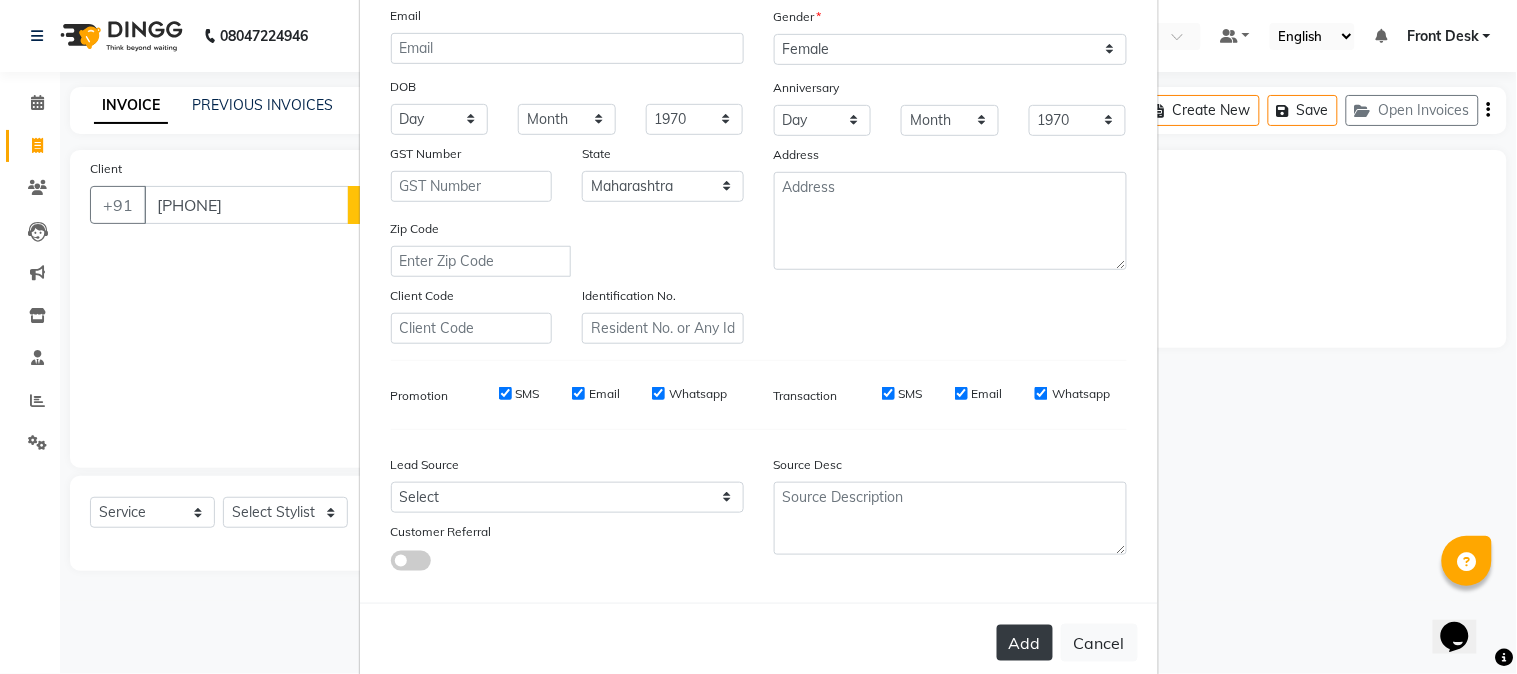 click on "Add" at bounding box center [1025, 643] 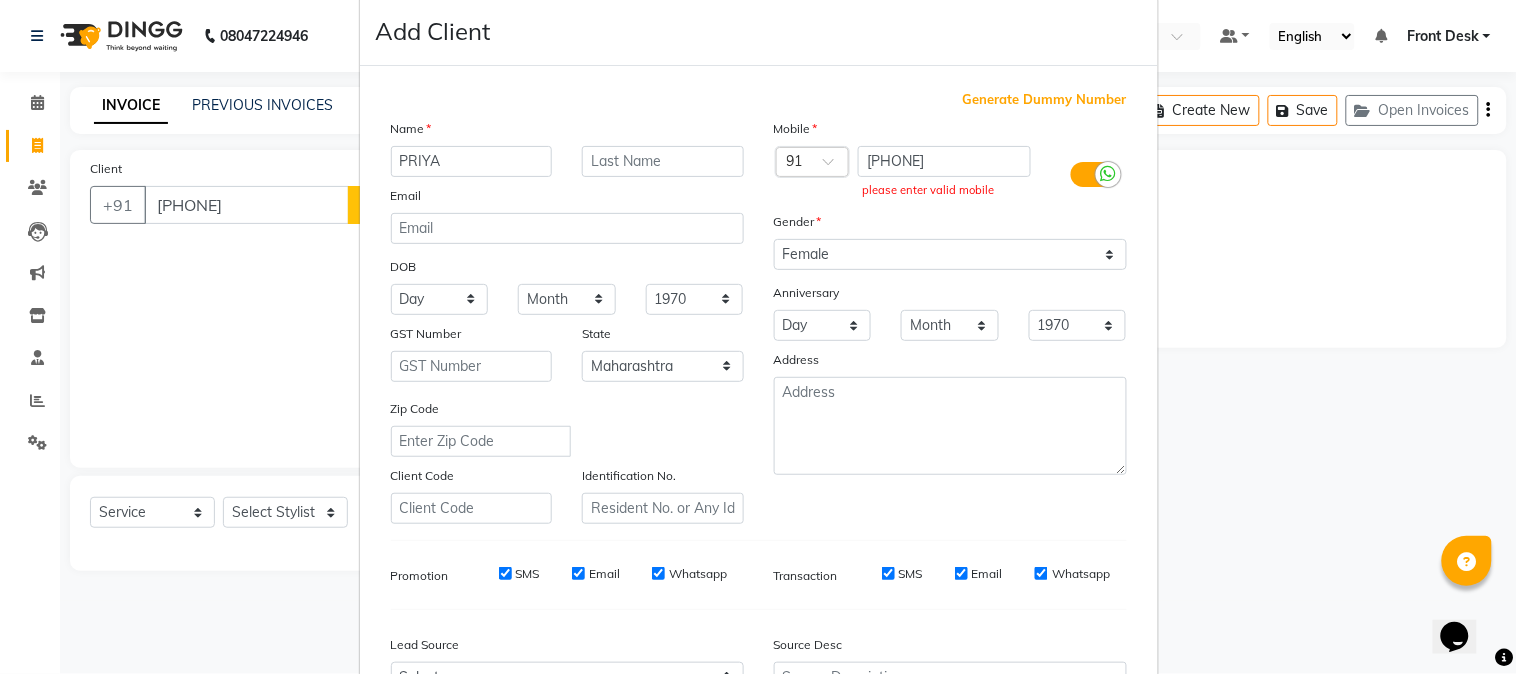 scroll, scrollTop: 0, scrollLeft: 0, axis: both 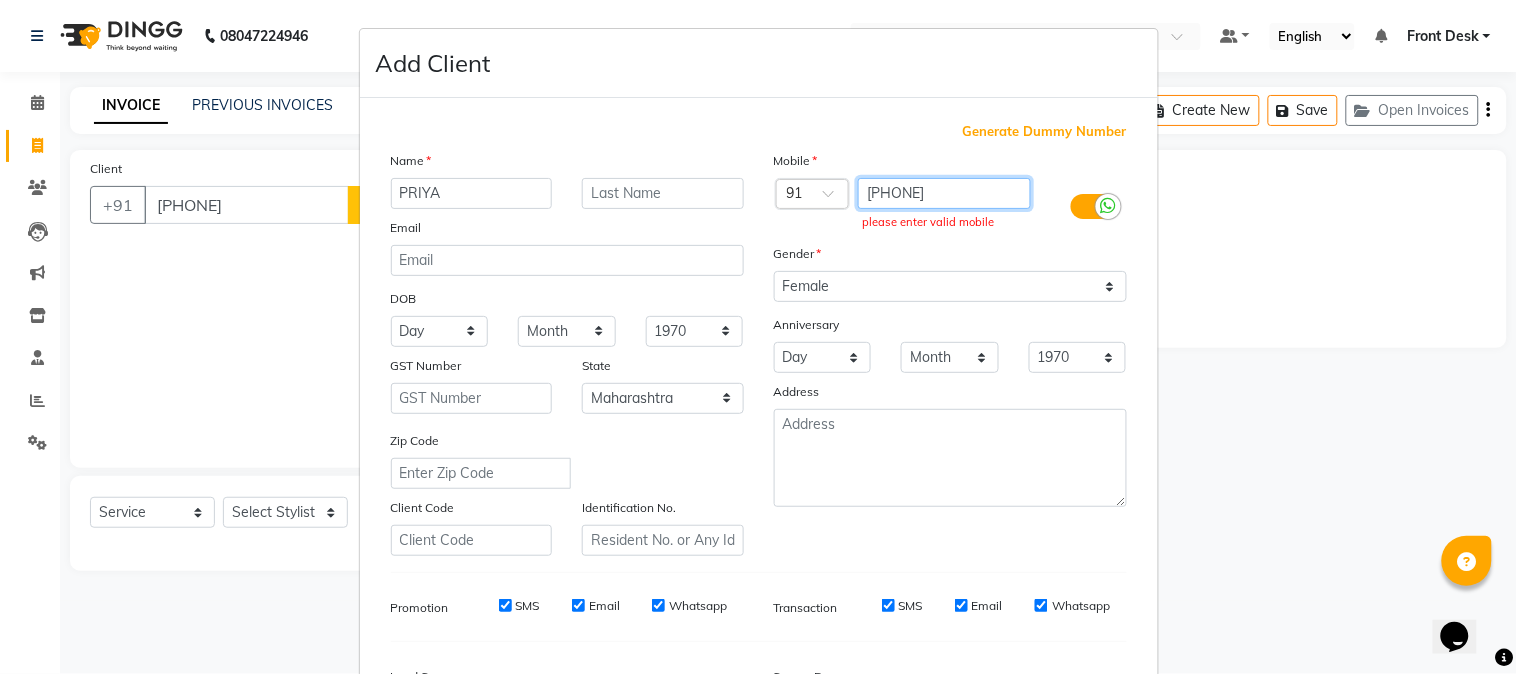 click on "[PHONE]" at bounding box center [944, 193] 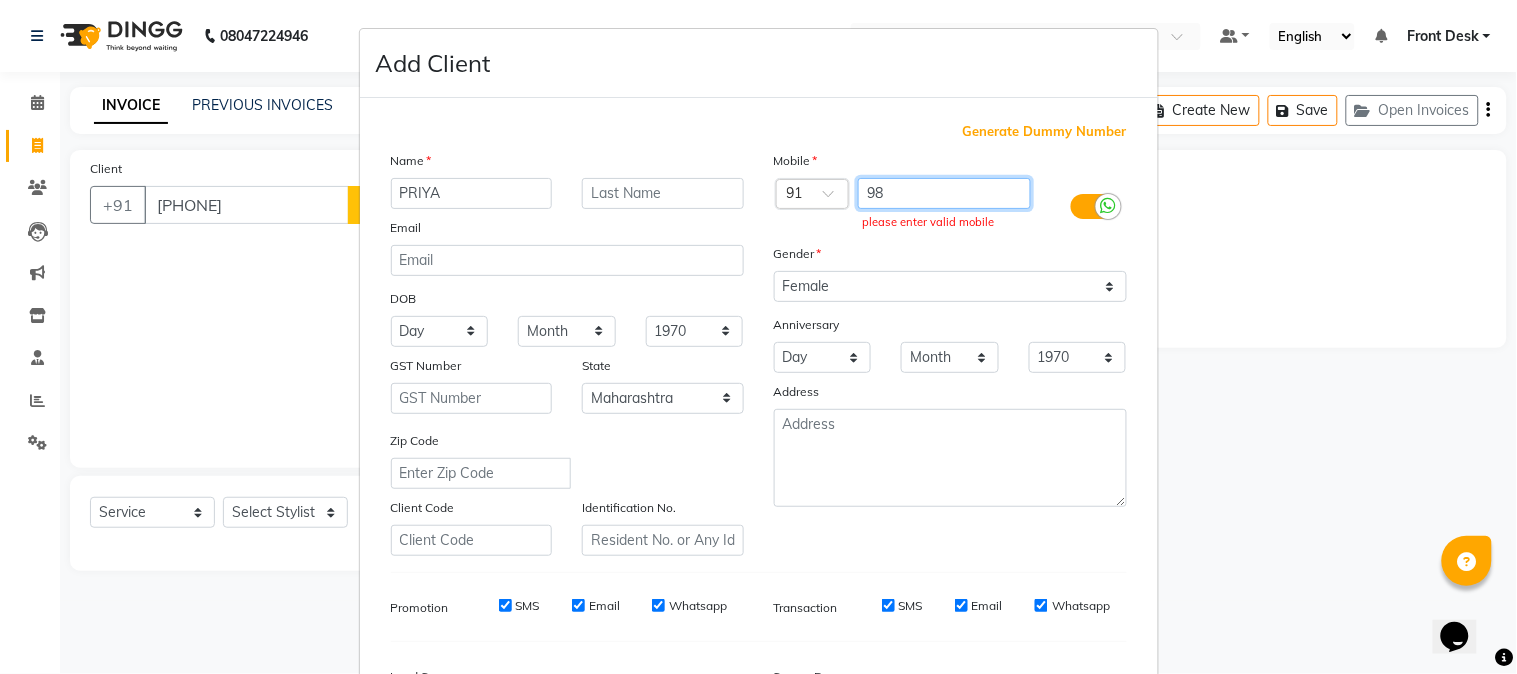 type on "9" 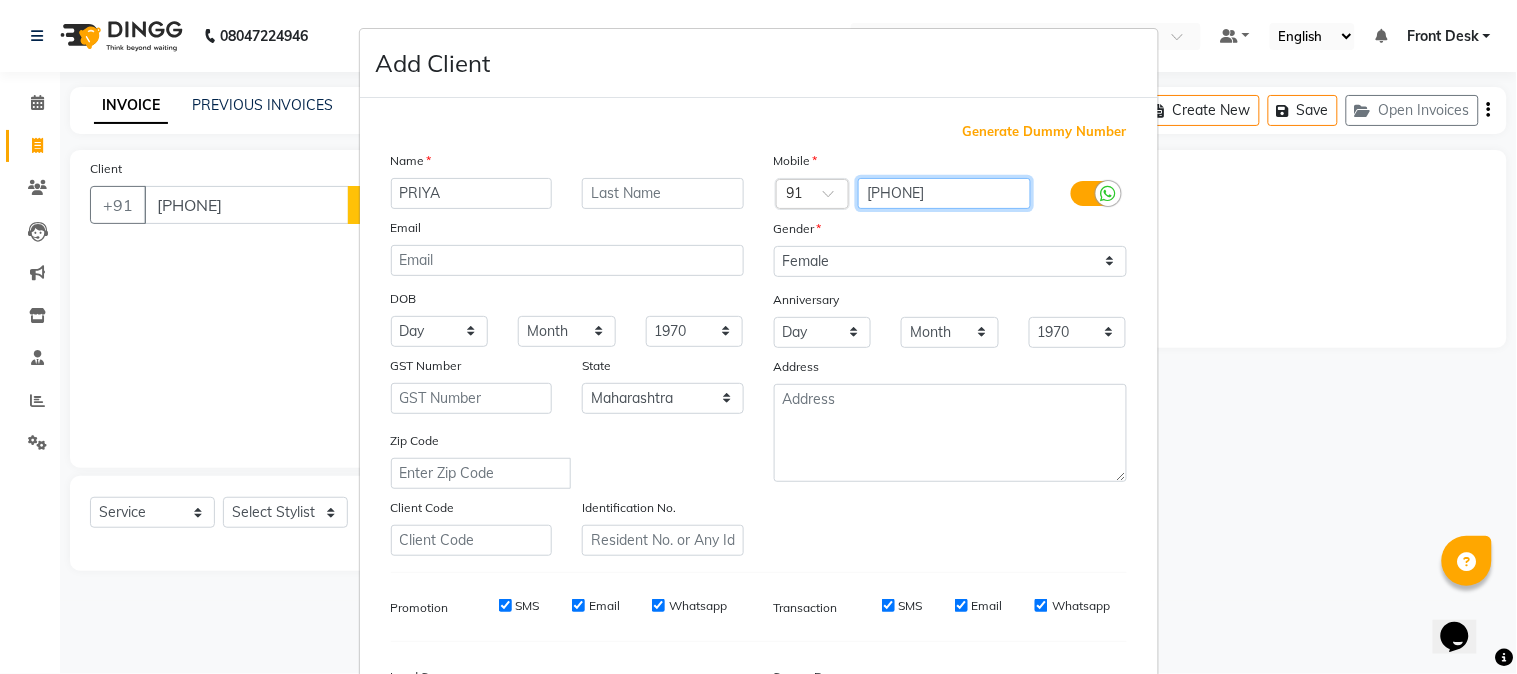 type on "[PHONE]" 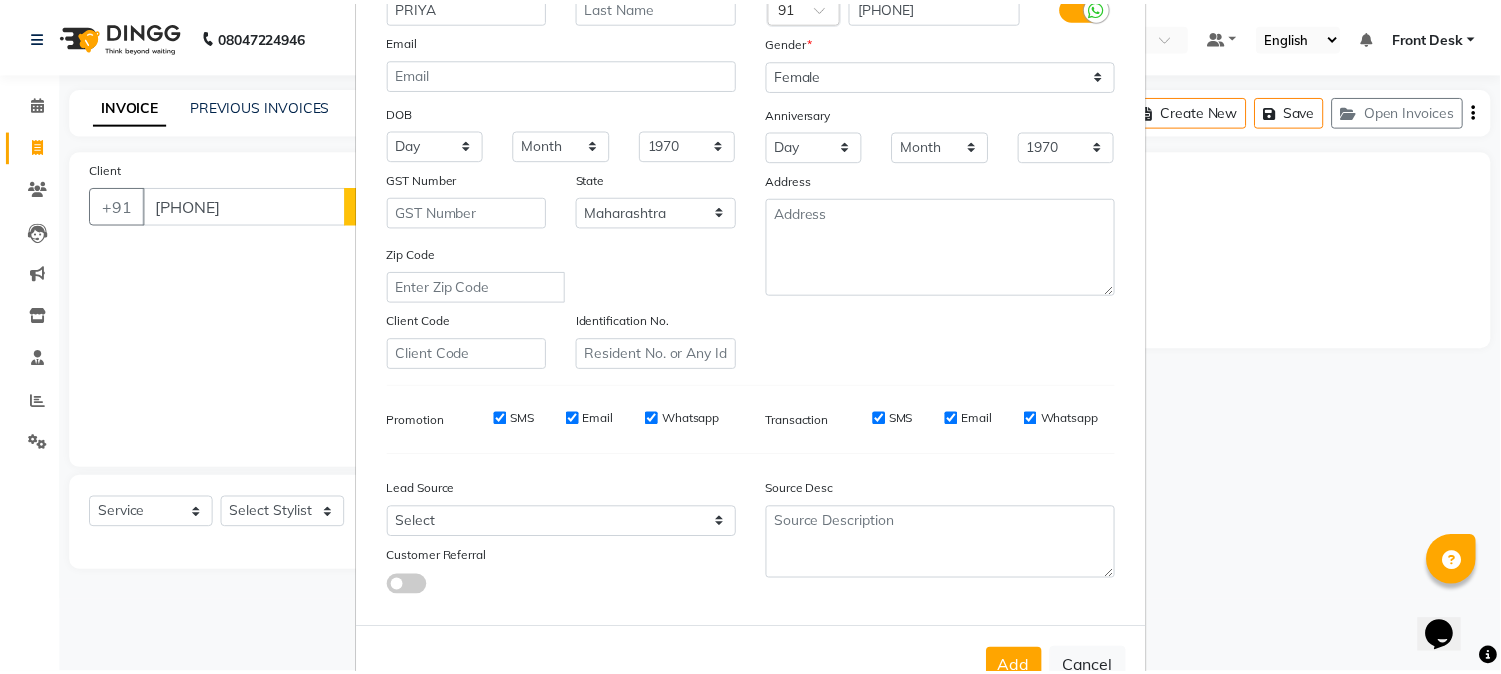 scroll, scrollTop: 250, scrollLeft: 0, axis: vertical 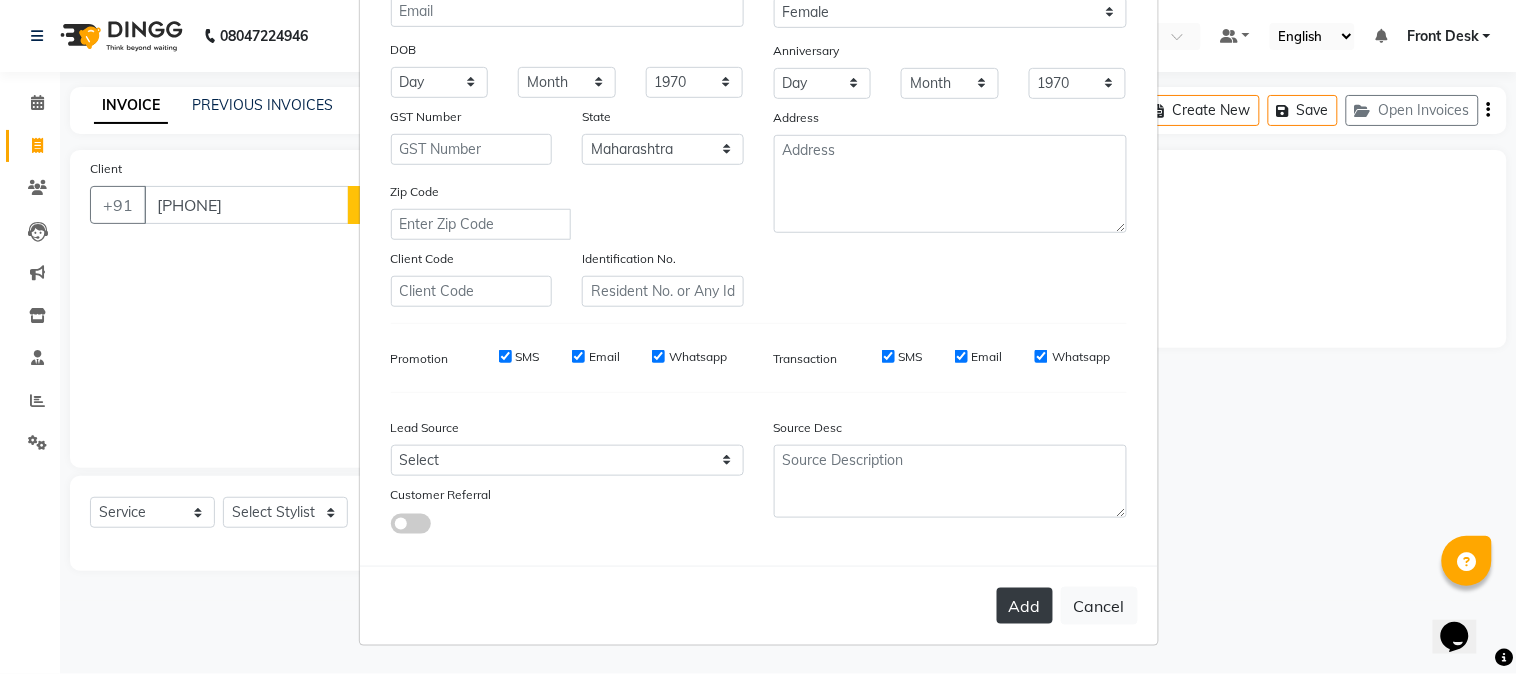 click on "Add" at bounding box center [1025, 606] 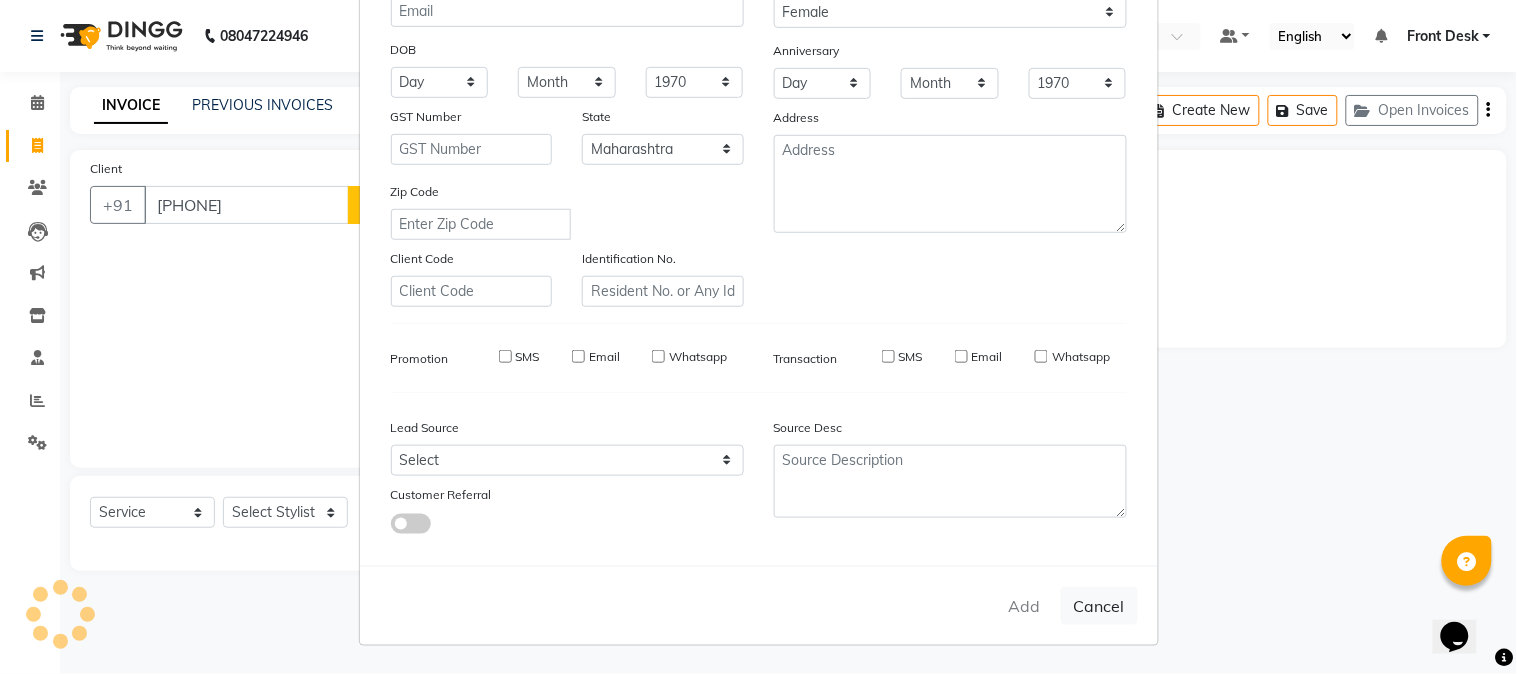 type on "[PHONE]" 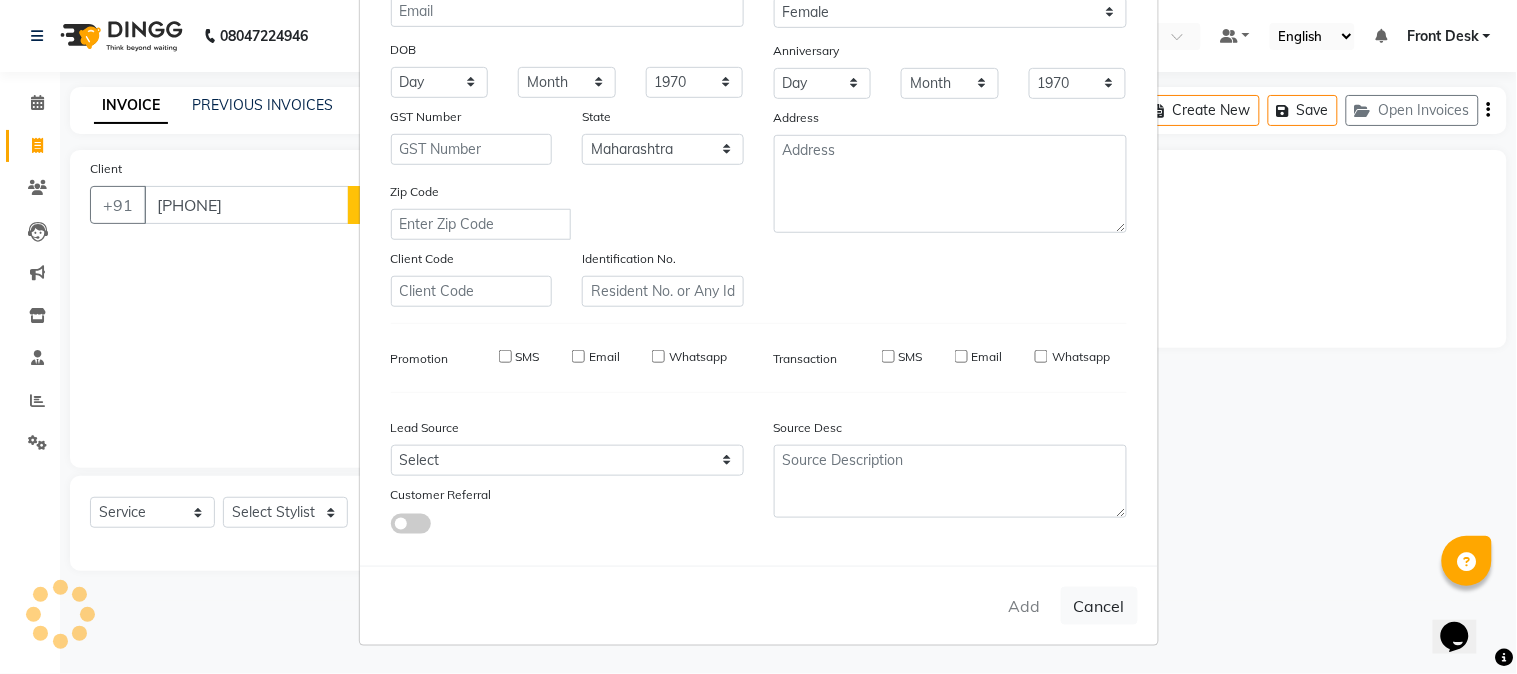select 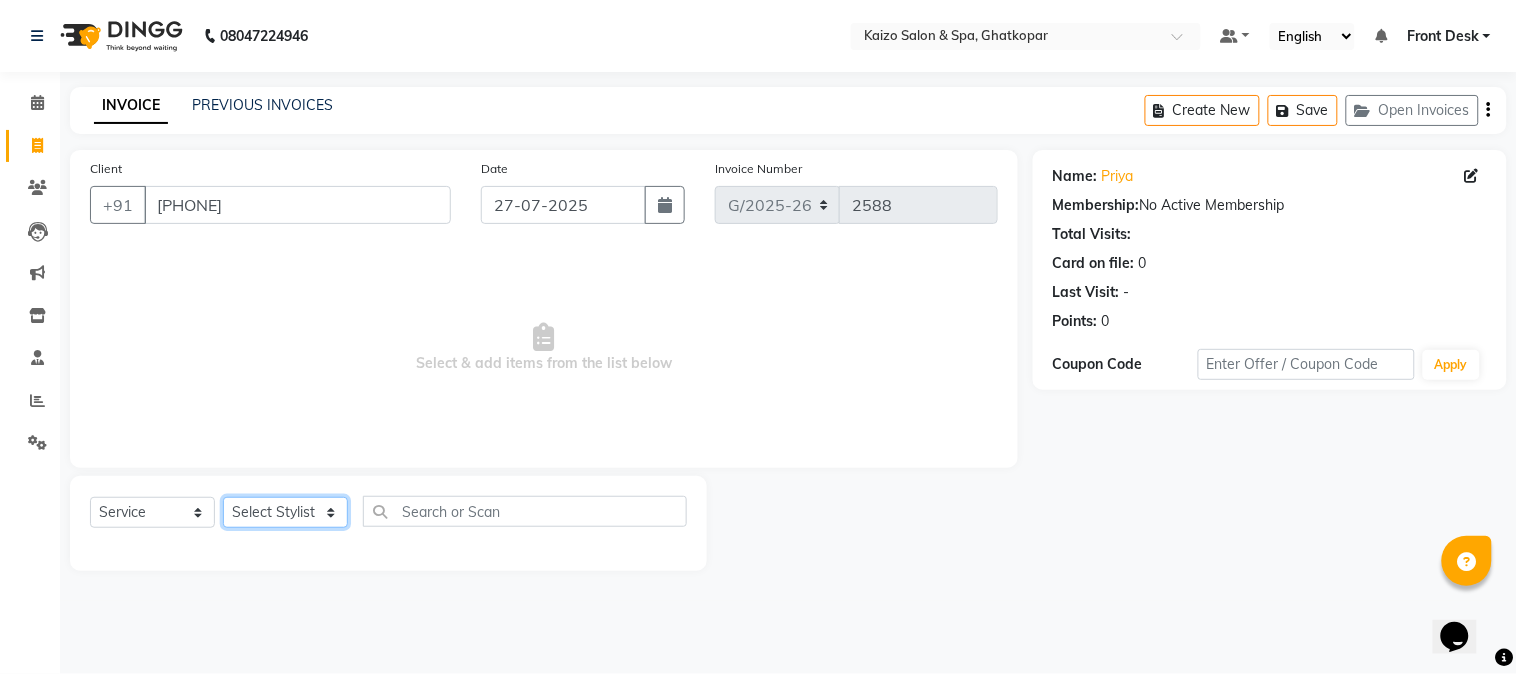 click on "Select Stylist [NAME] [NAME] [NAME] [NAME] [NAME] Front Desk [NAME] [NAME] [NAME] [NAME] [NAME] [NAME] [NAME] [NAME] [NAME] [NAME] [NAME] [NAME] [NAME] [NAME] [NAME] [NAME] [NAME] [NAME] [NAME]" 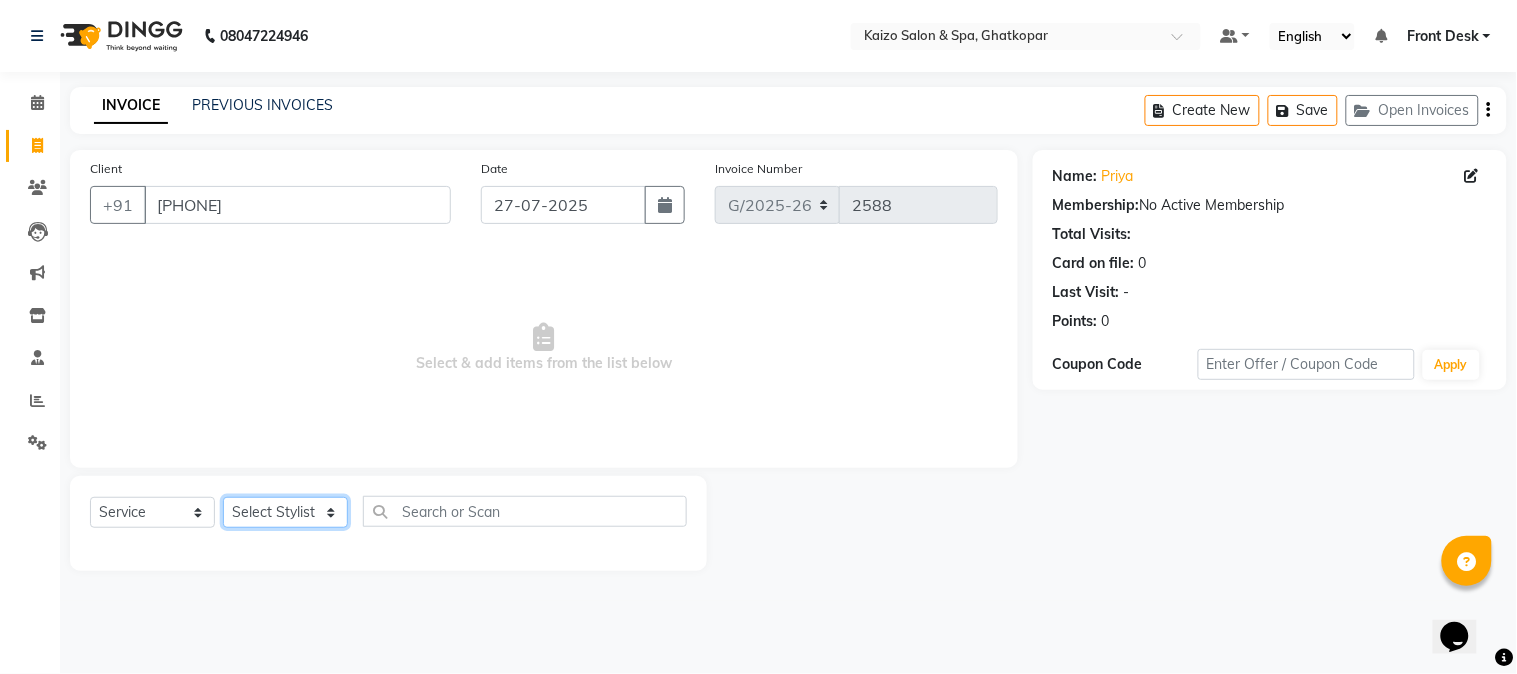 select on "59527" 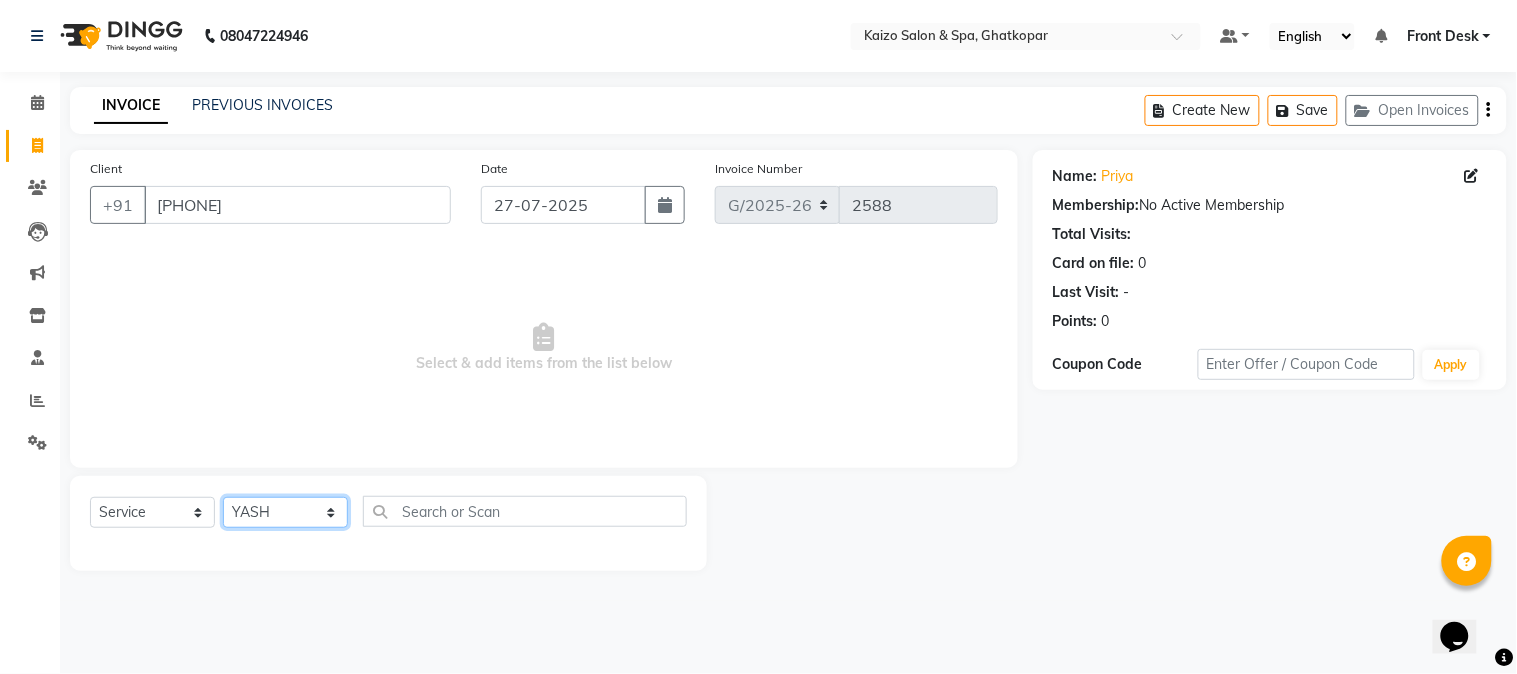 click on "Select Stylist [NAME] [NAME] [NAME] [NAME] [NAME] Front Desk [NAME] [NAME] [NAME] [NAME] [NAME] [NAME] [NAME] [NAME] [NAME] [NAME] [NAME] [NAME] [NAME] [NAME] [NAME] [NAME] [NAME] [NAME] [NAME]" 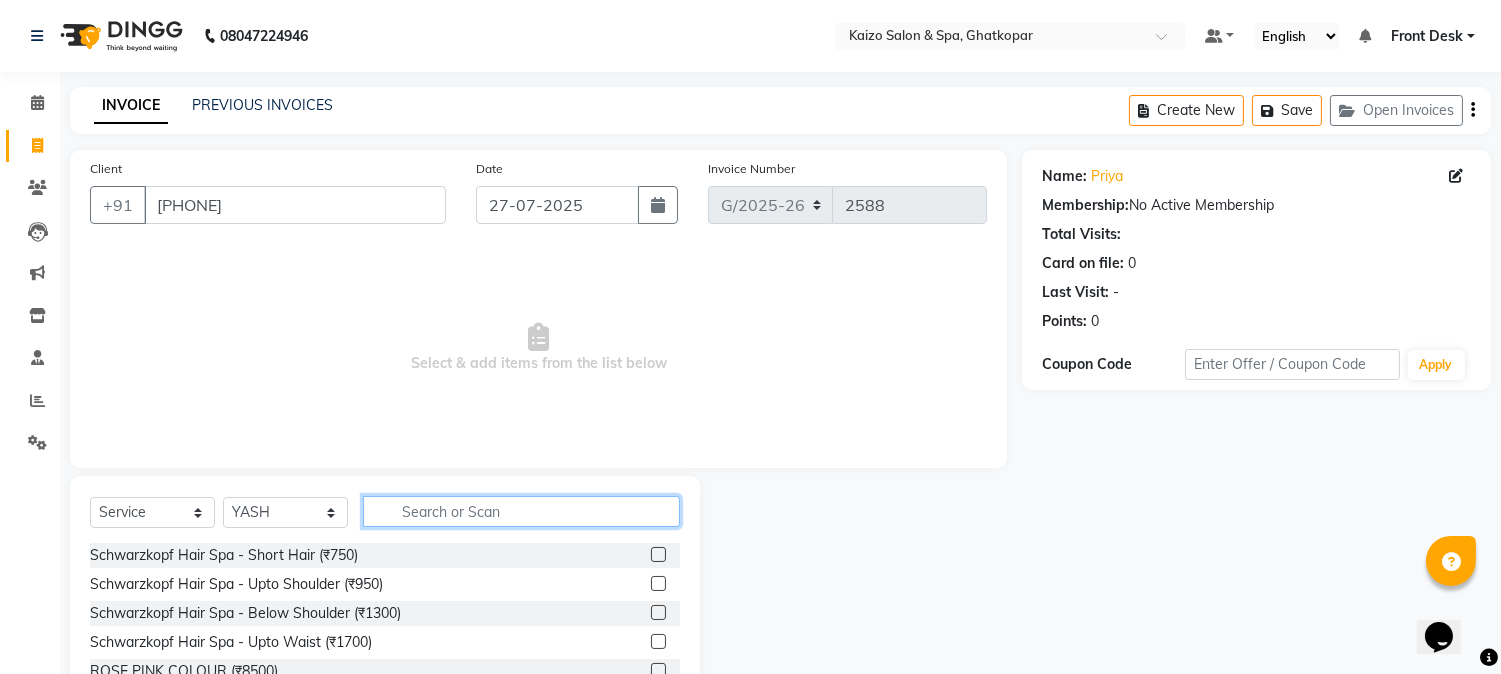 click 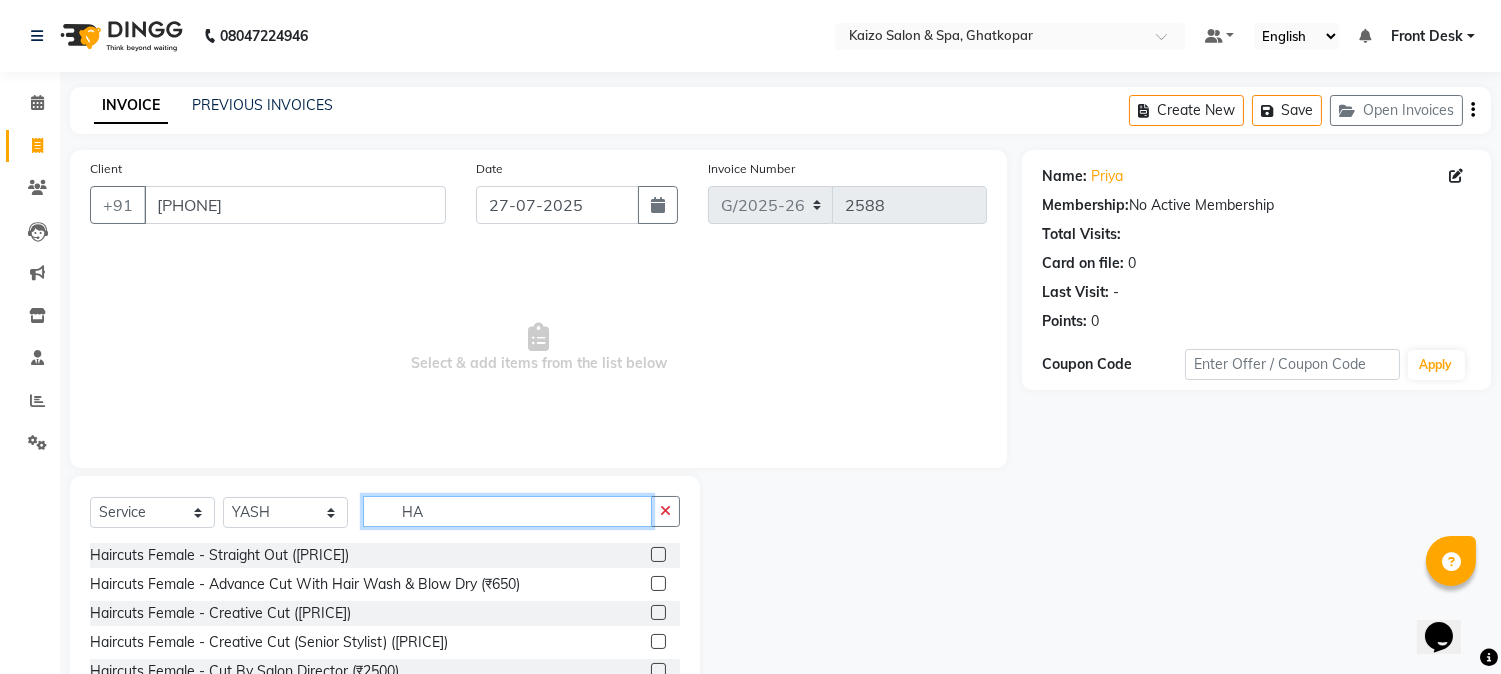 type on "H" 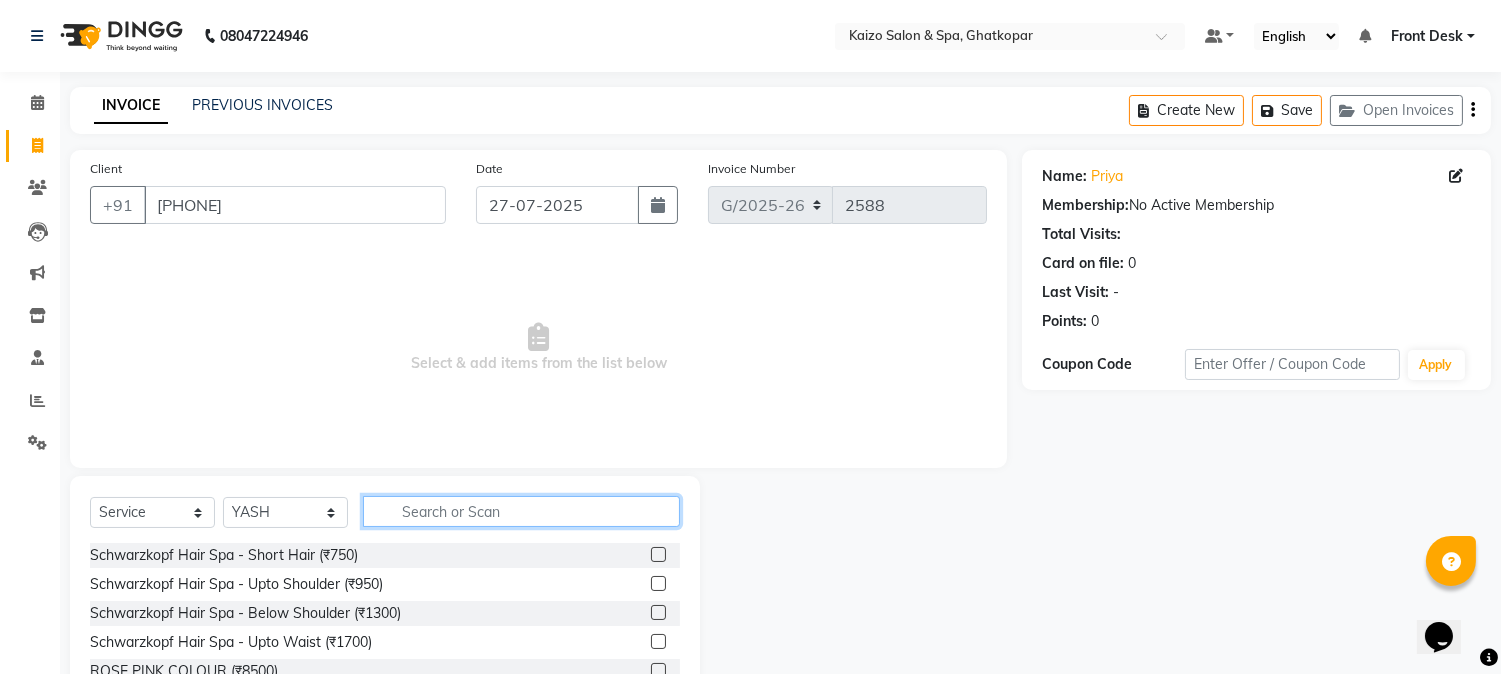 click 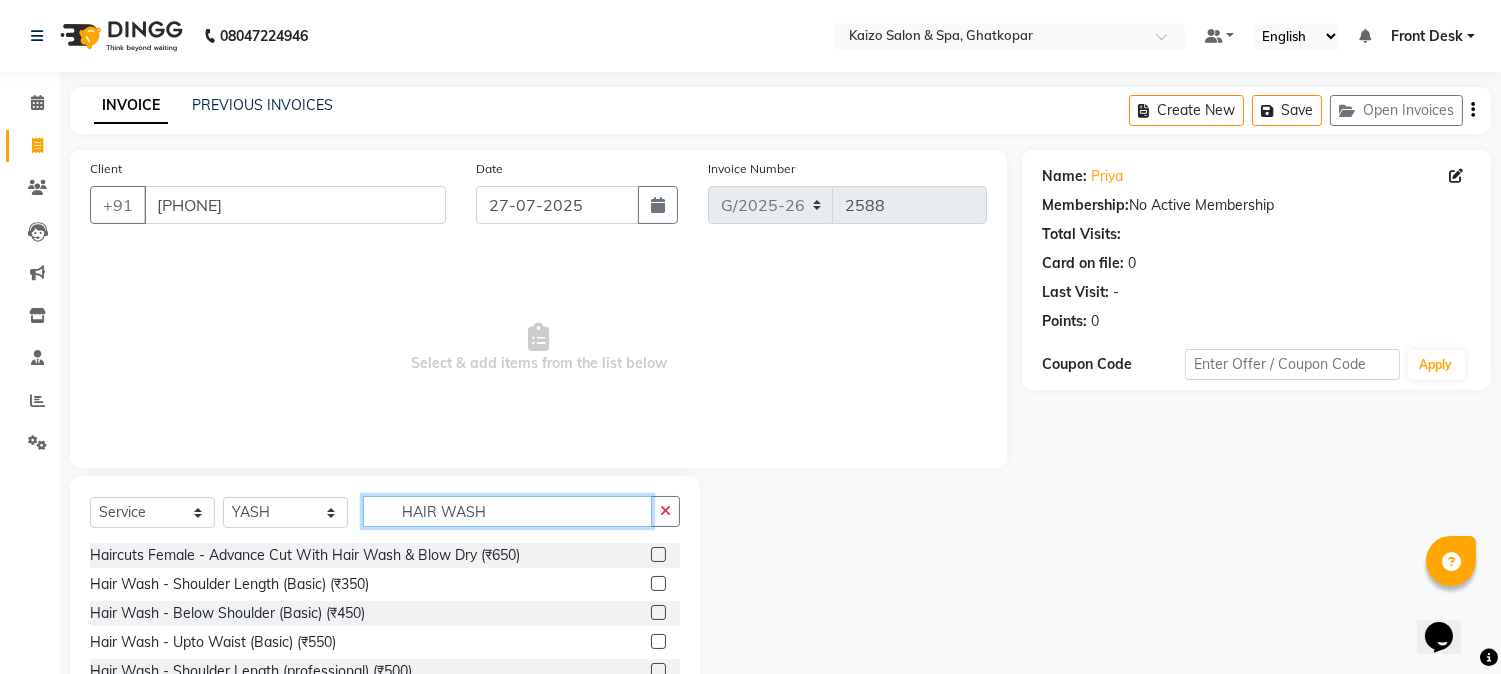 scroll, scrollTop: 3, scrollLeft: 0, axis: vertical 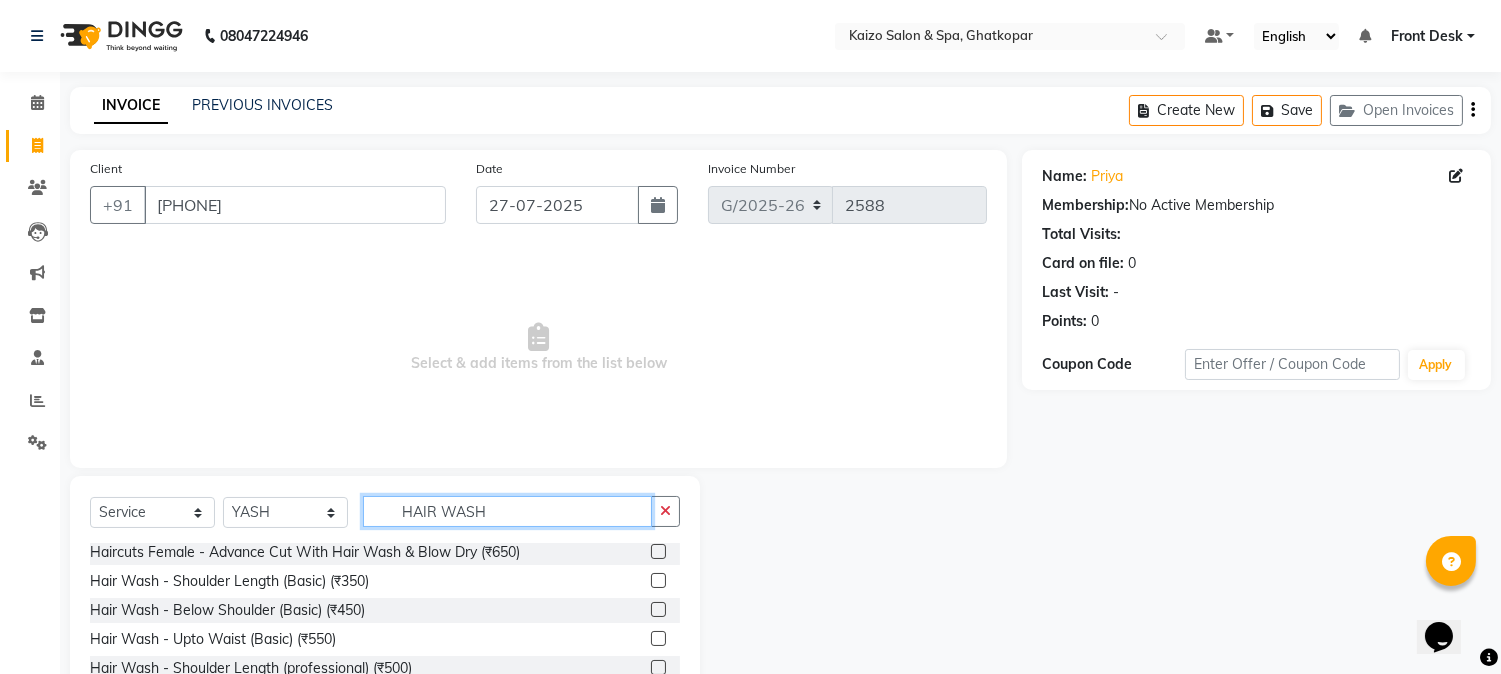 type on "HAIR WASH" 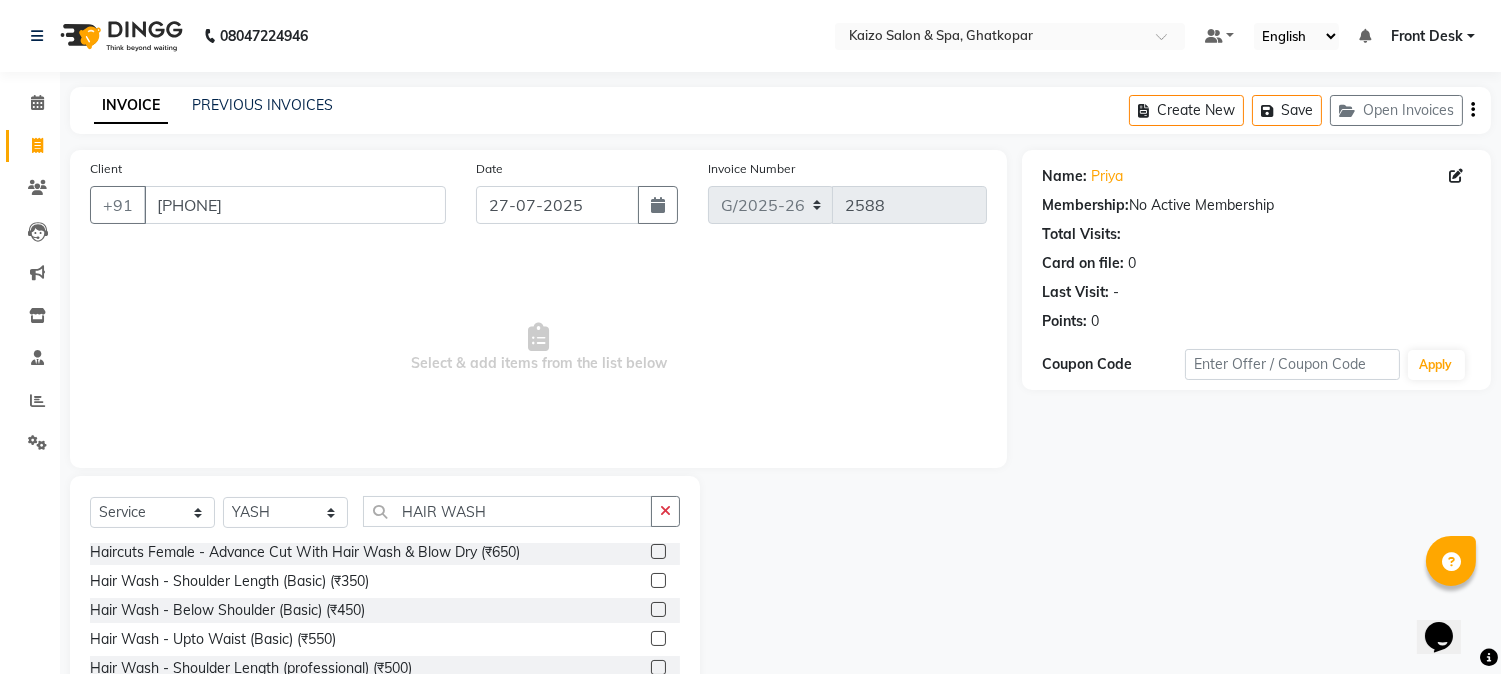 click 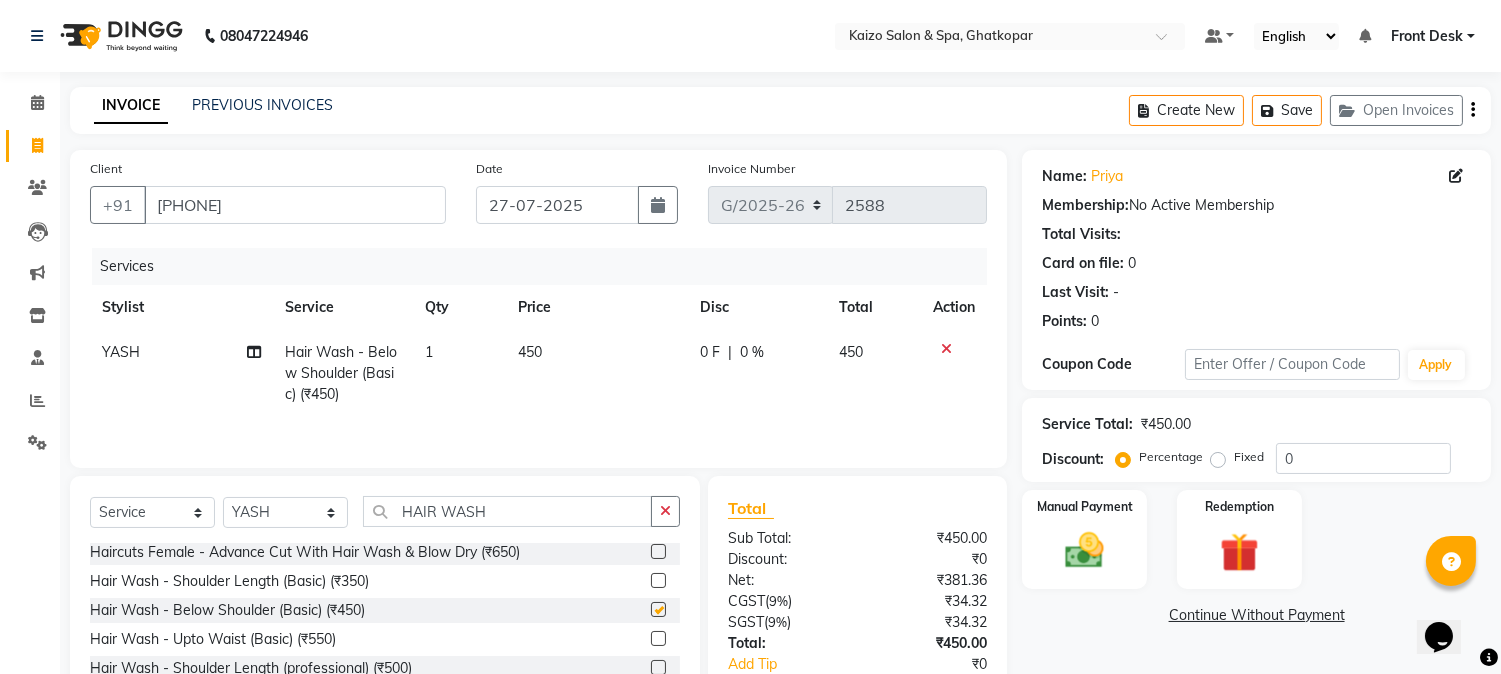 checkbox on "false" 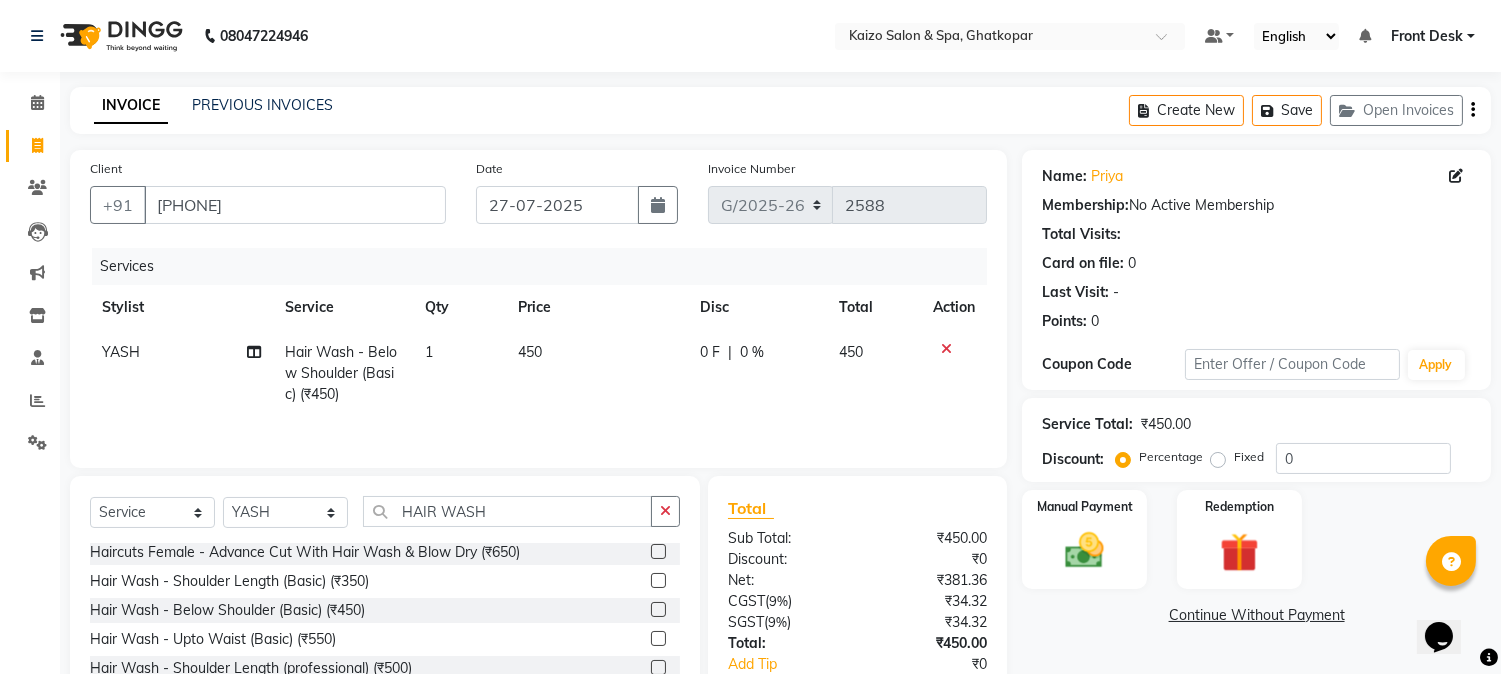 click 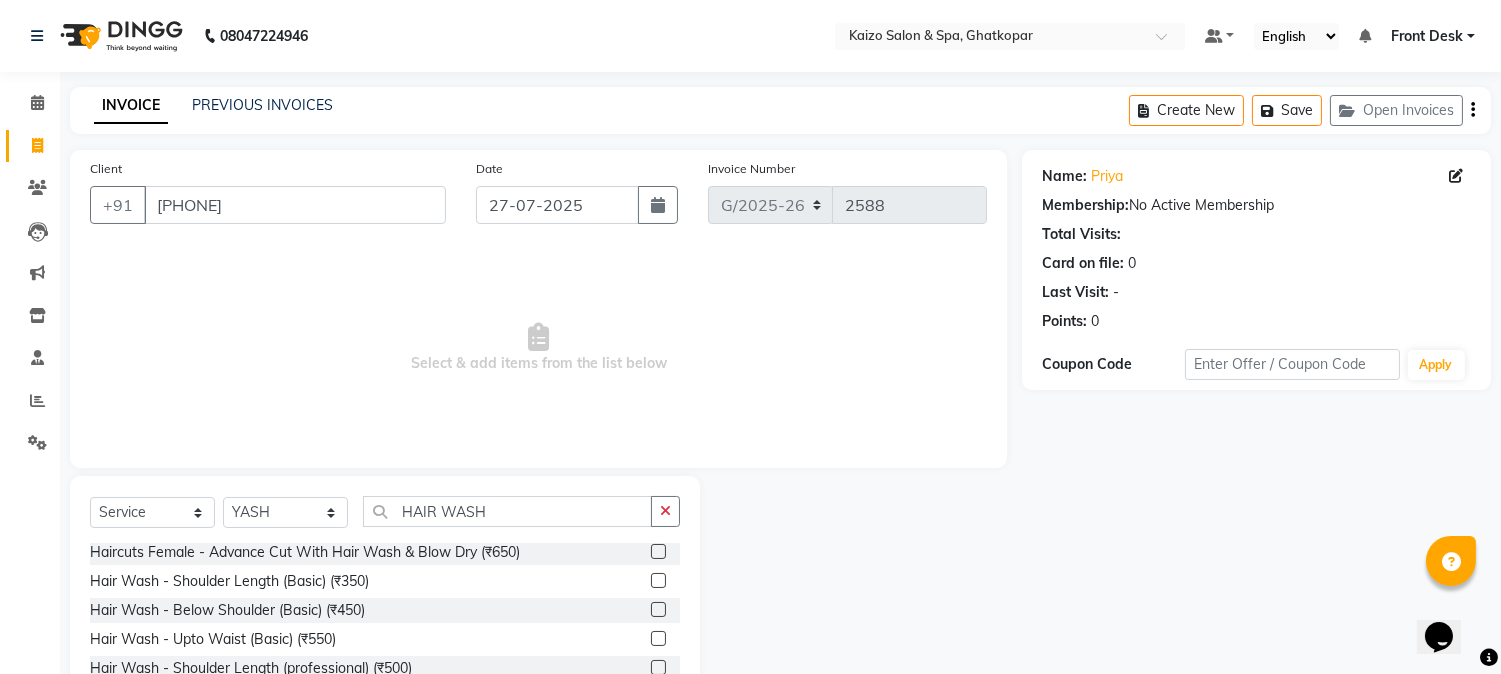 click 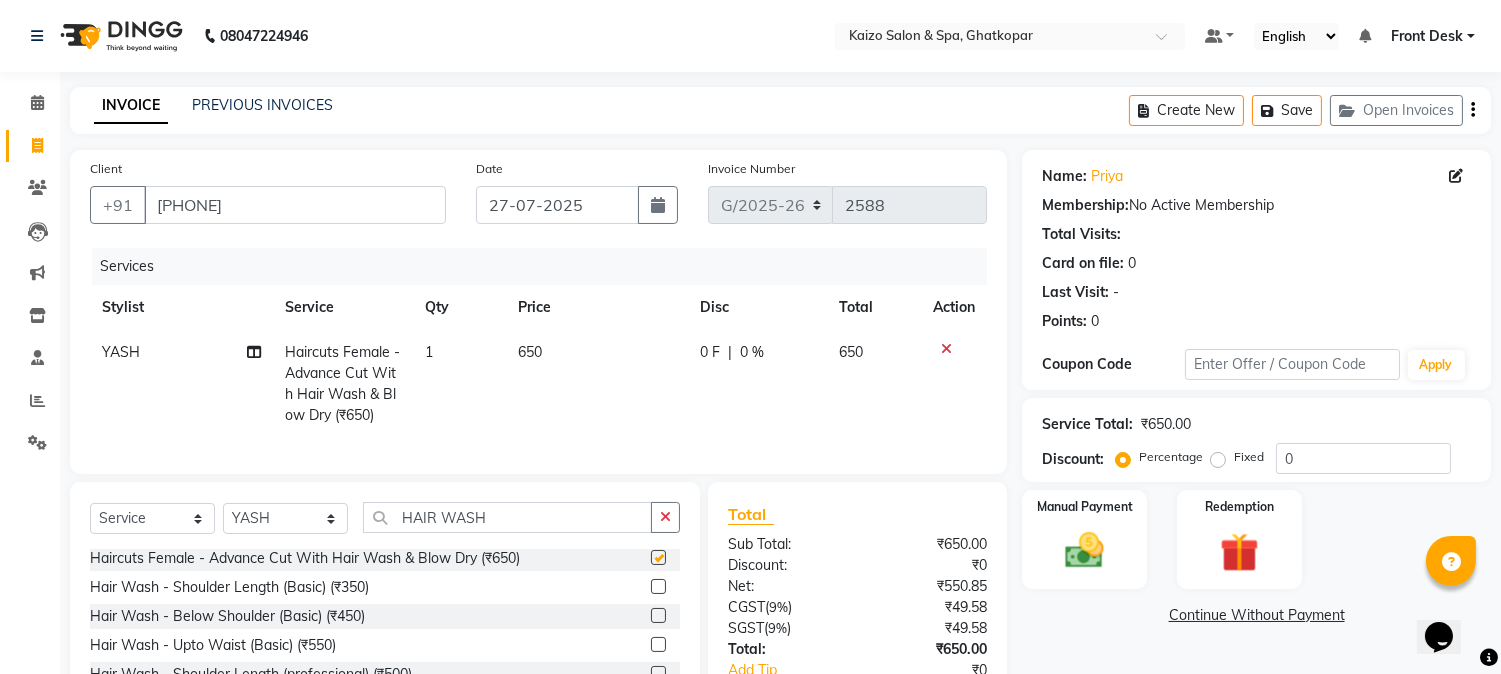checkbox on "false" 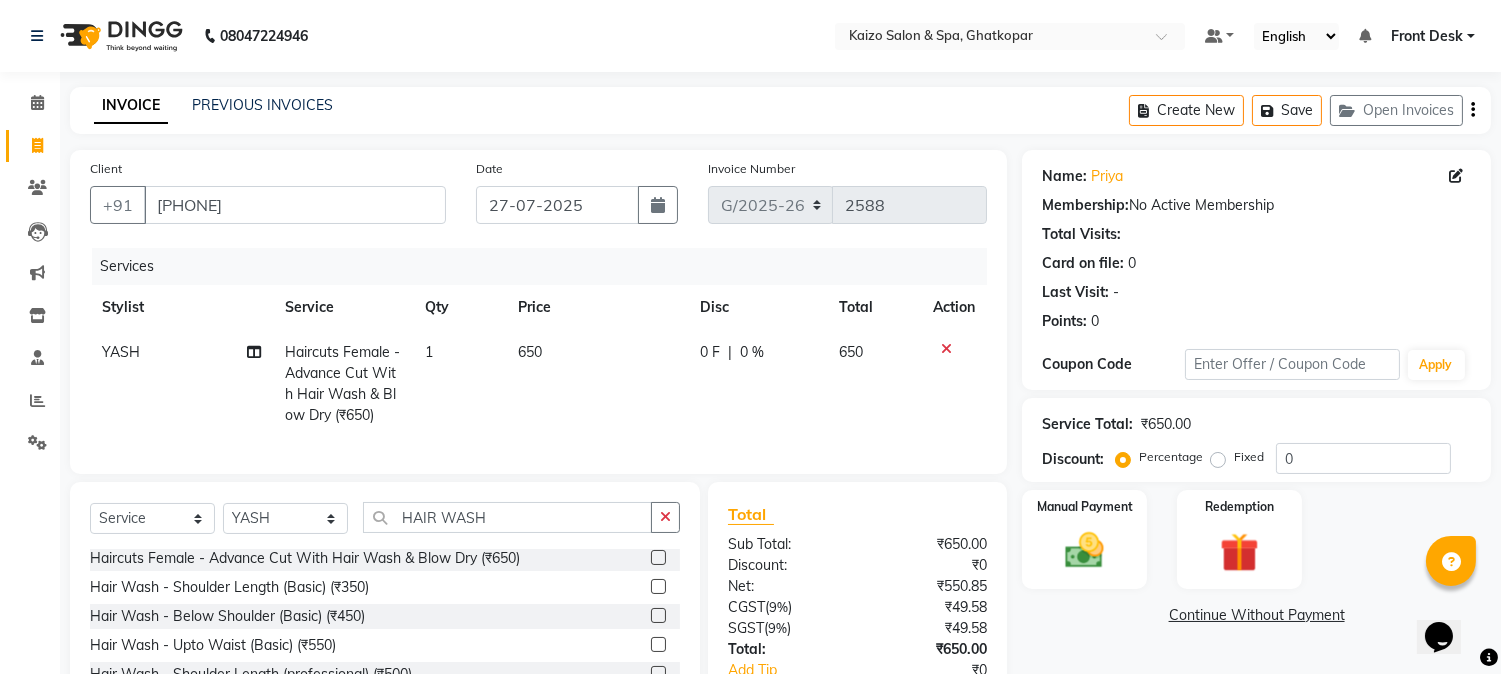click on "650" 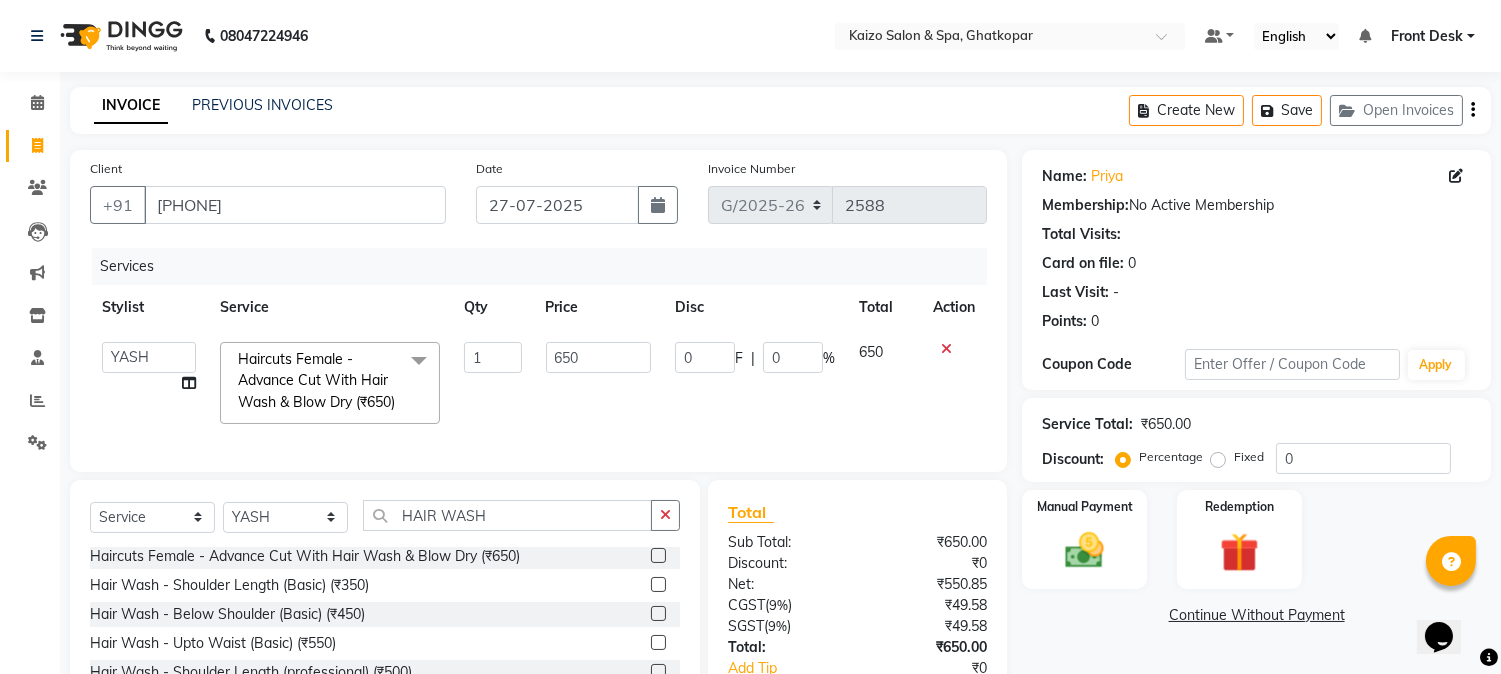 click on "650" 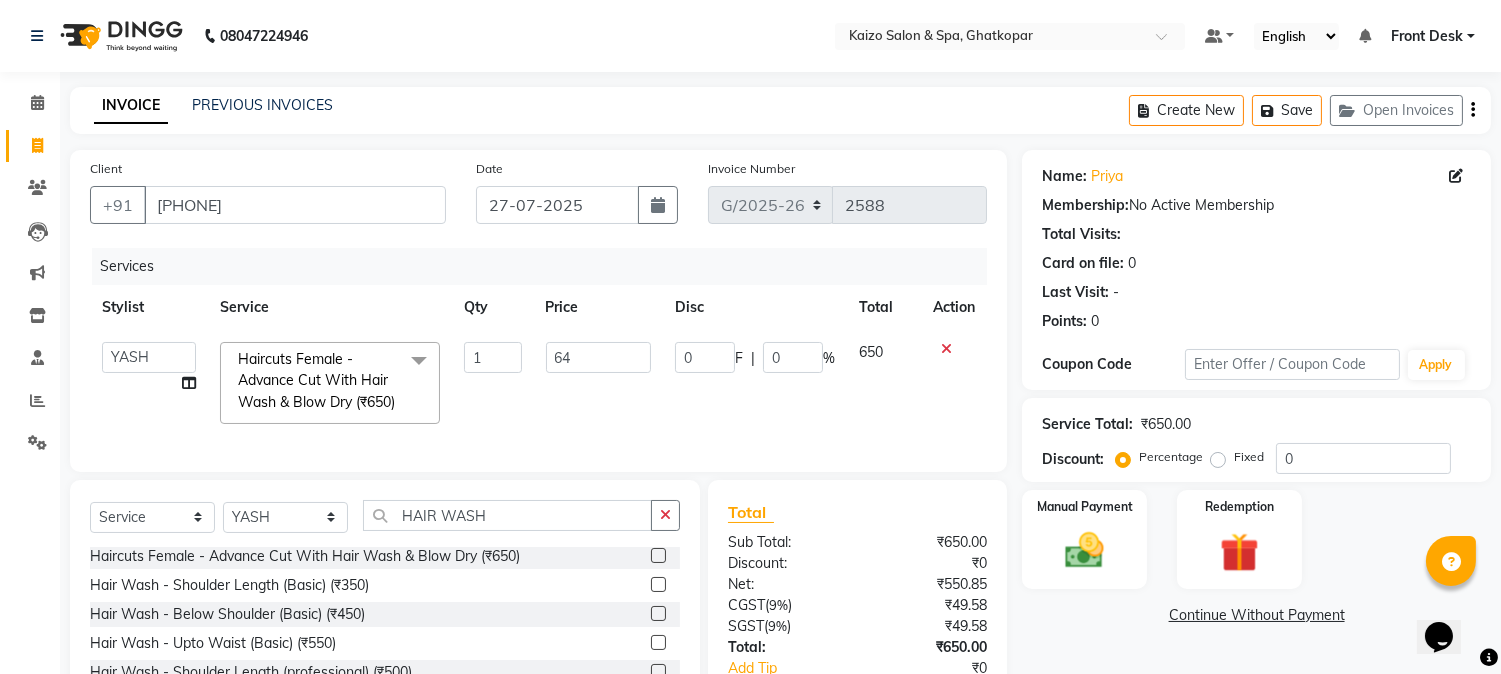 type on "649" 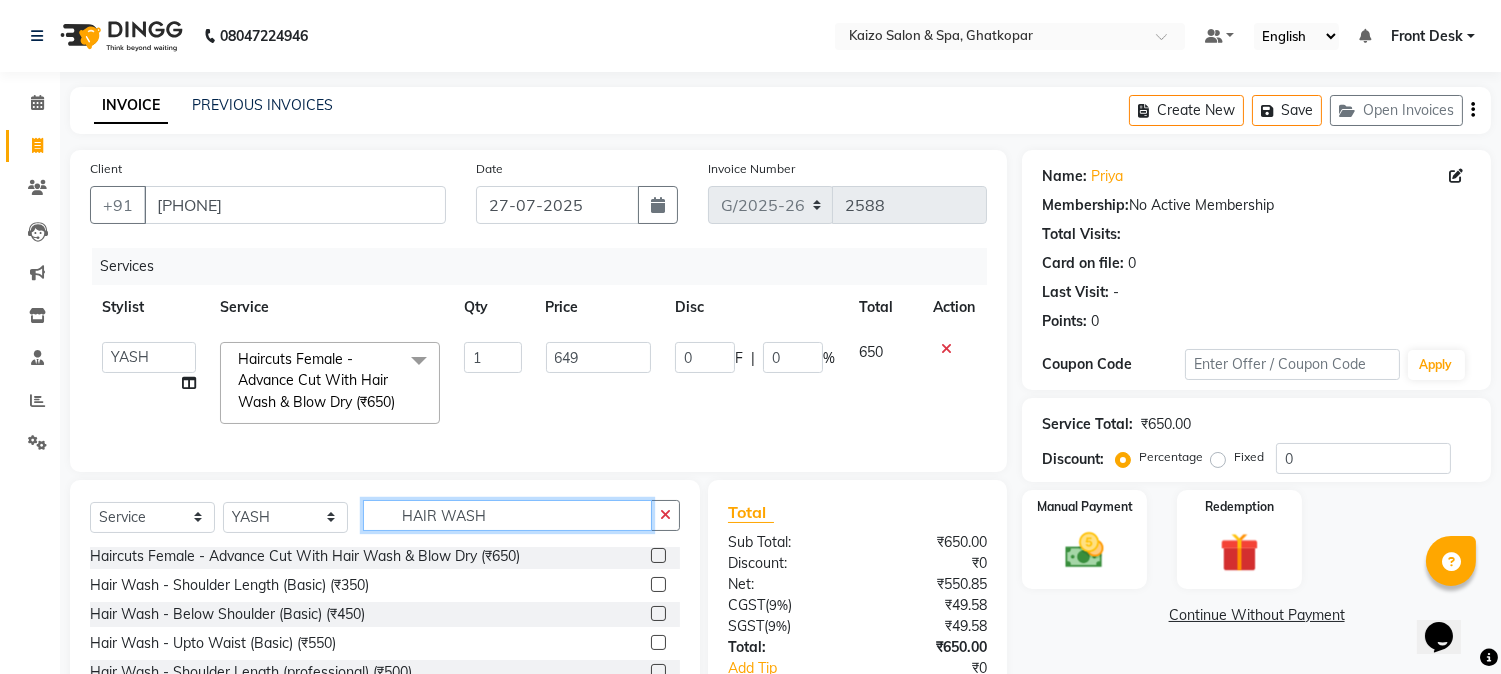 click on "Select Stylist [NAME] [NAME] [NAME] [NAME] [NAME] Front Desk [NAME] [NAME] [NAME] [NAME] [NAME] [NAME] [NAME] [NAME] [NAME] [NAME] [NAME] [NAME] [NAME] [NAME] [NAME] [NAME] [NAME] [NAME] [NAME]" 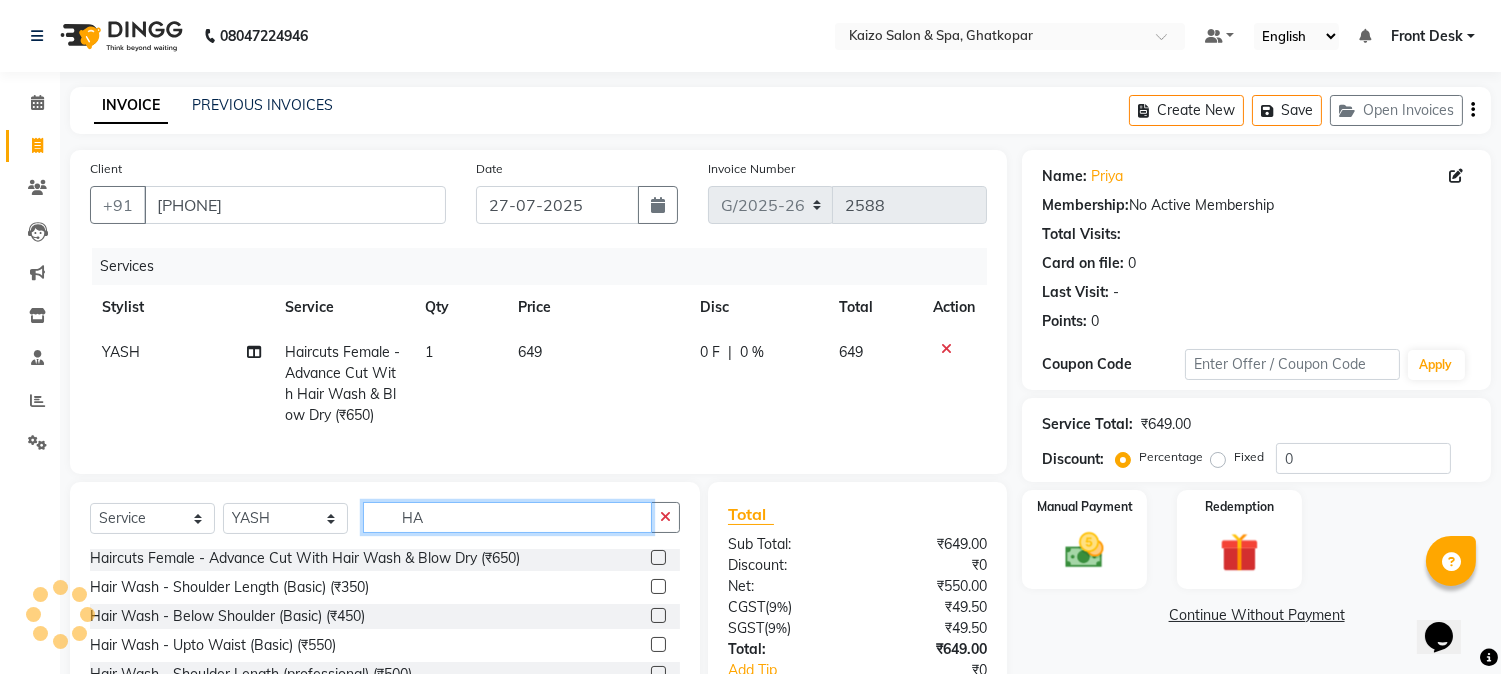 type on "H" 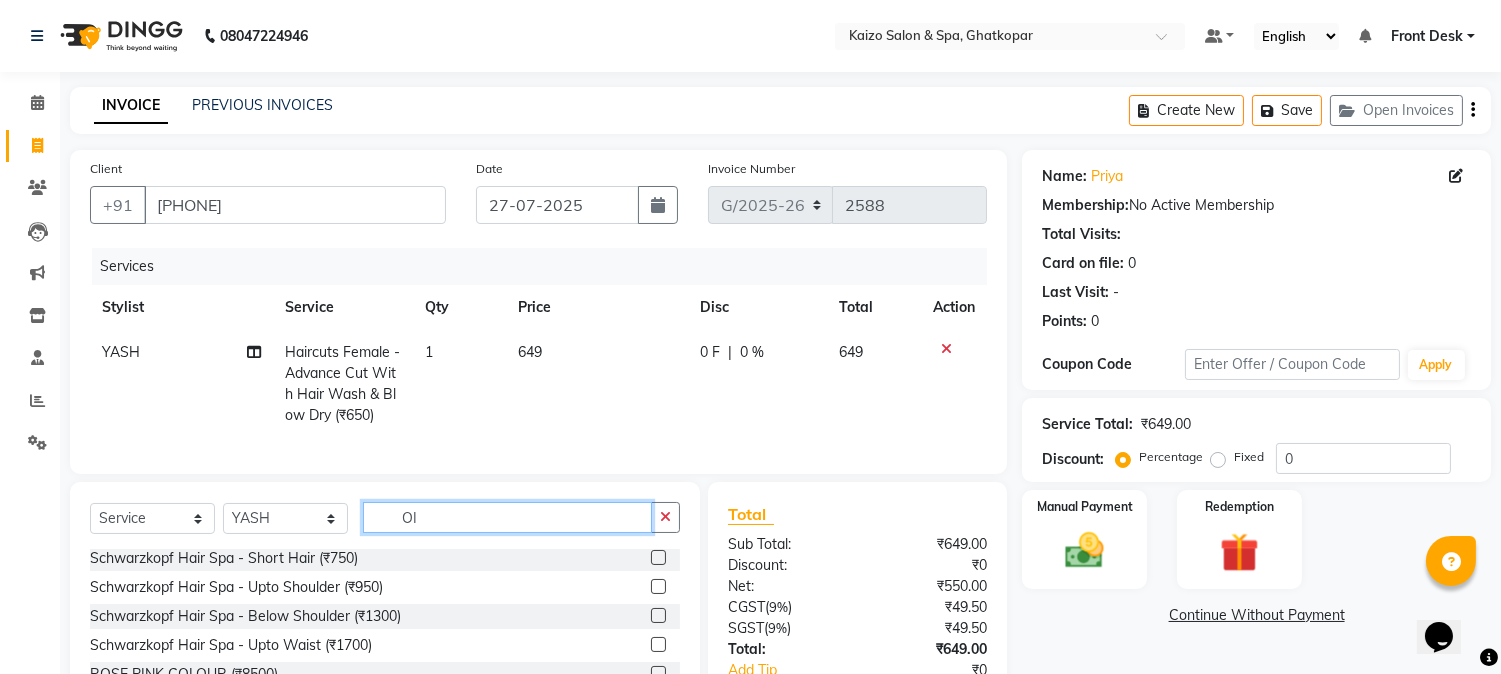 scroll, scrollTop: 0, scrollLeft: 0, axis: both 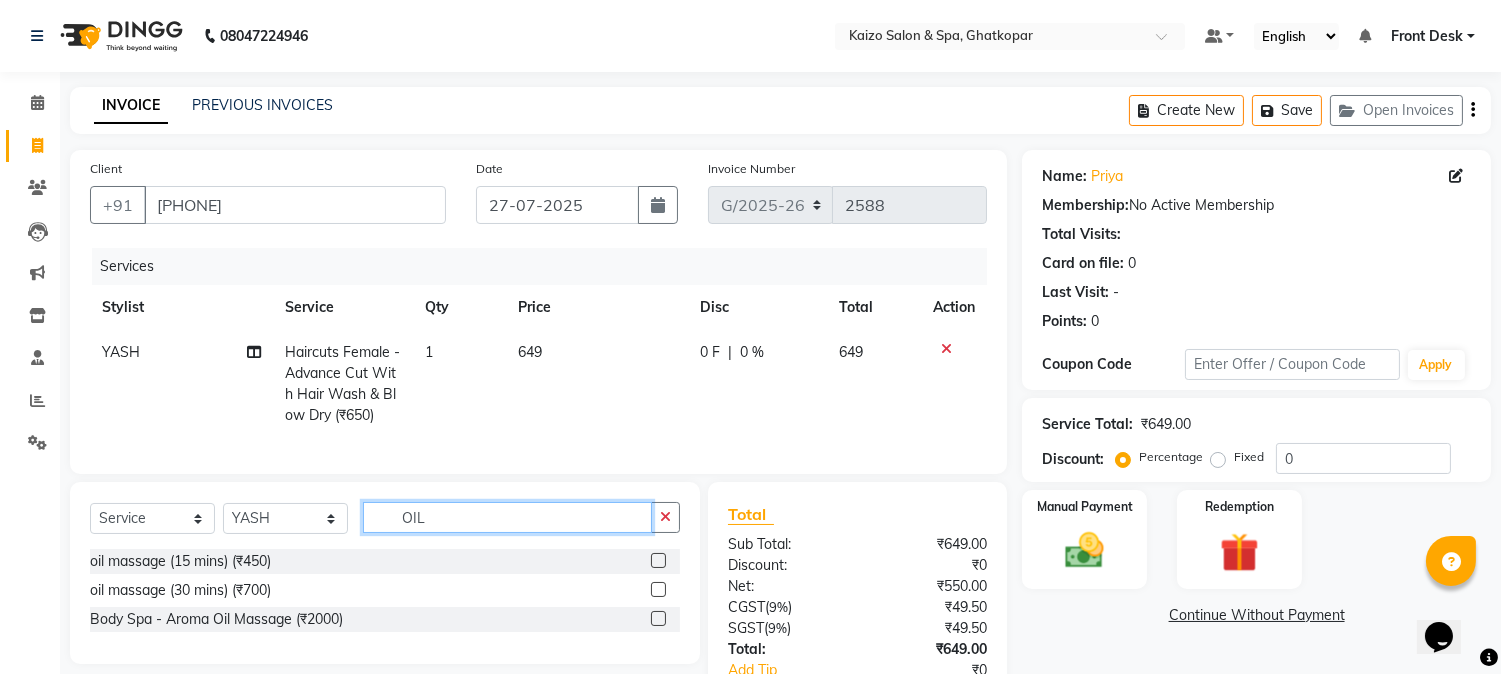 type on "OIL" 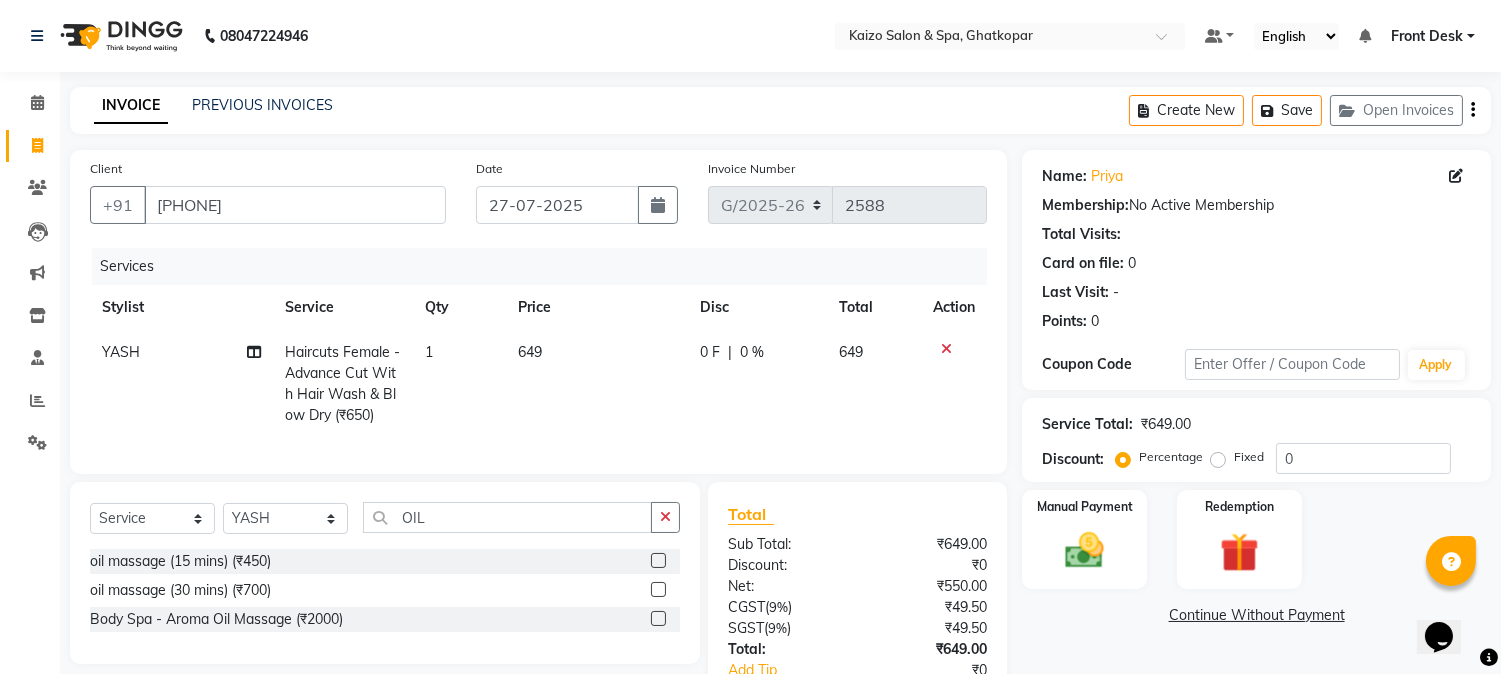 click 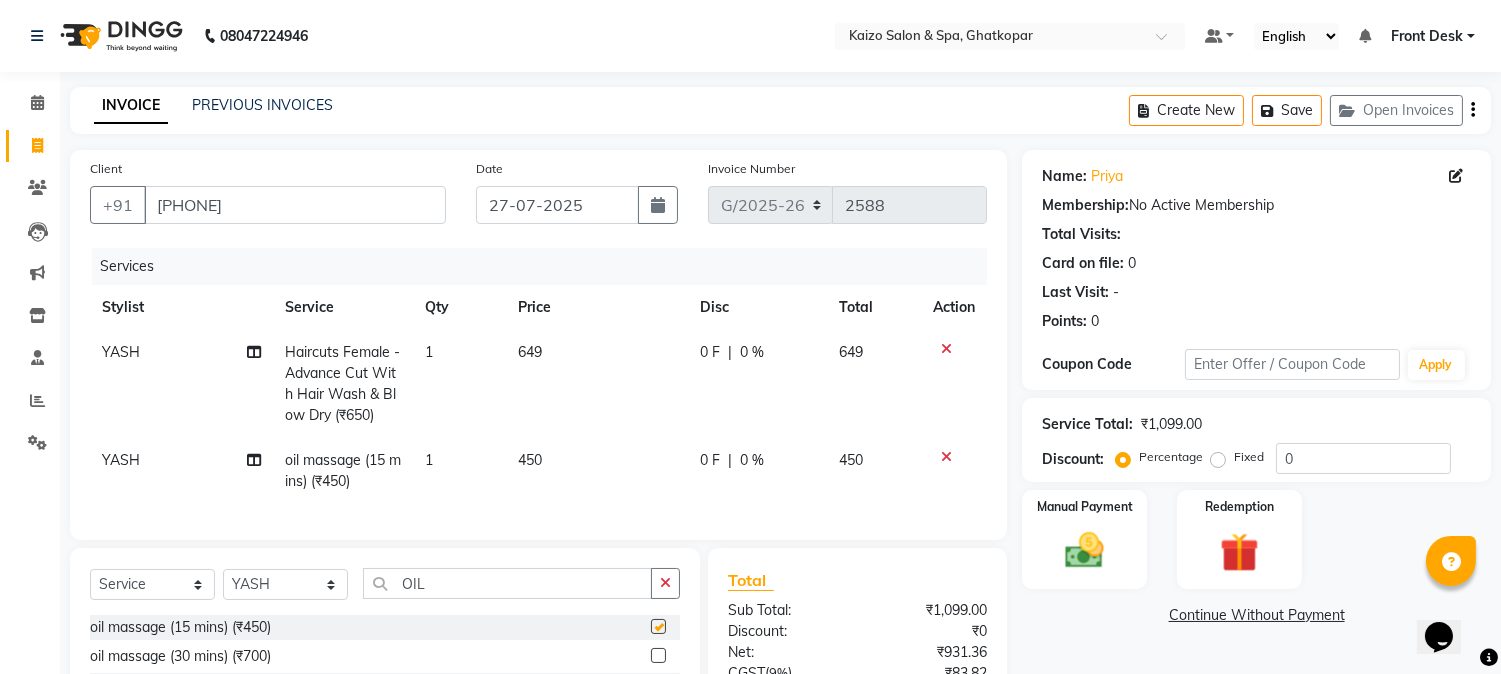 checkbox on "false" 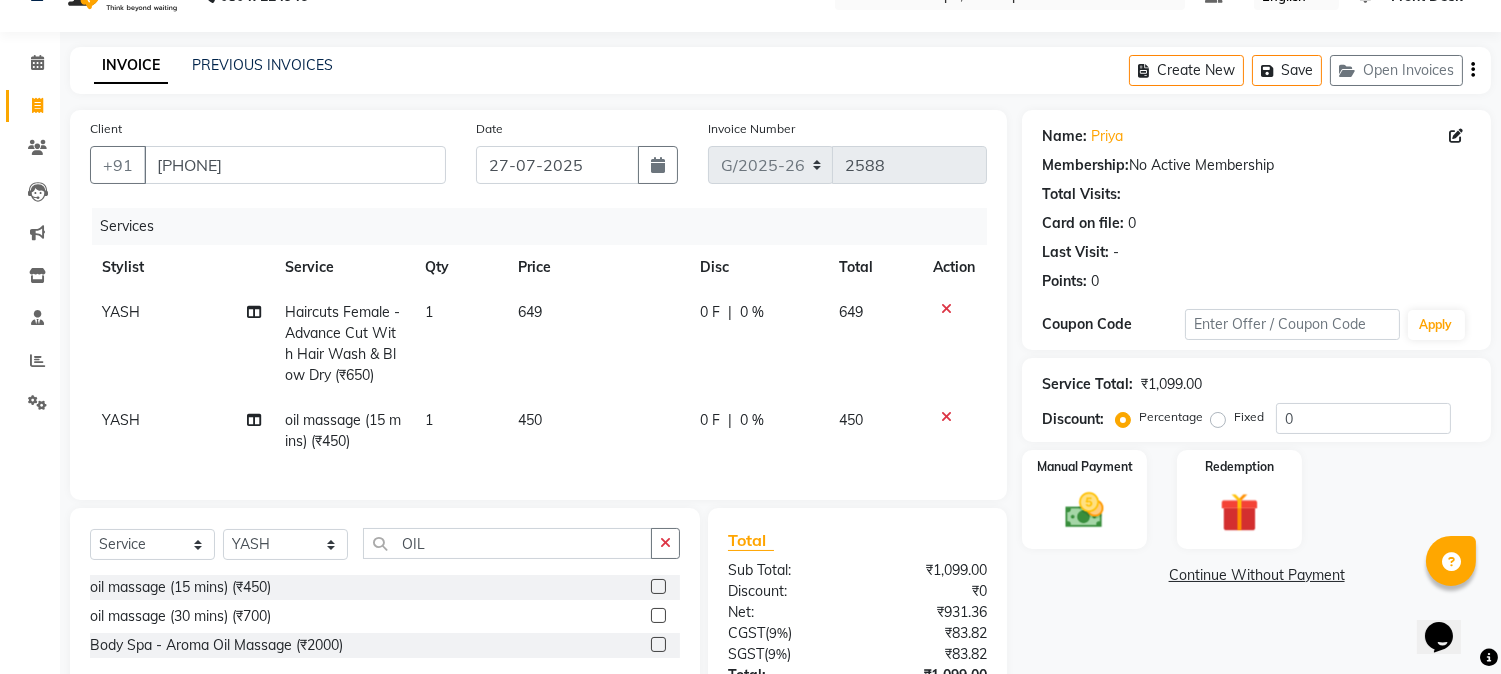 scroll, scrollTop: 53, scrollLeft: 0, axis: vertical 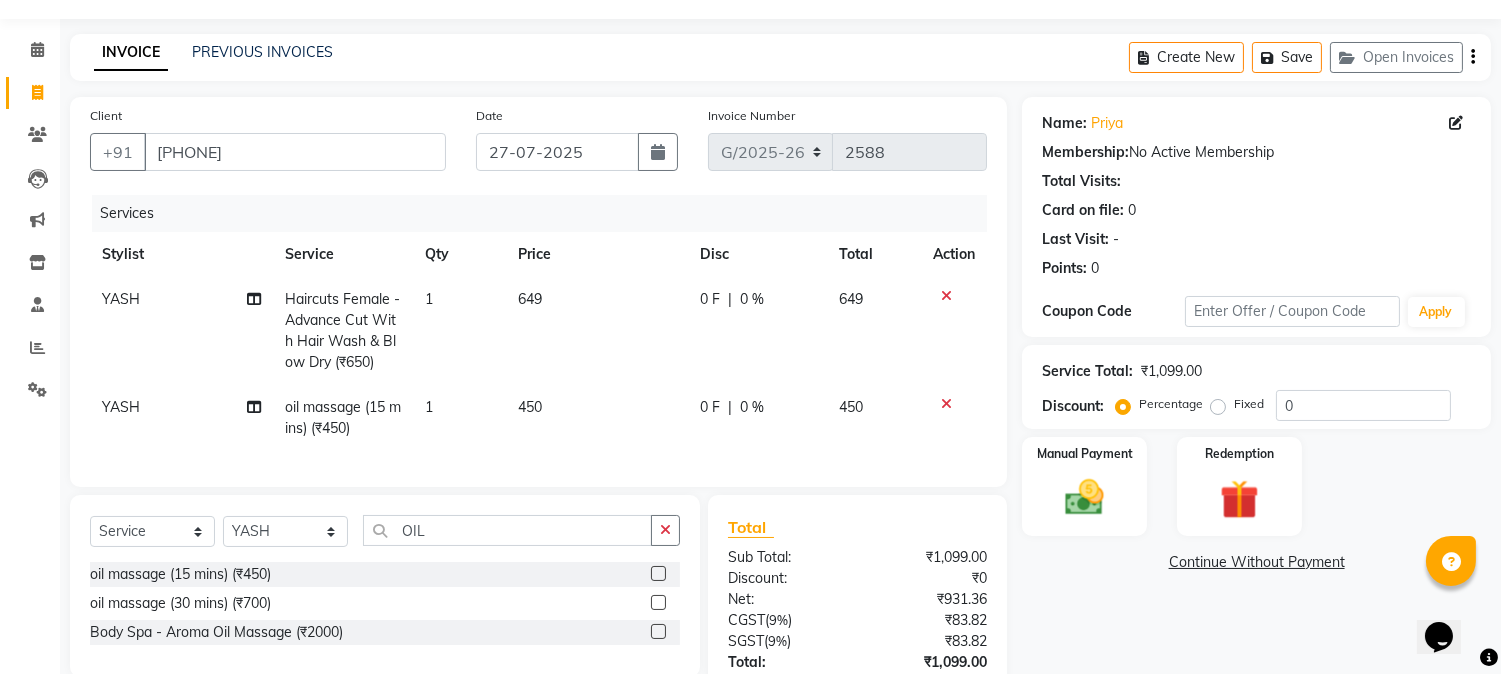 click on "450" 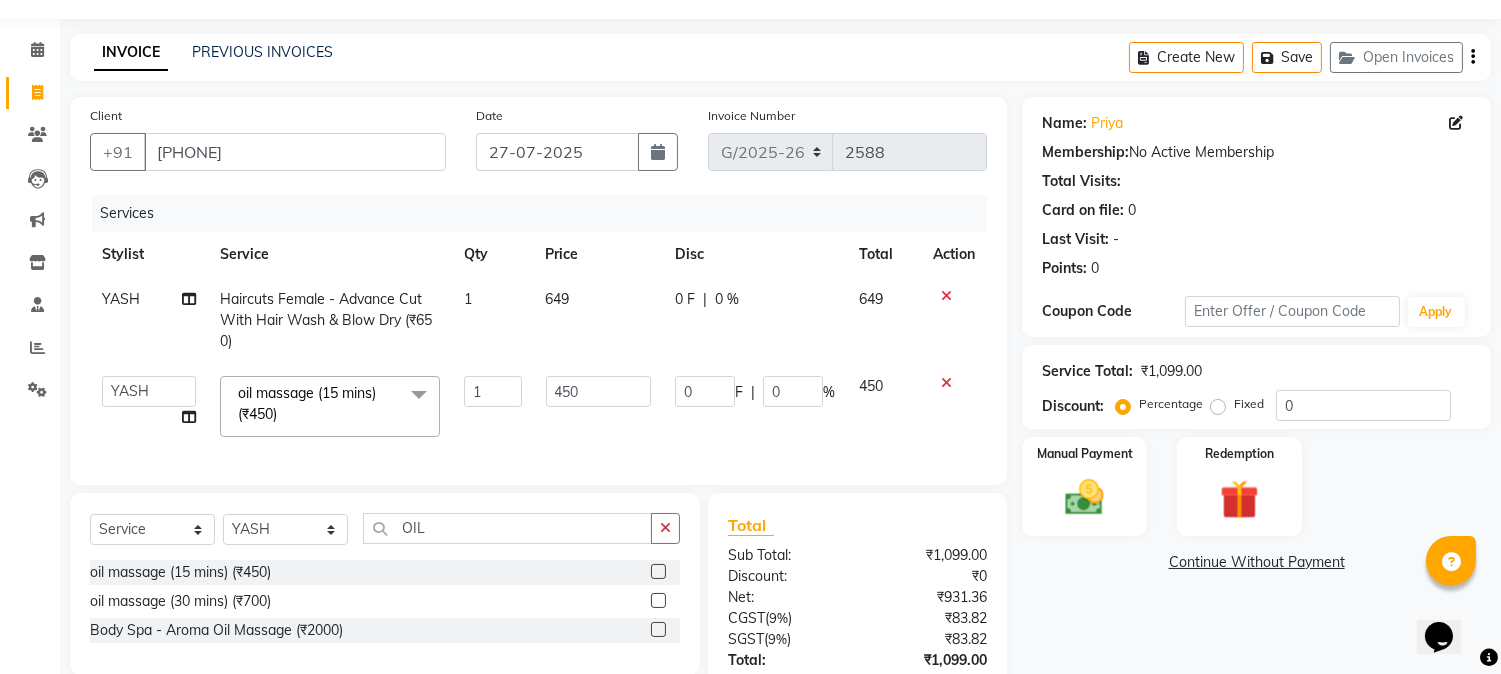 click on "450" 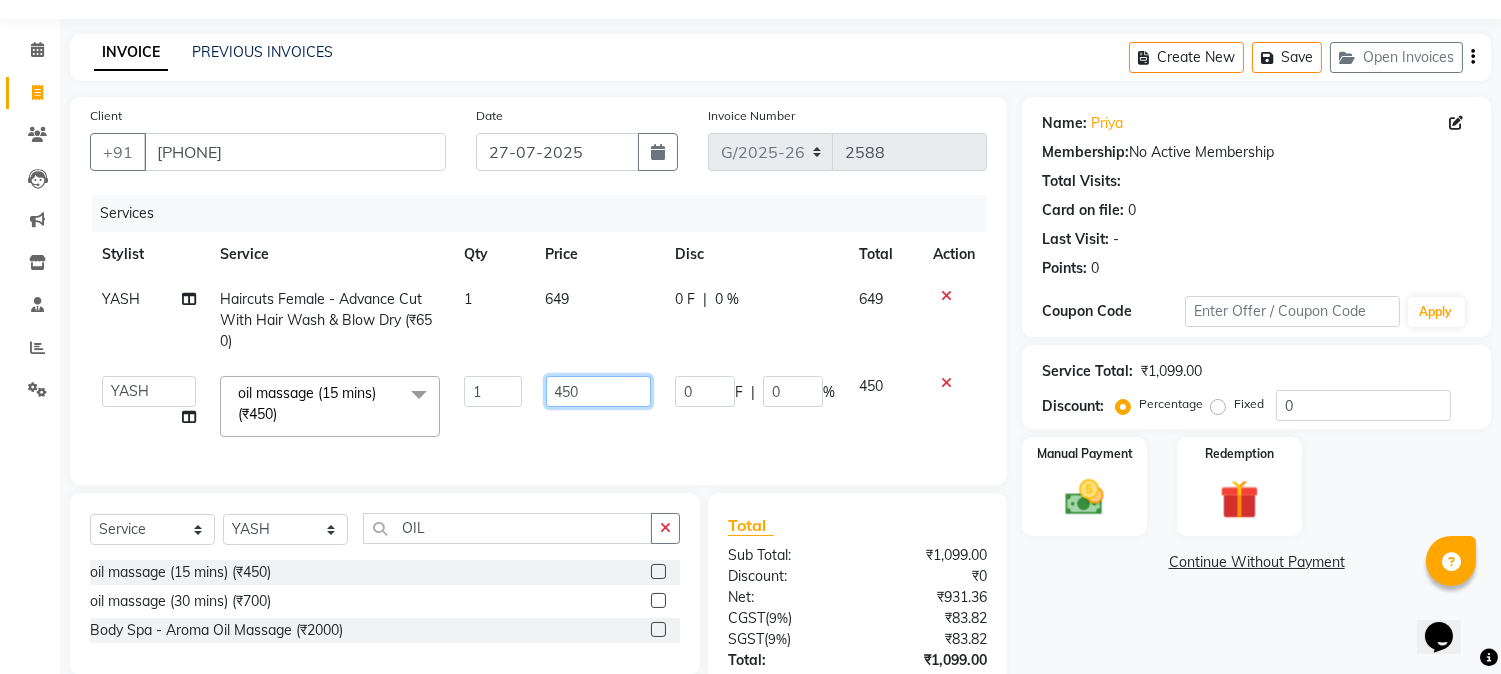 click on "450" 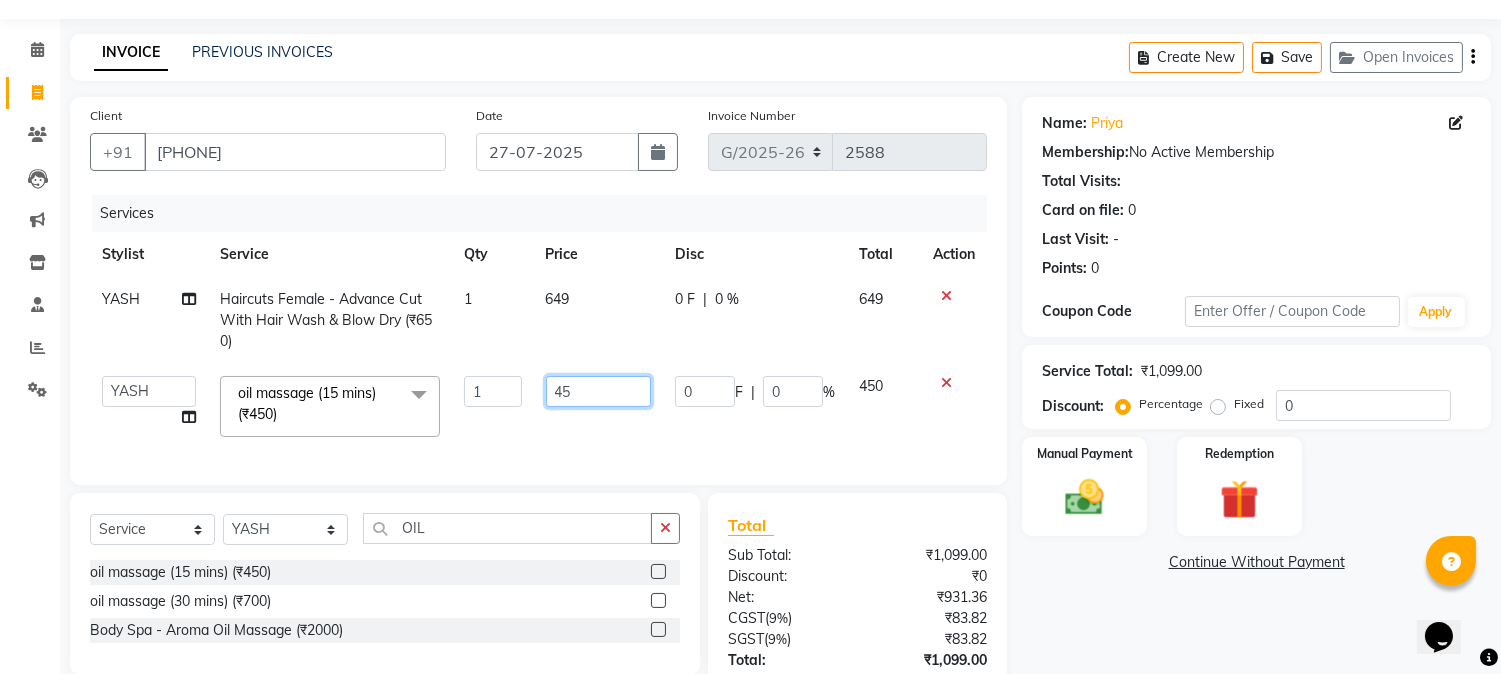 type on "4" 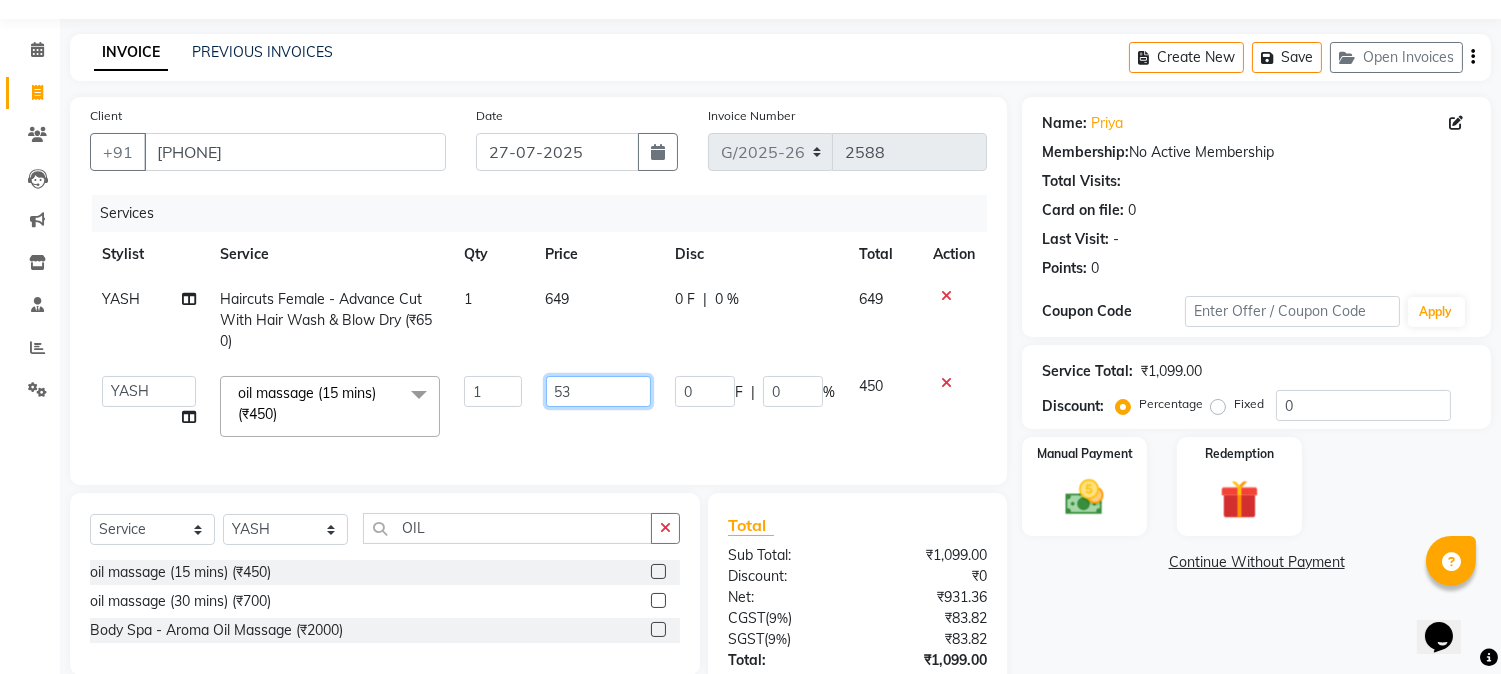 type on "531" 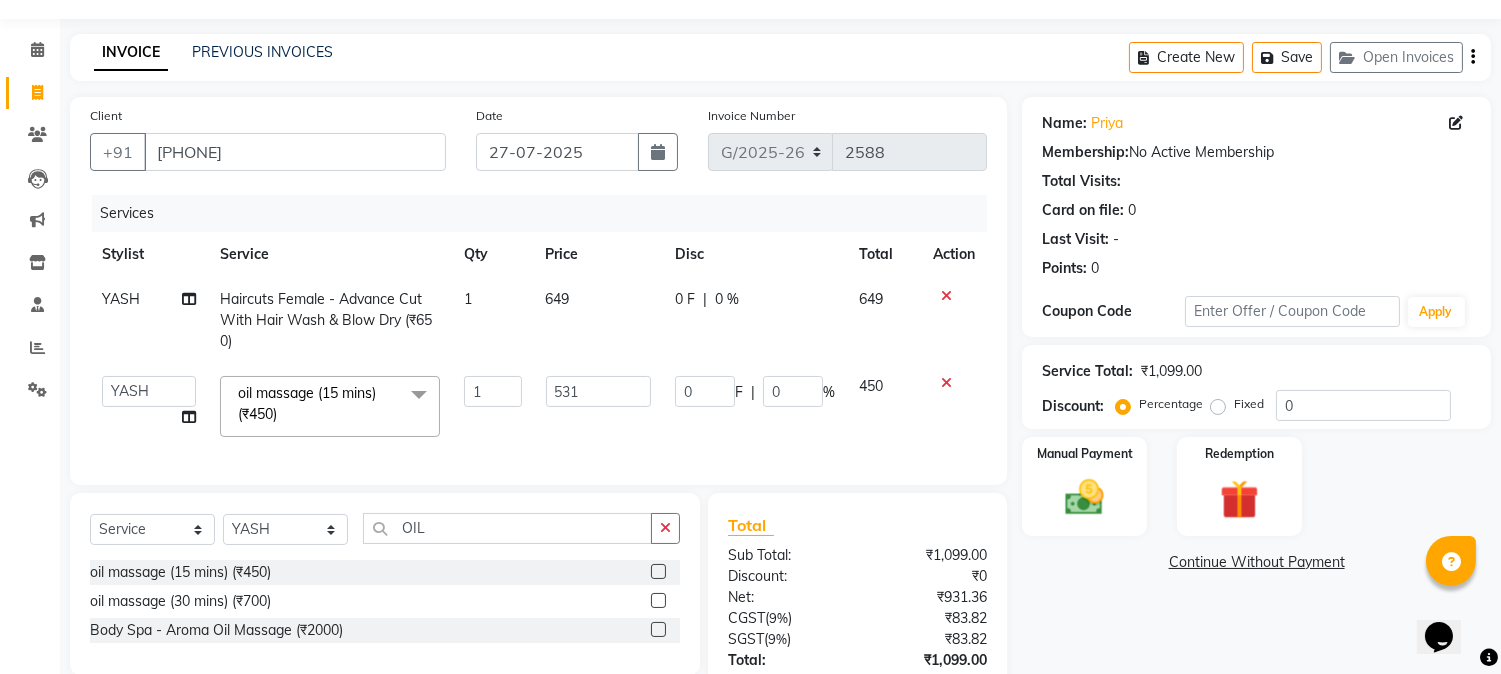 click on "531" 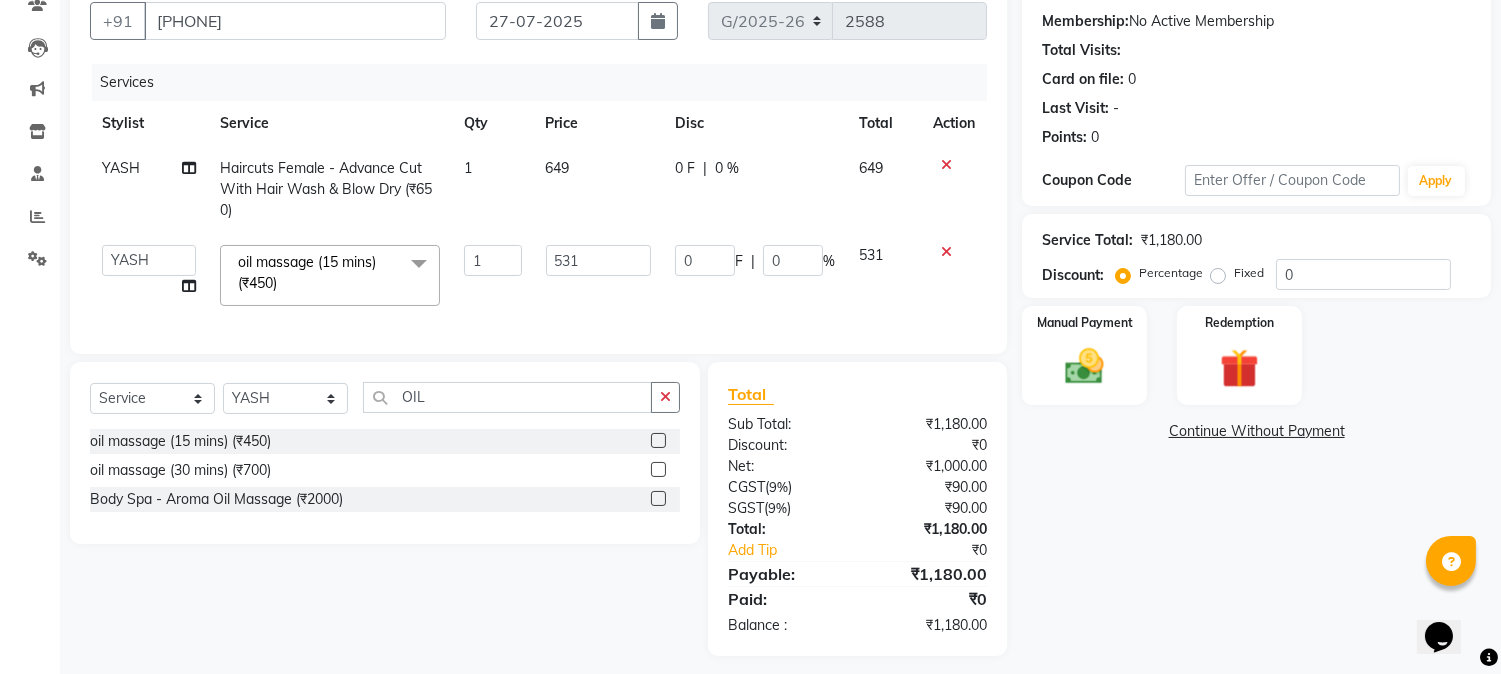 scroll, scrollTop: 212, scrollLeft: 0, axis: vertical 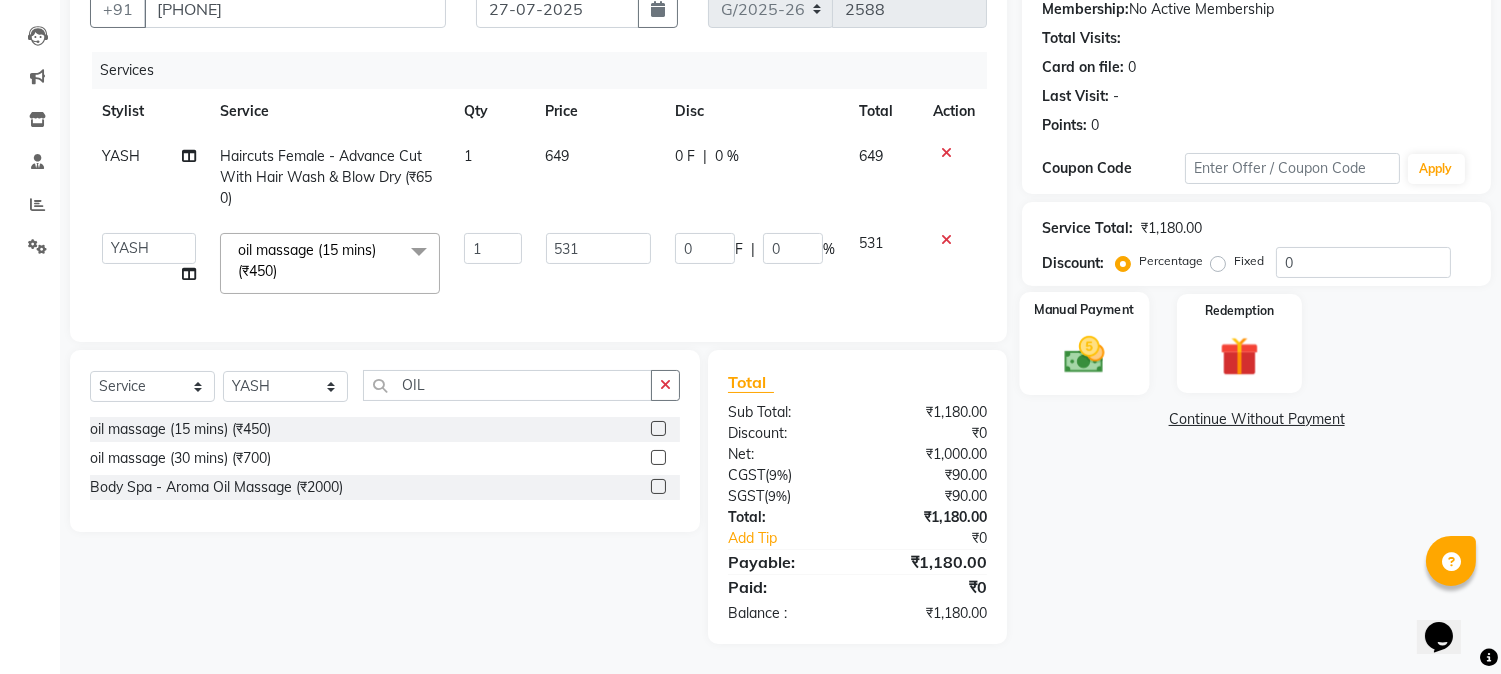 click 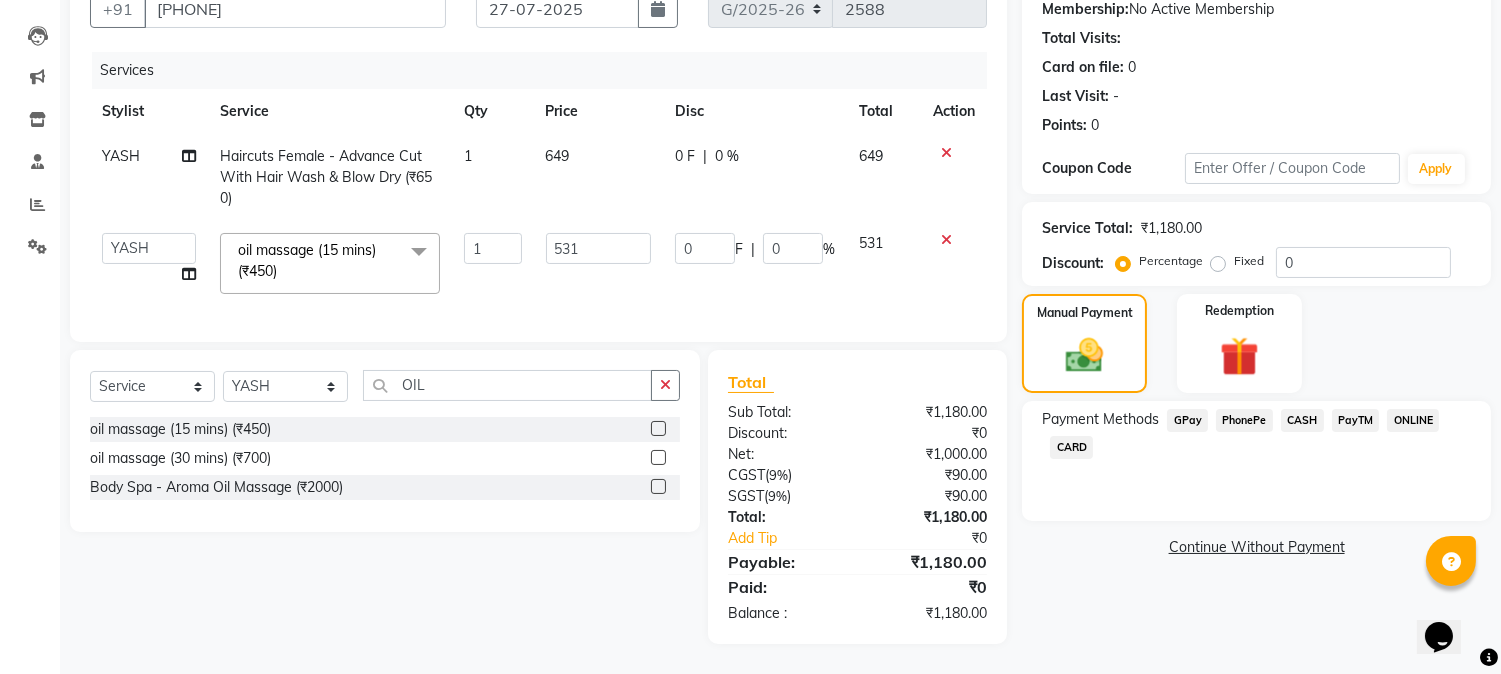 click on "PhonePe" 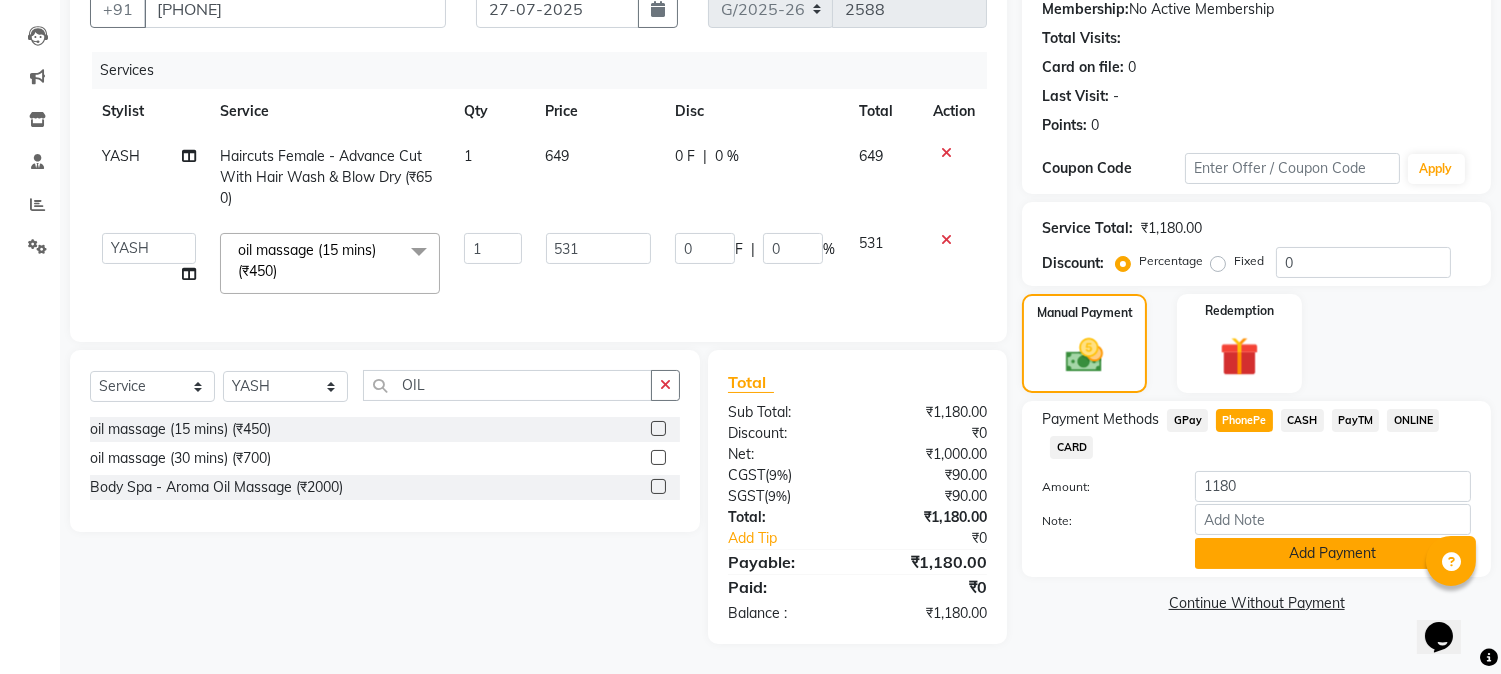 click on "Add Payment" 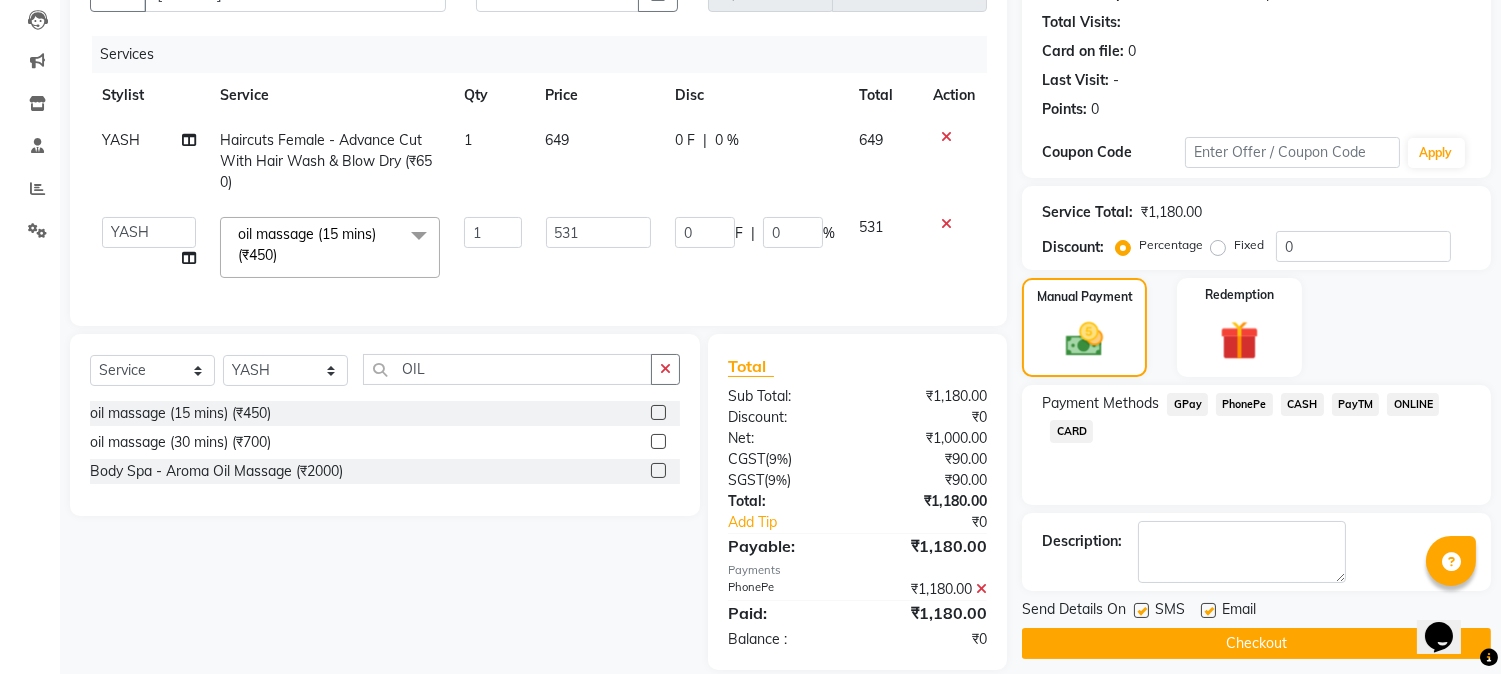 scroll, scrollTop: 254, scrollLeft: 0, axis: vertical 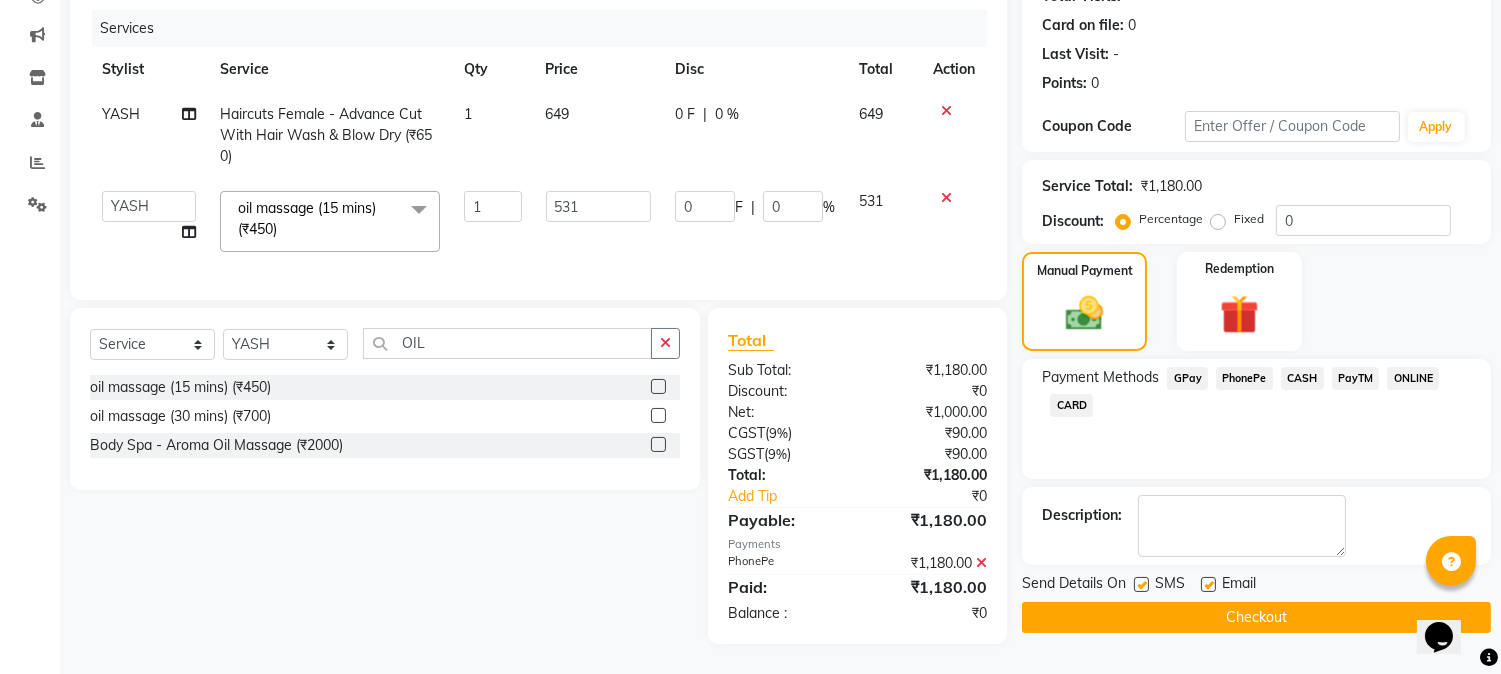 click 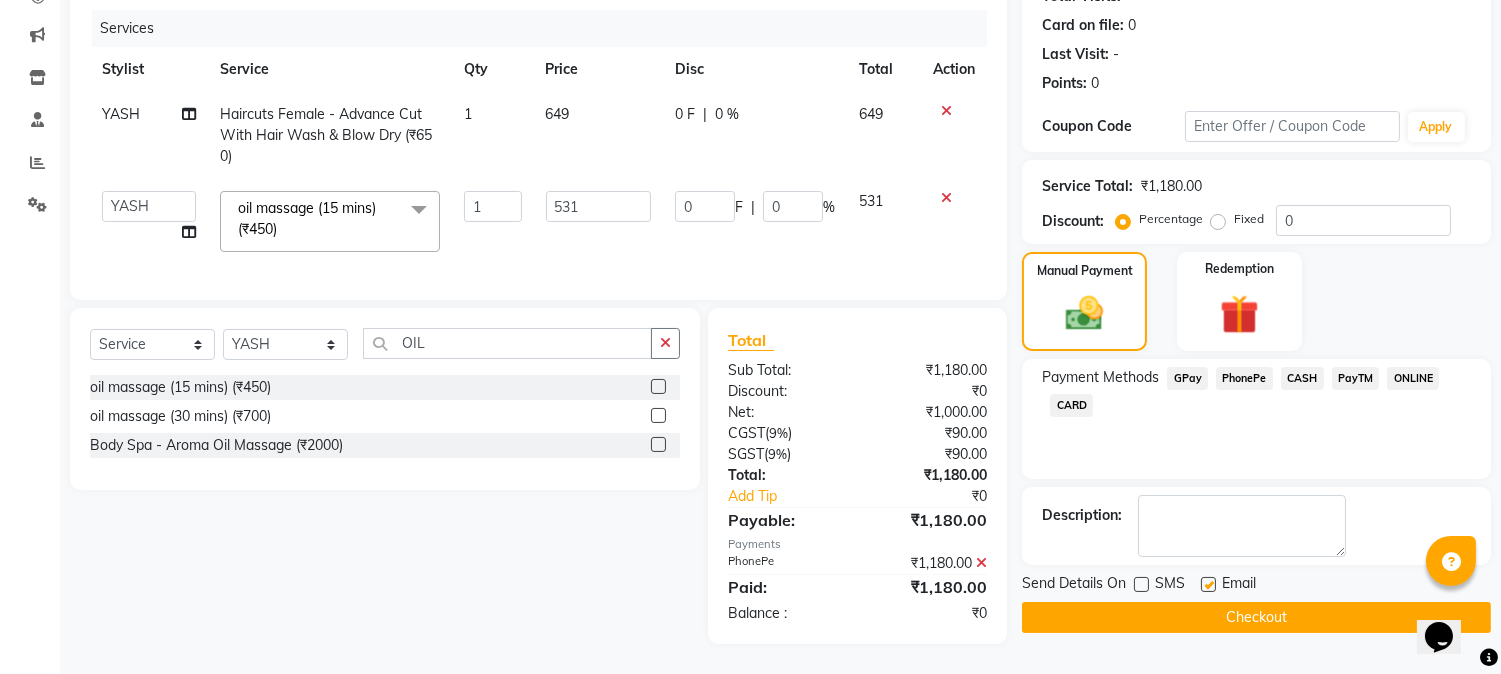 click 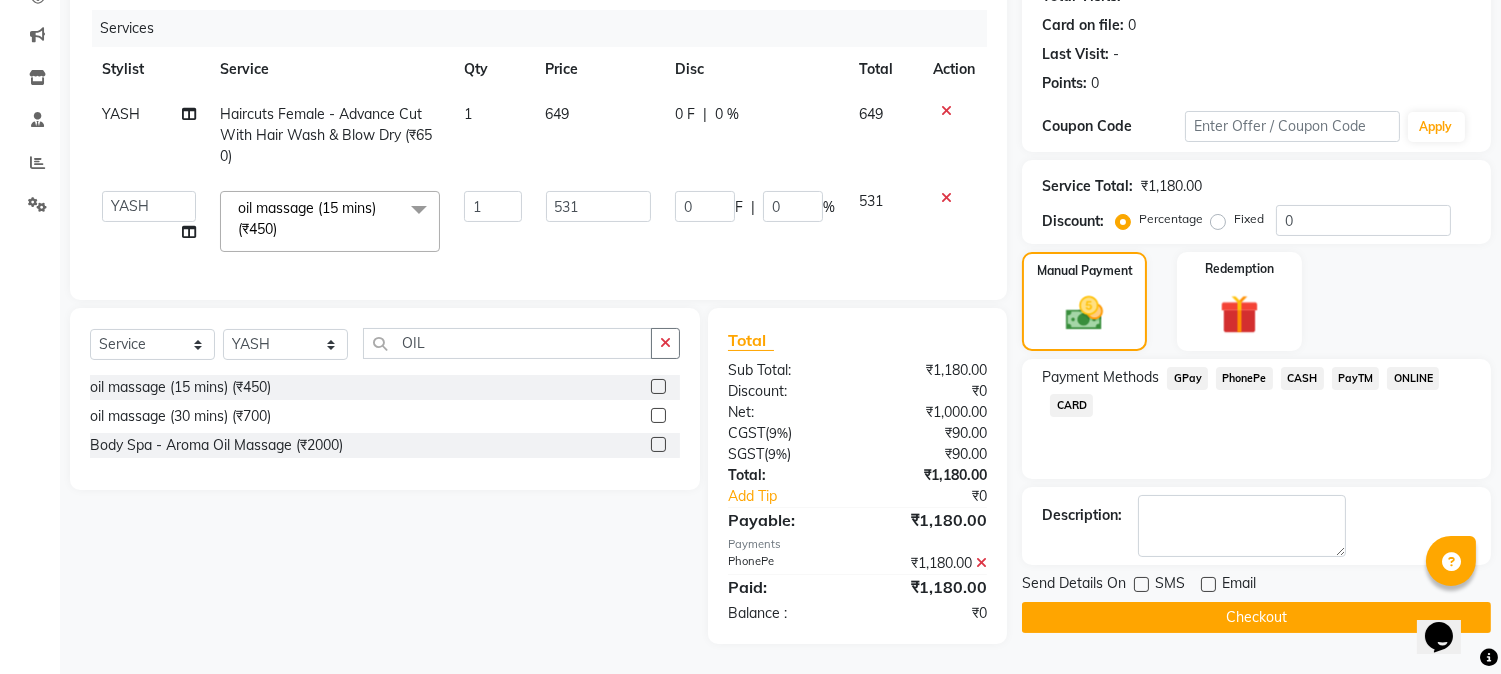 click on "Checkout" 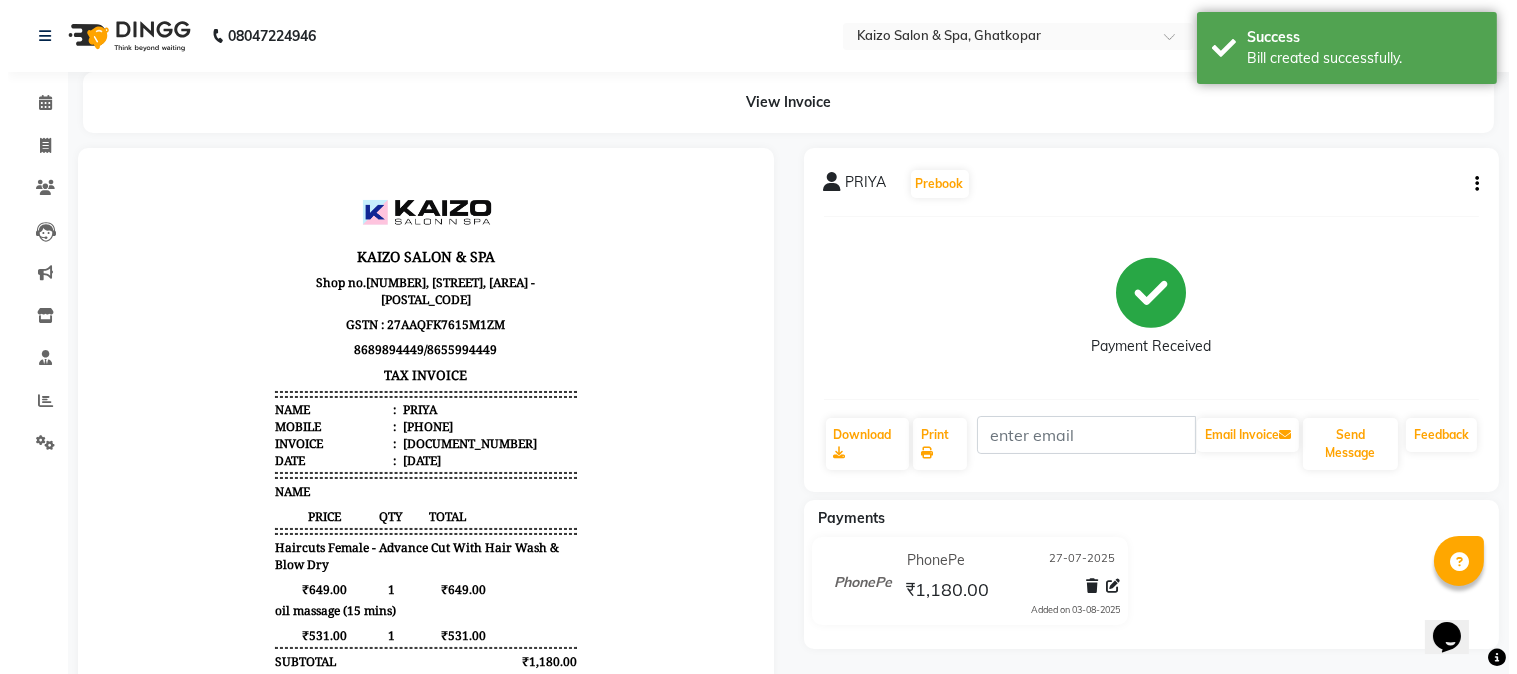 scroll, scrollTop: 0, scrollLeft: 0, axis: both 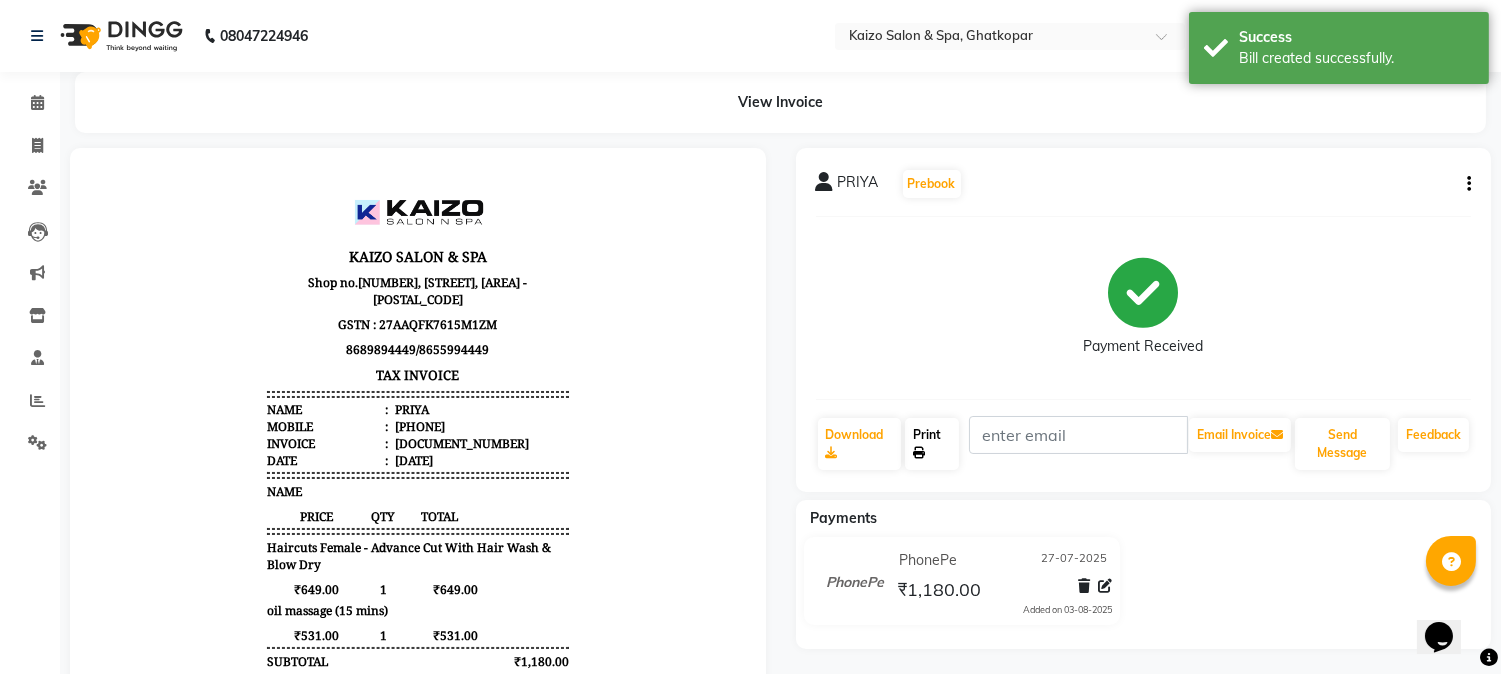 click on "Print" 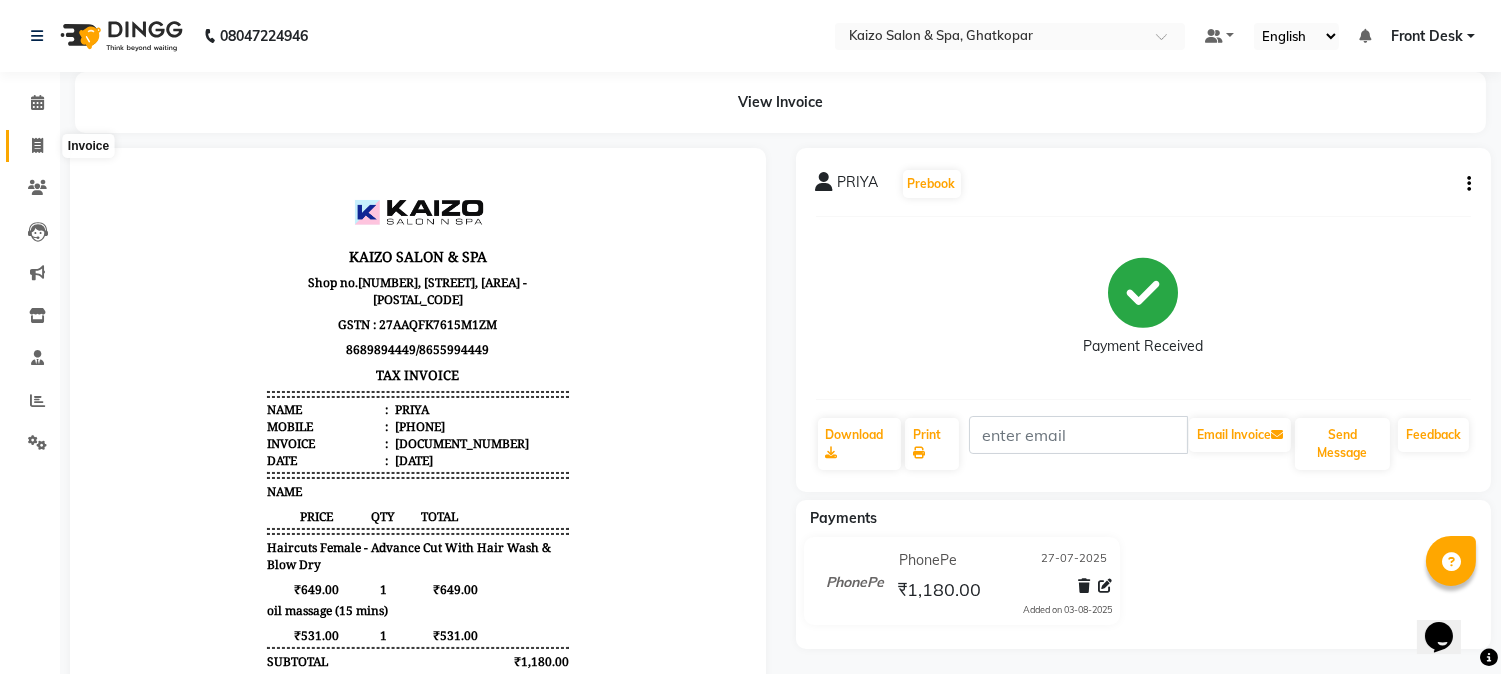 click 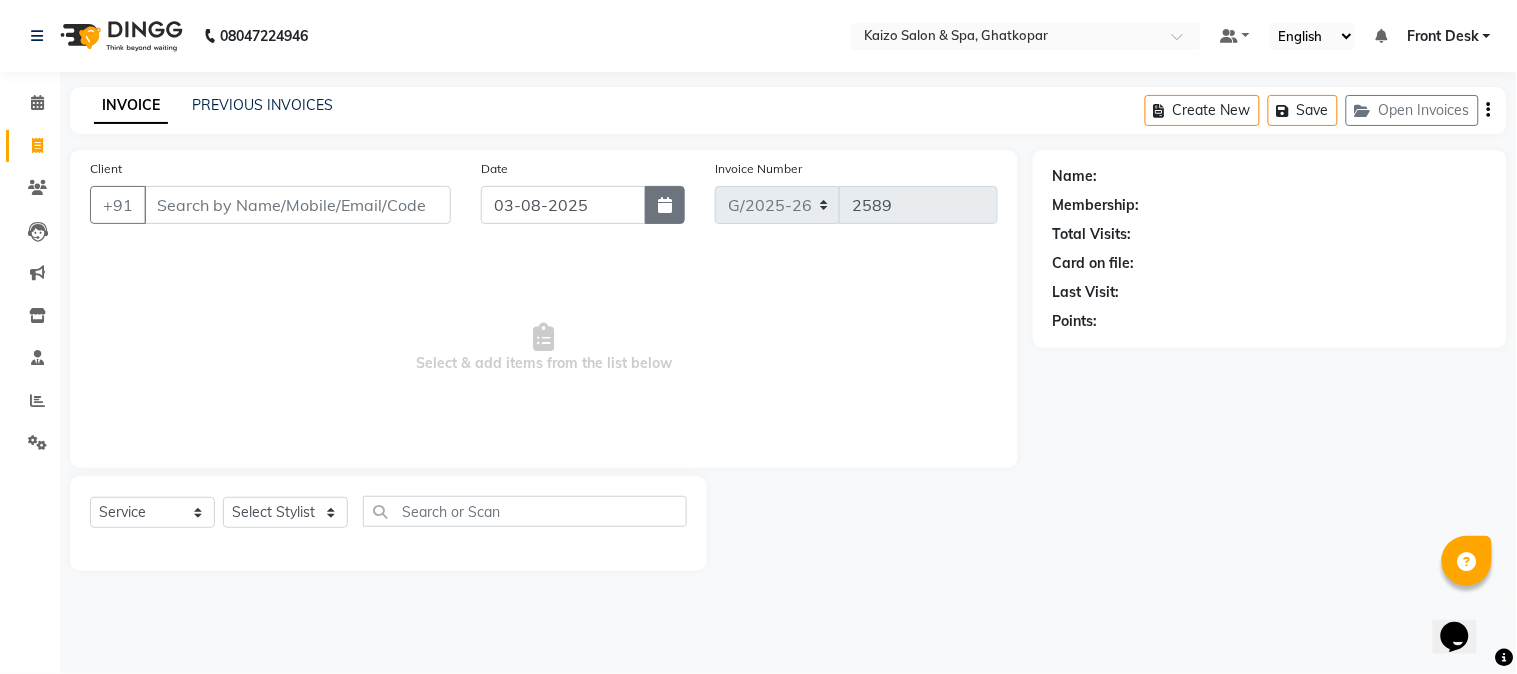 click 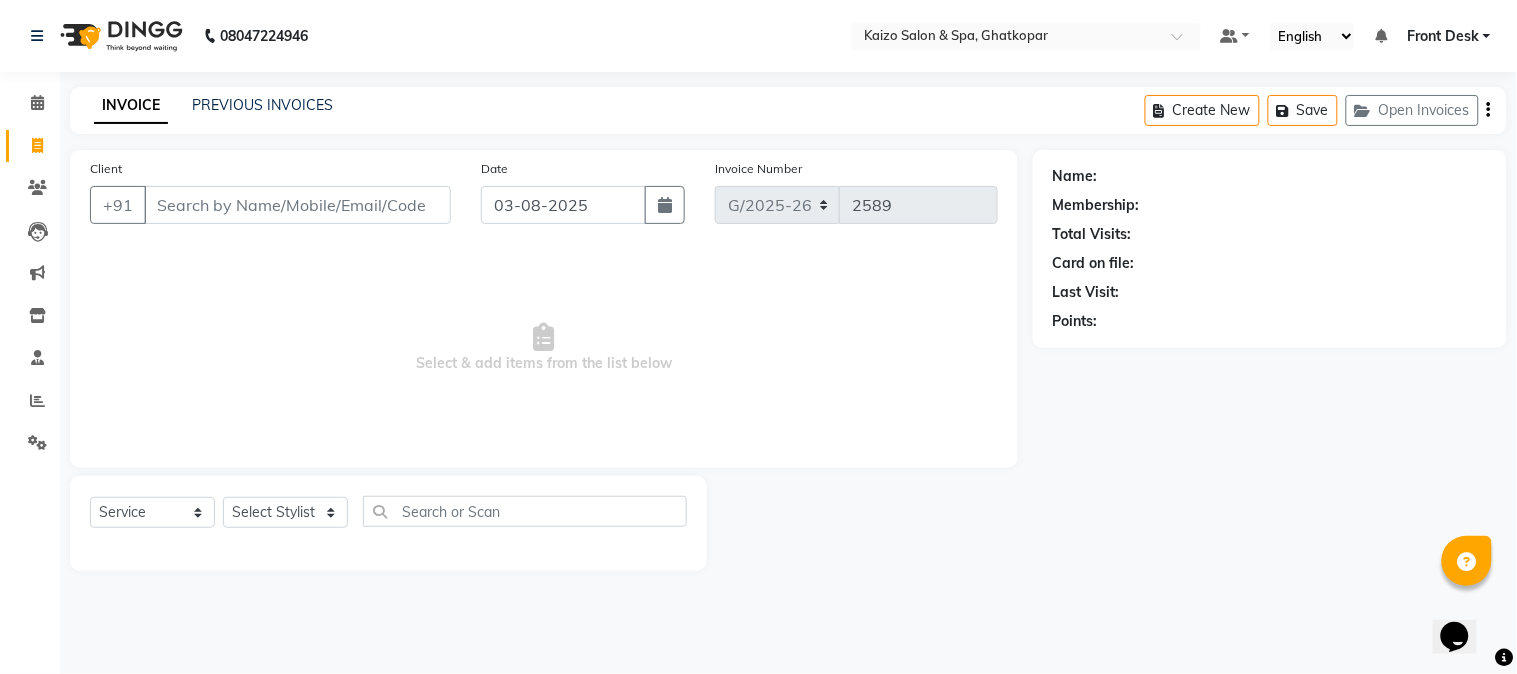 select on "8" 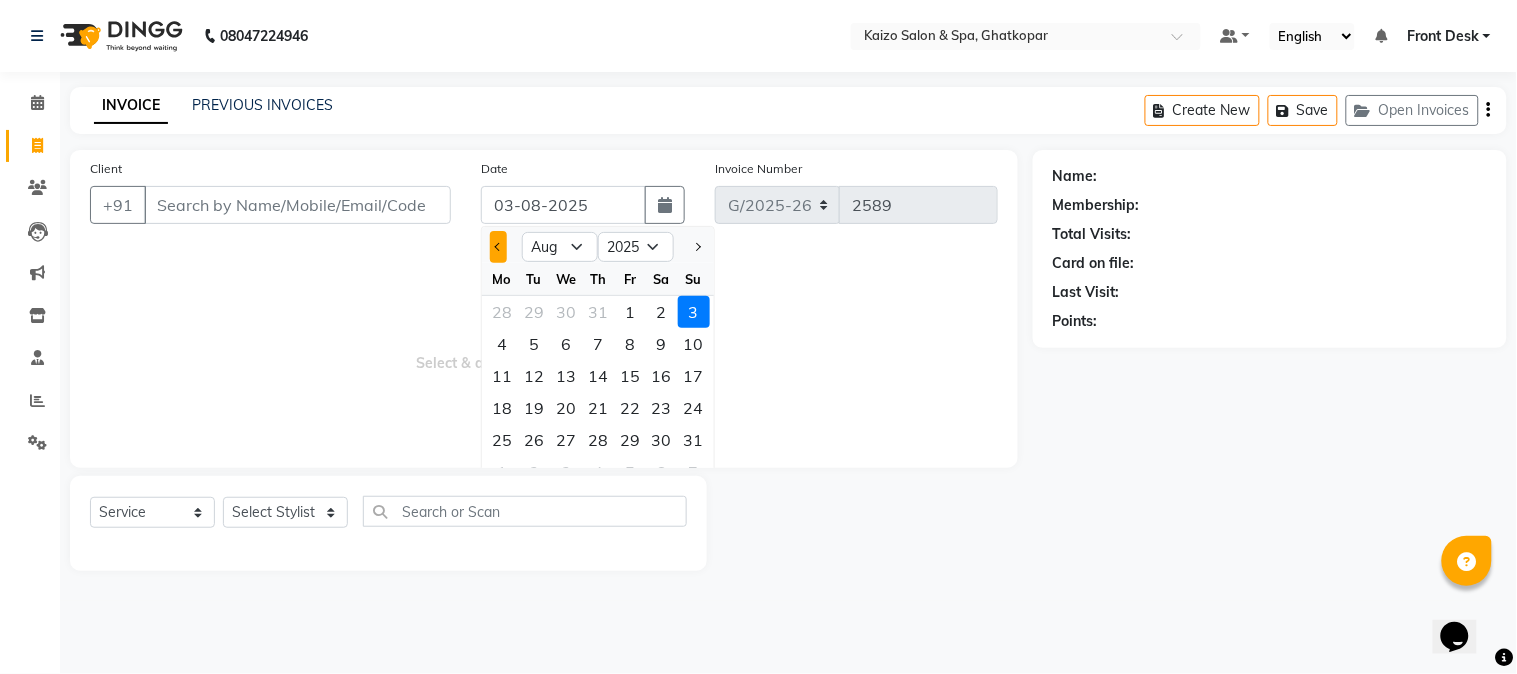 click 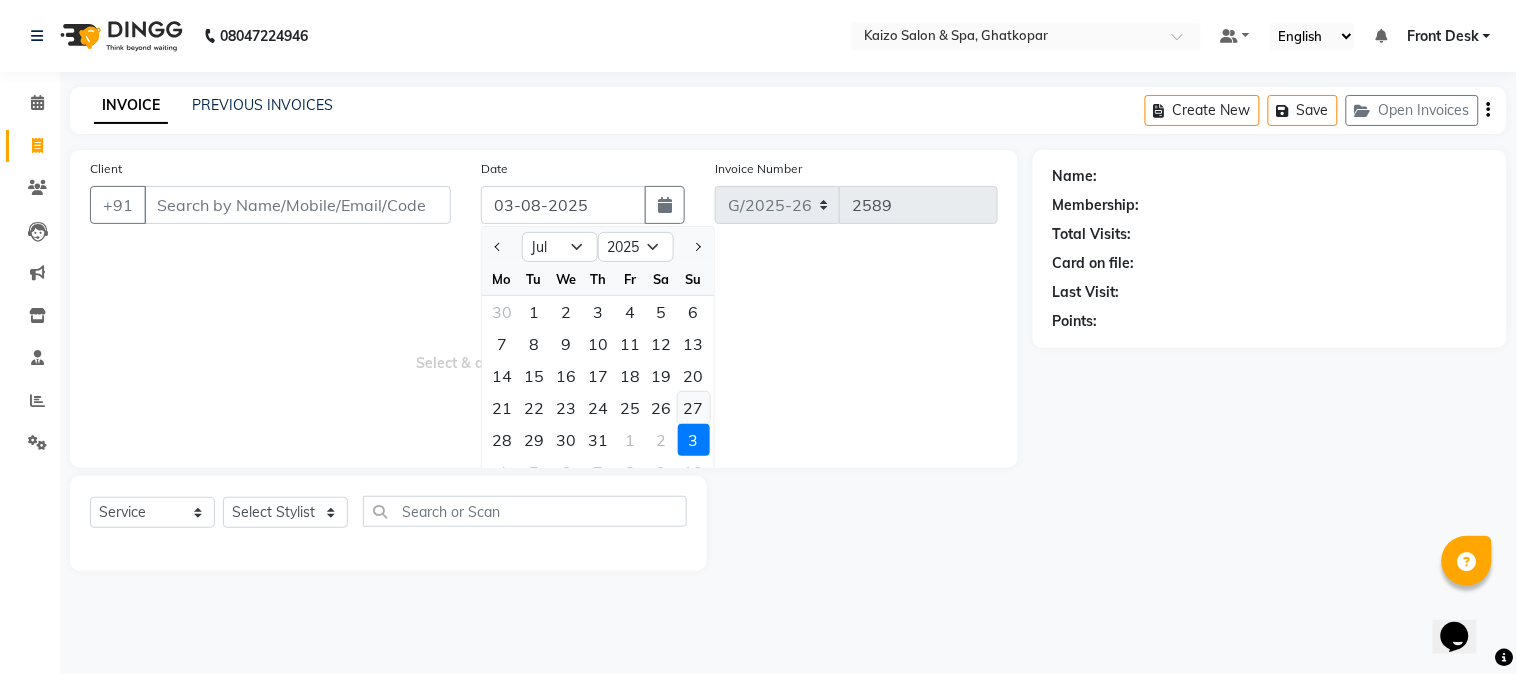 click on "27" 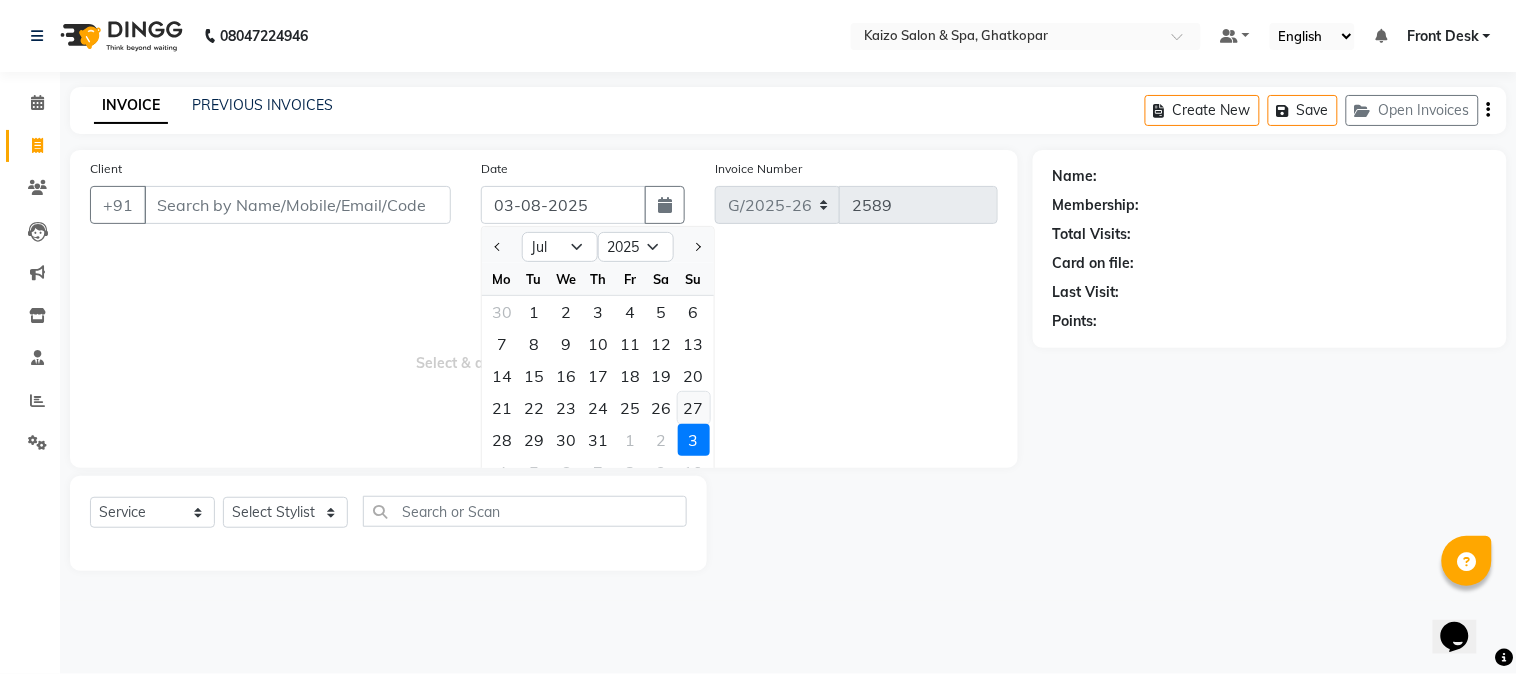 type on "27-07-2025" 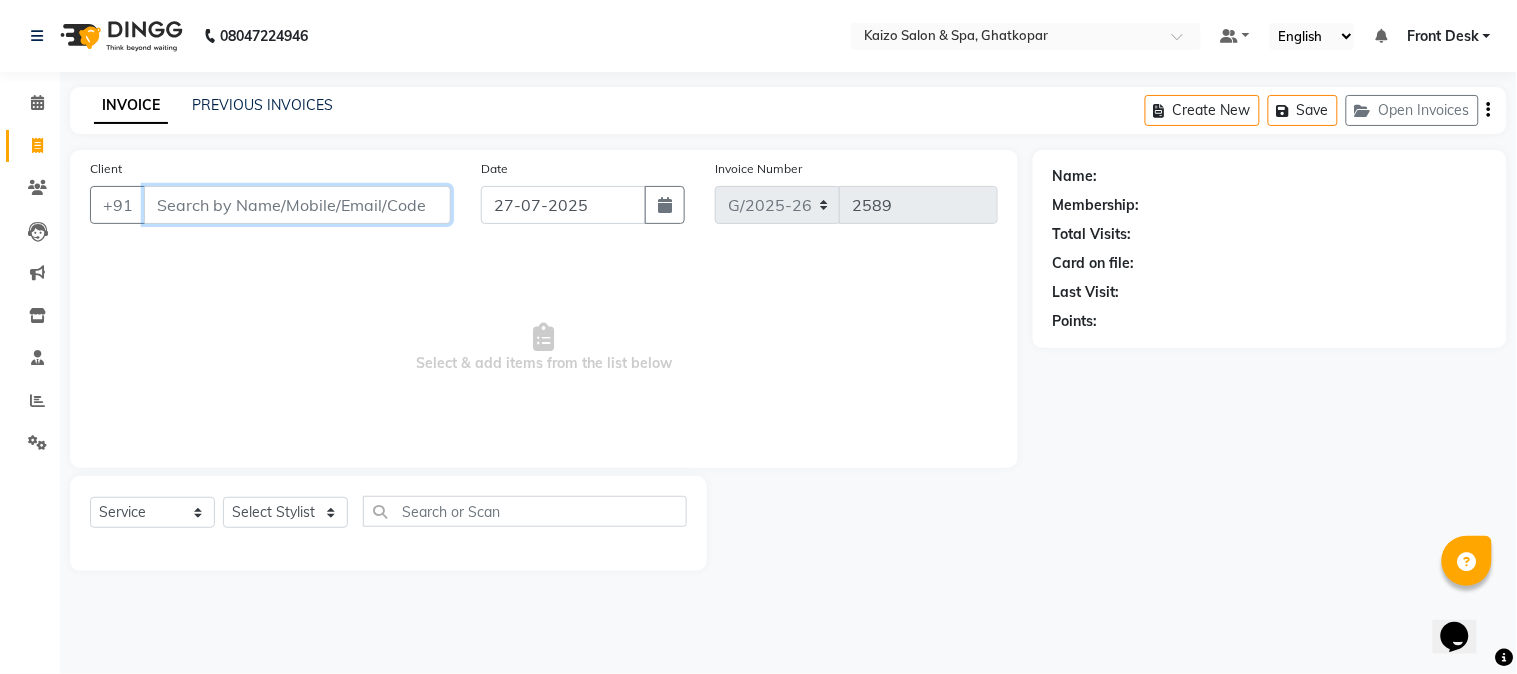 click on "Client" at bounding box center [297, 205] 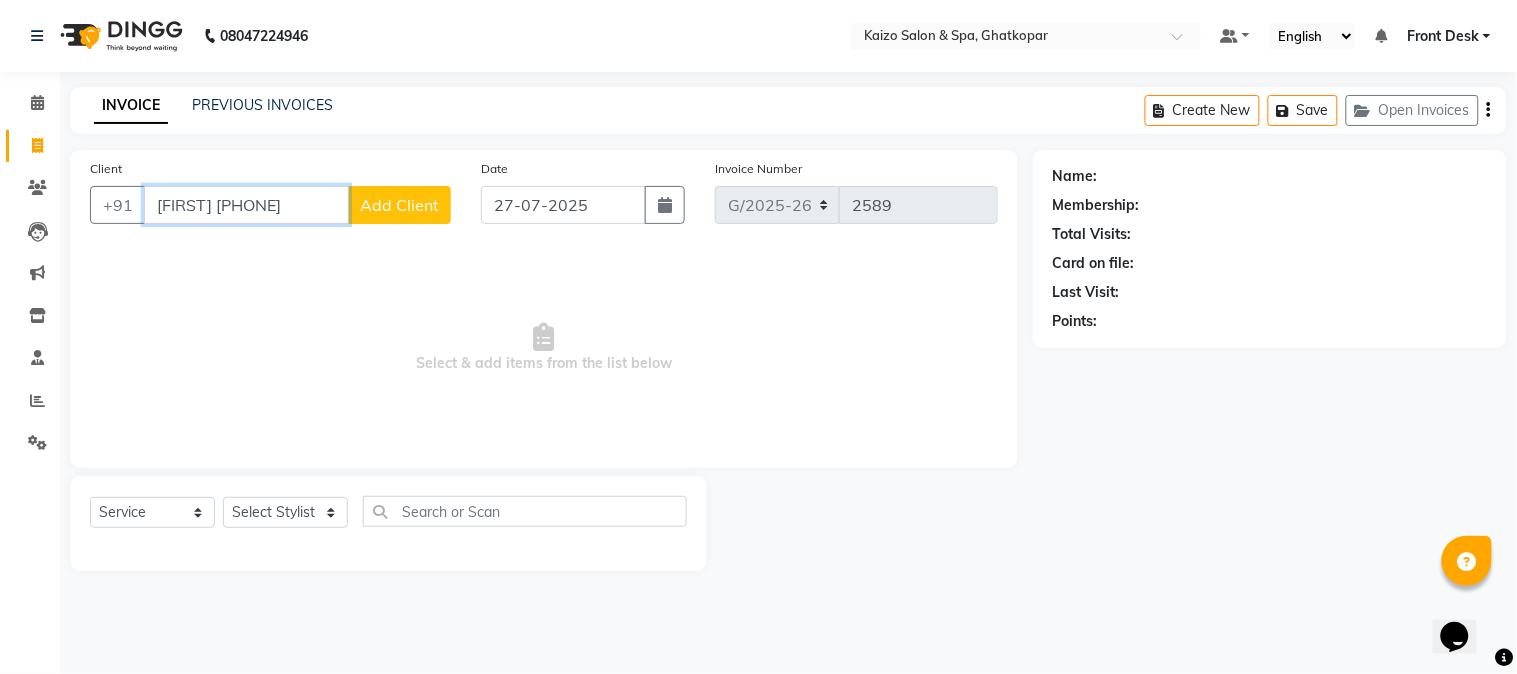 click on "[FIRST] [PHONE]" at bounding box center [246, 205] 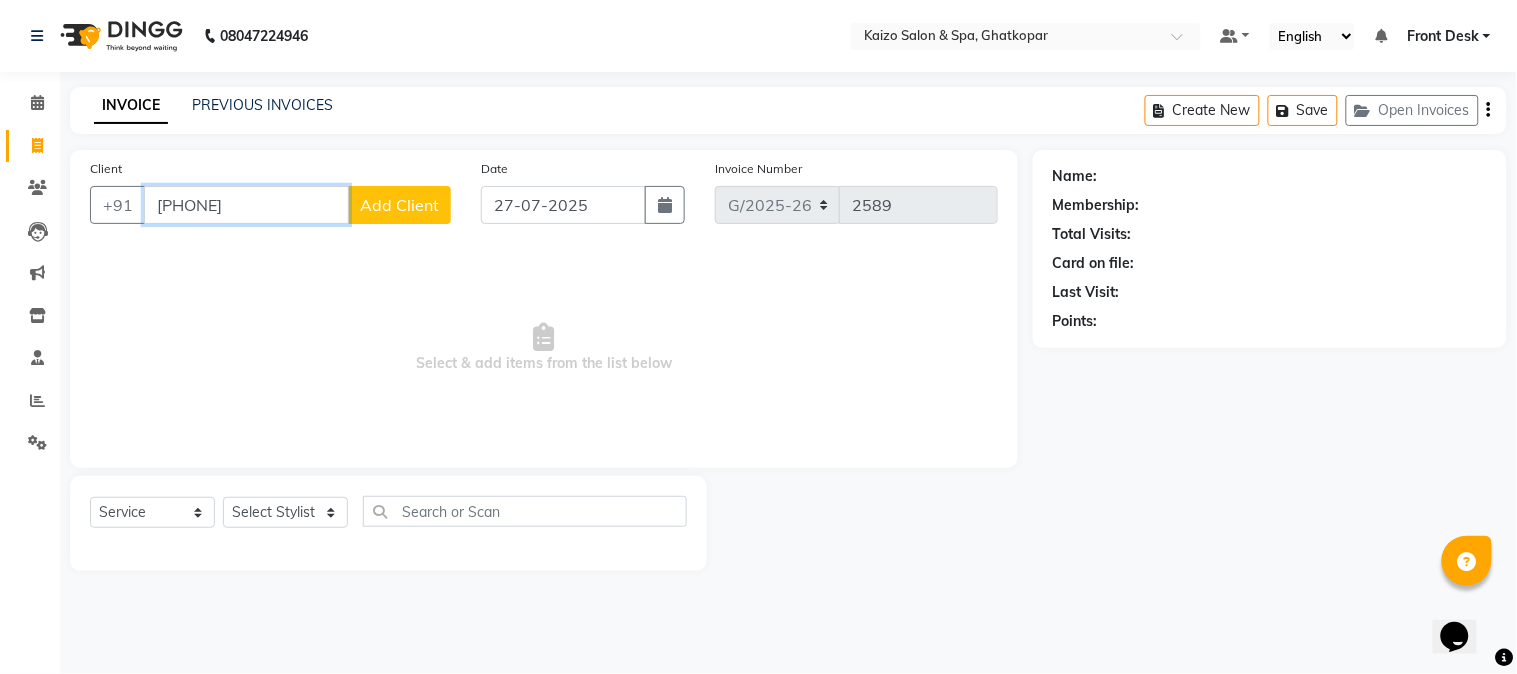 type on "[PHONE]" 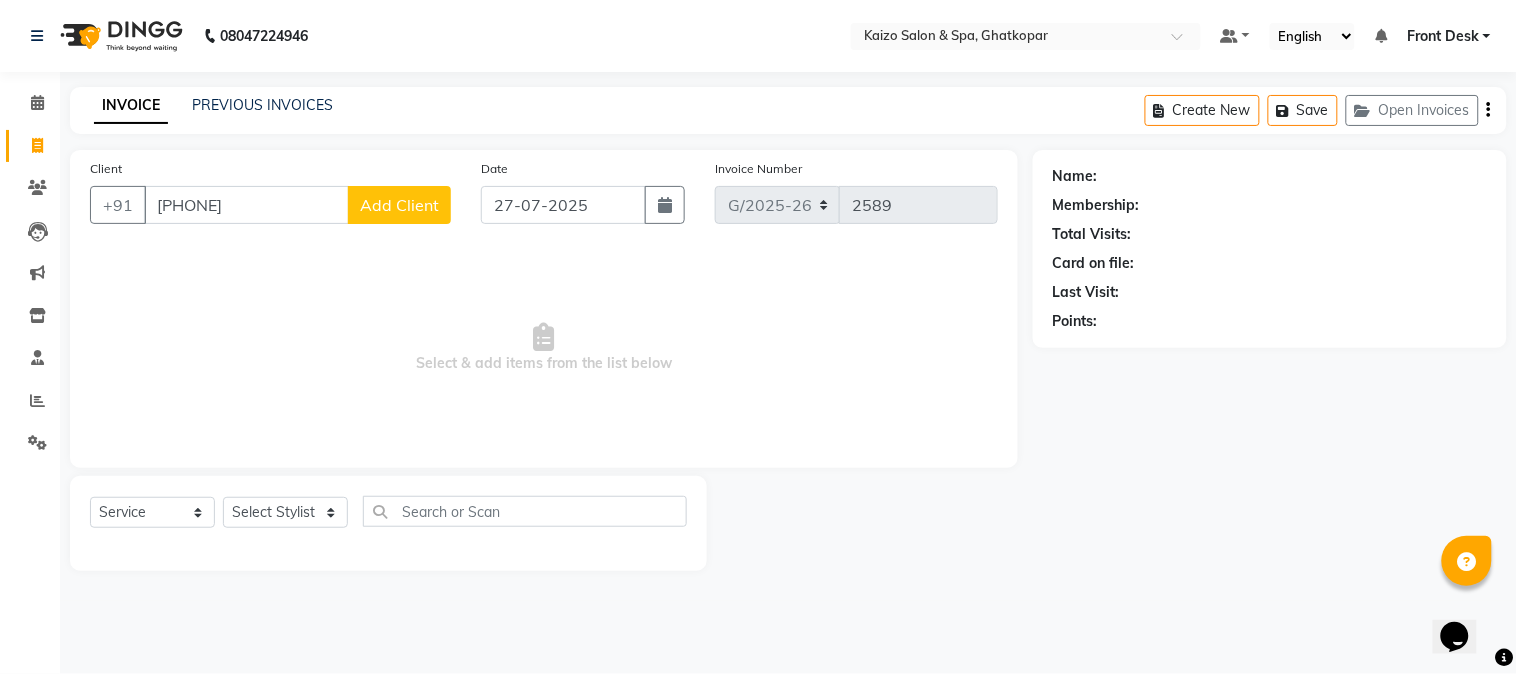 click on "Add Client" 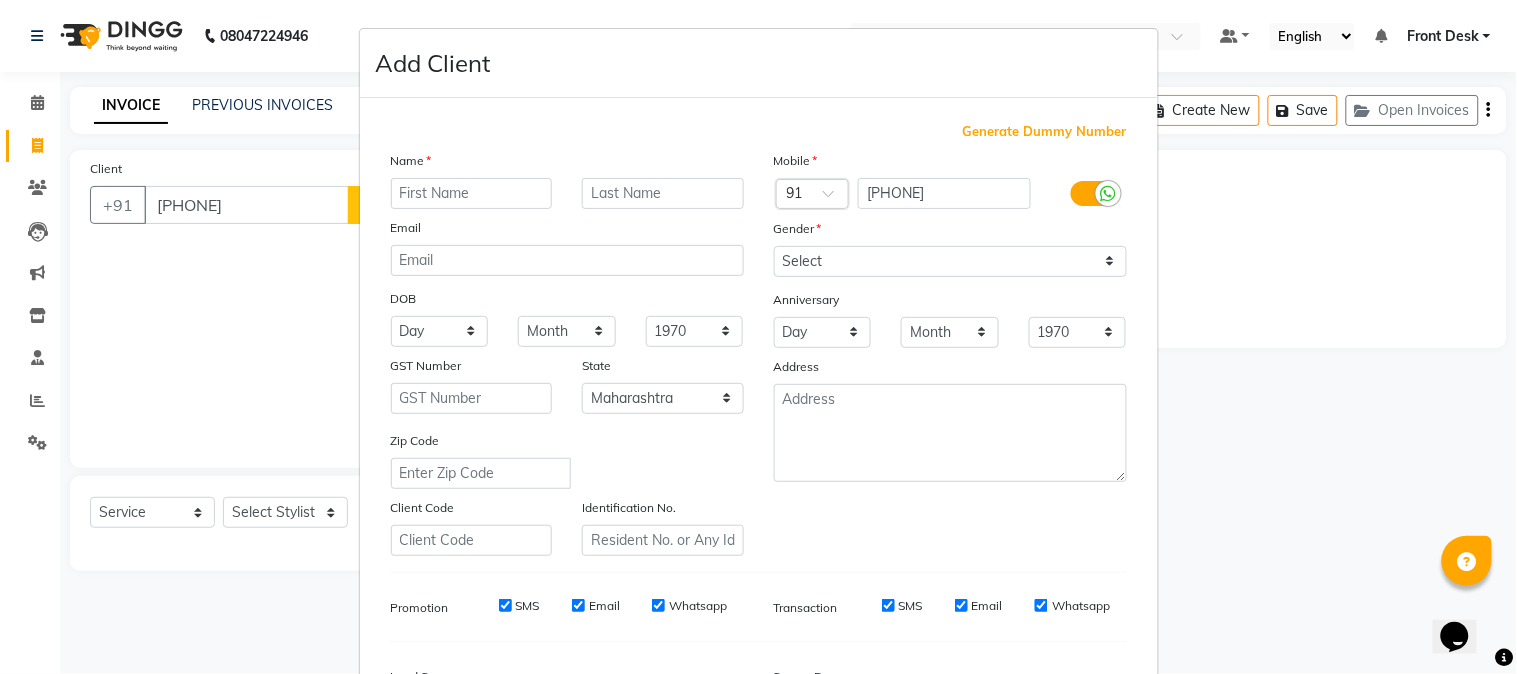 drag, startPoint x: 455, startPoint y: 196, endPoint x: 301, endPoint y: 510, distance: 349.73132 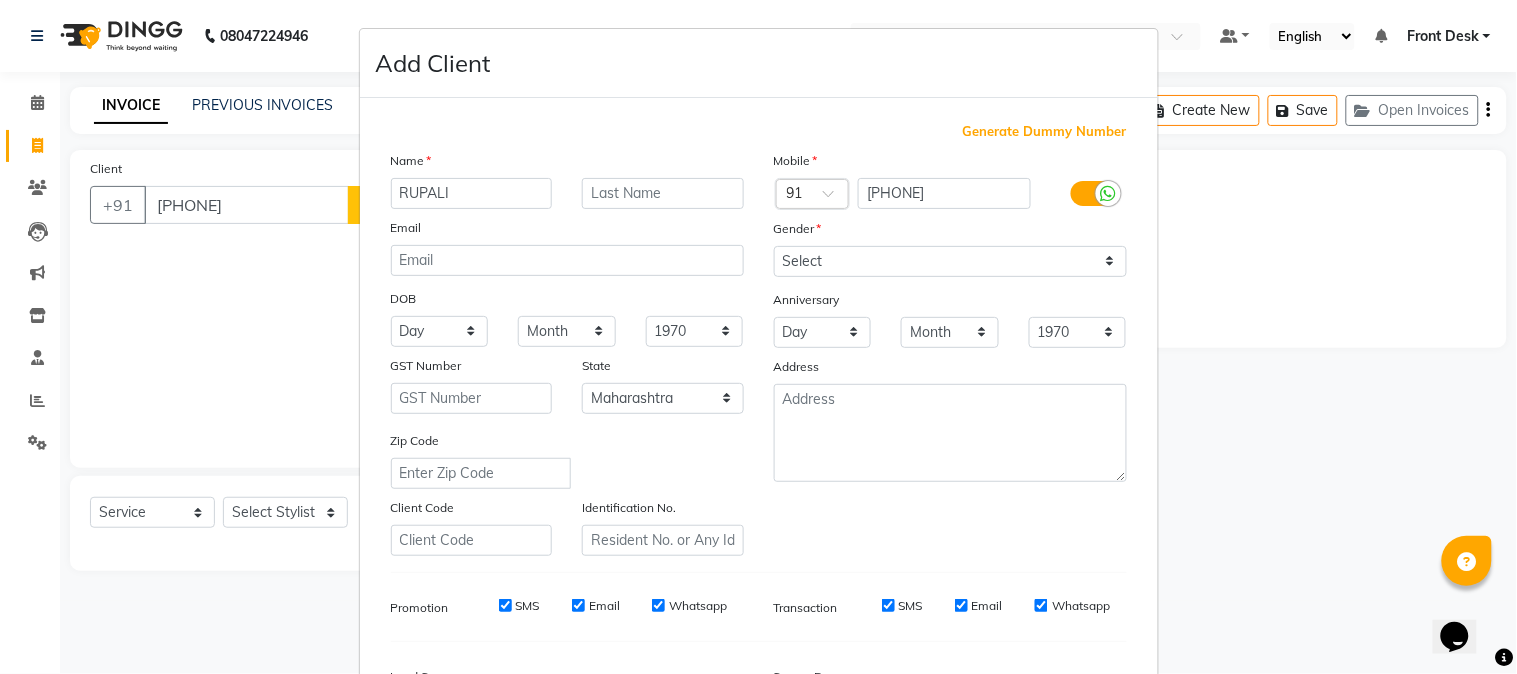 type on "RUPALI" 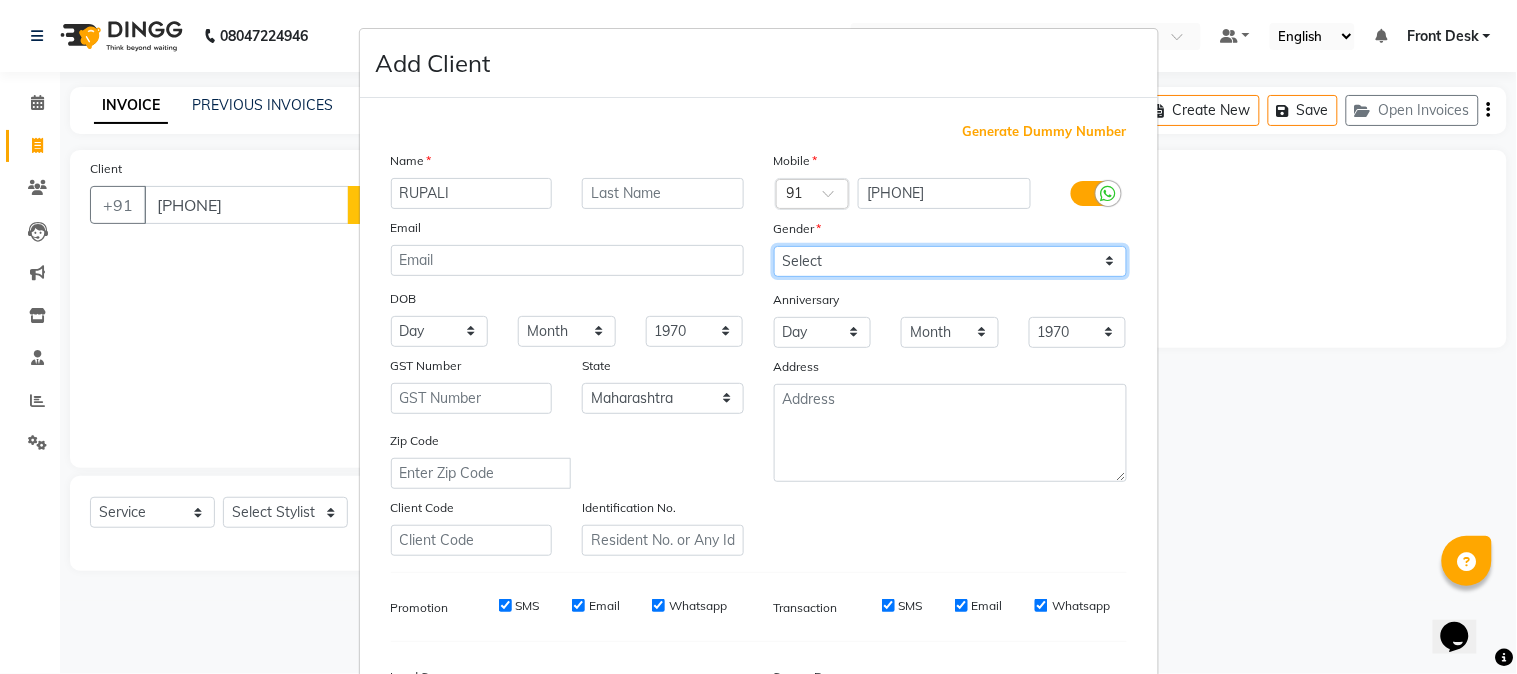 click on "Select Male Female Other Prefer Not To Say" at bounding box center [950, 261] 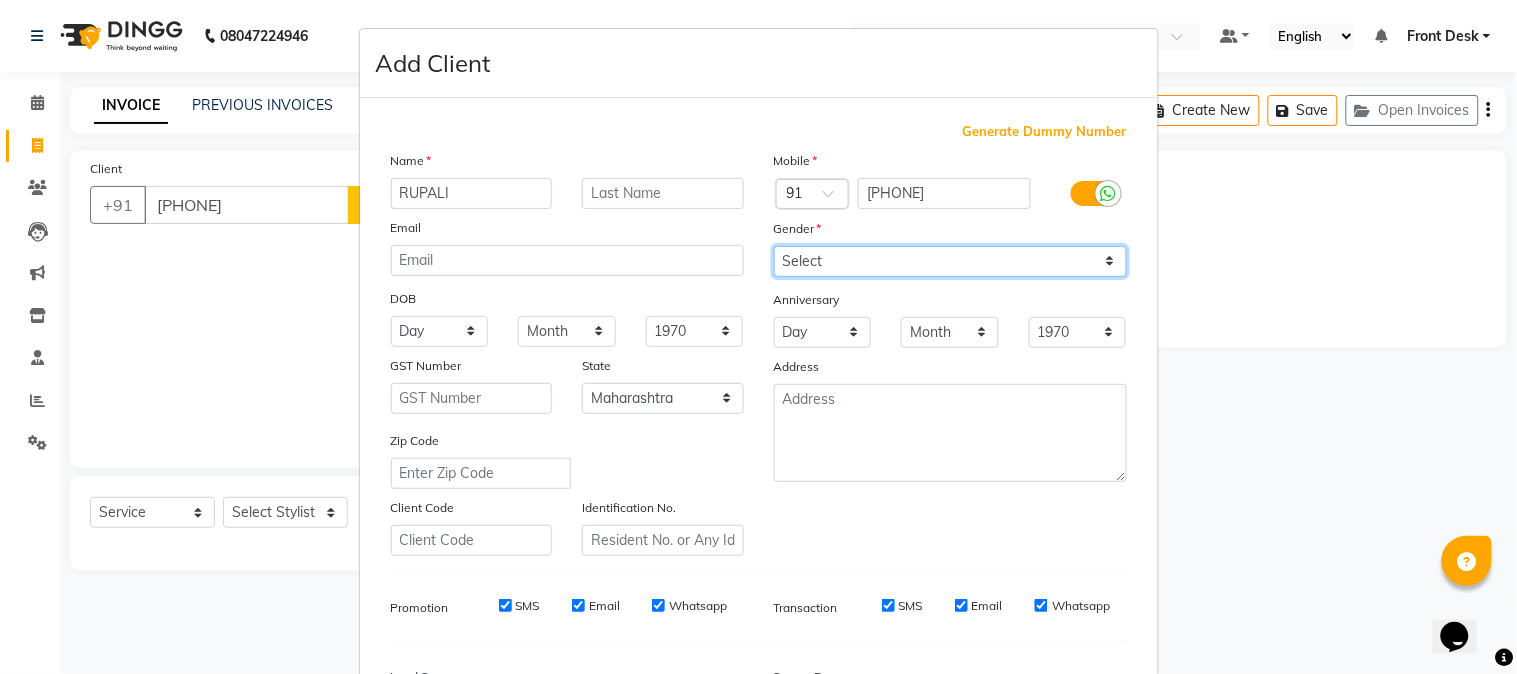 select on "female" 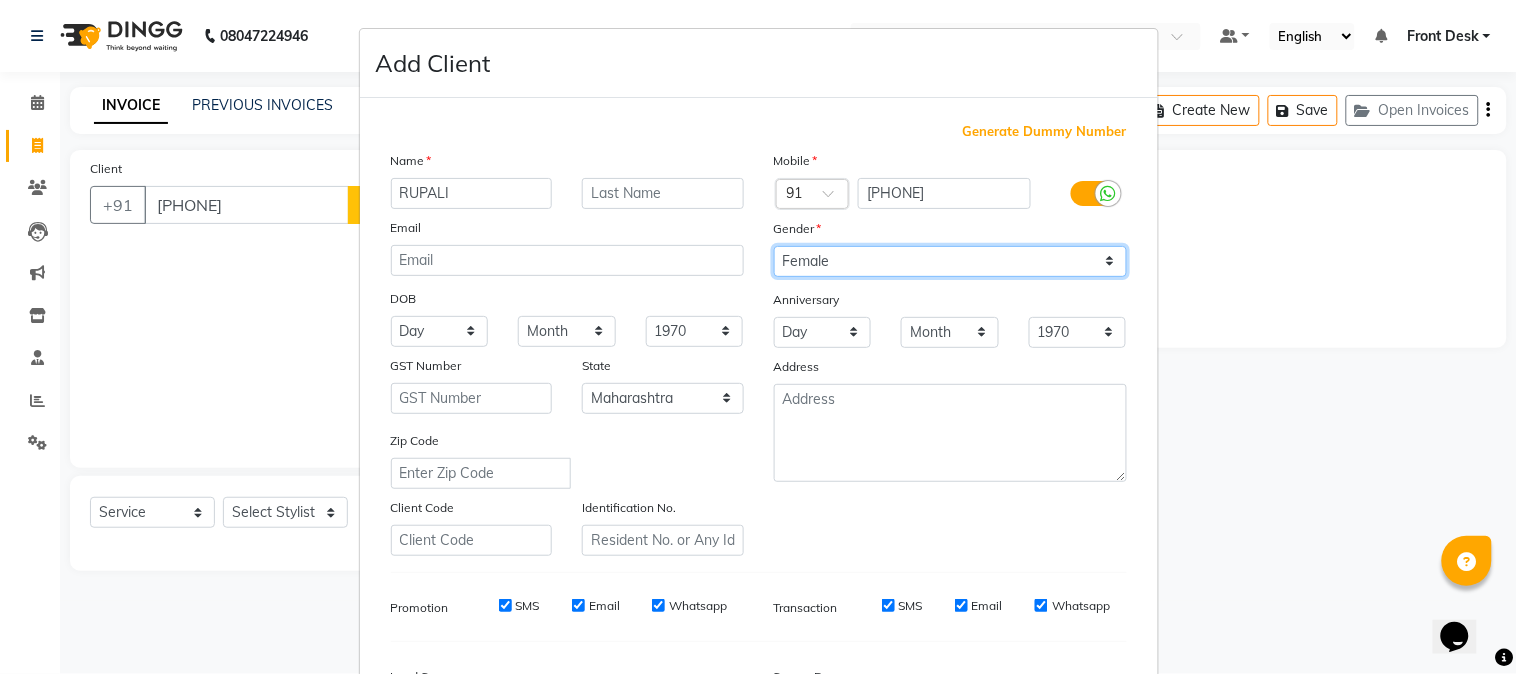 click on "Select Male Female Other Prefer Not To Say" at bounding box center (950, 261) 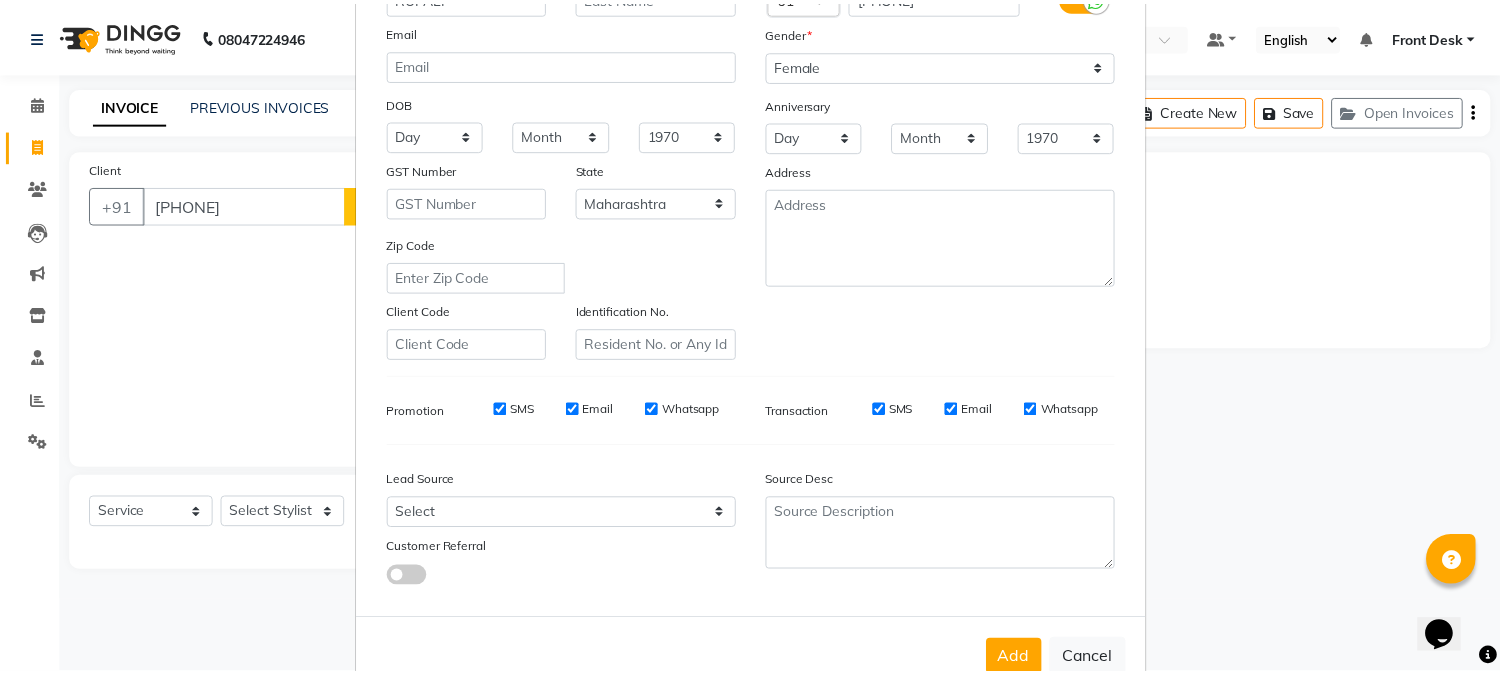 scroll, scrollTop: 250, scrollLeft: 0, axis: vertical 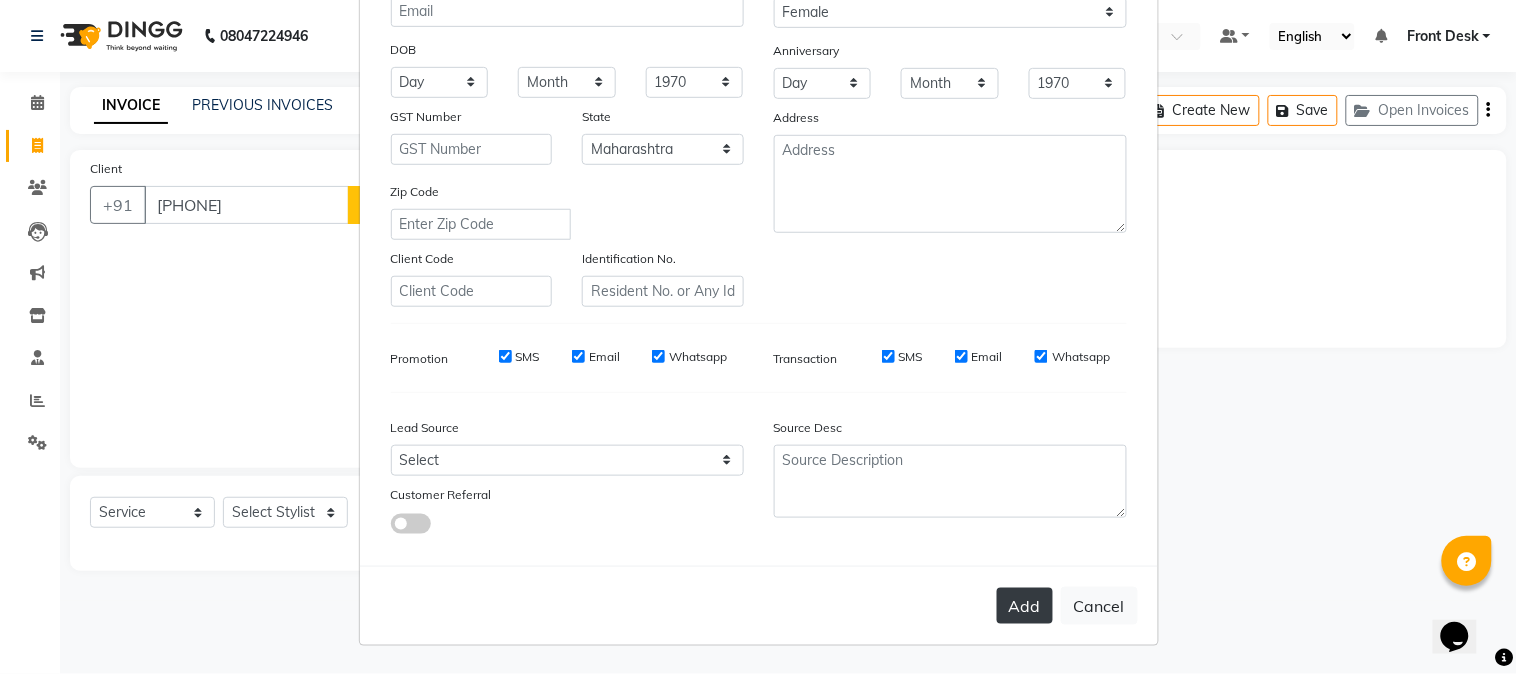 click on "Add" at bounding box center (1025, 606) 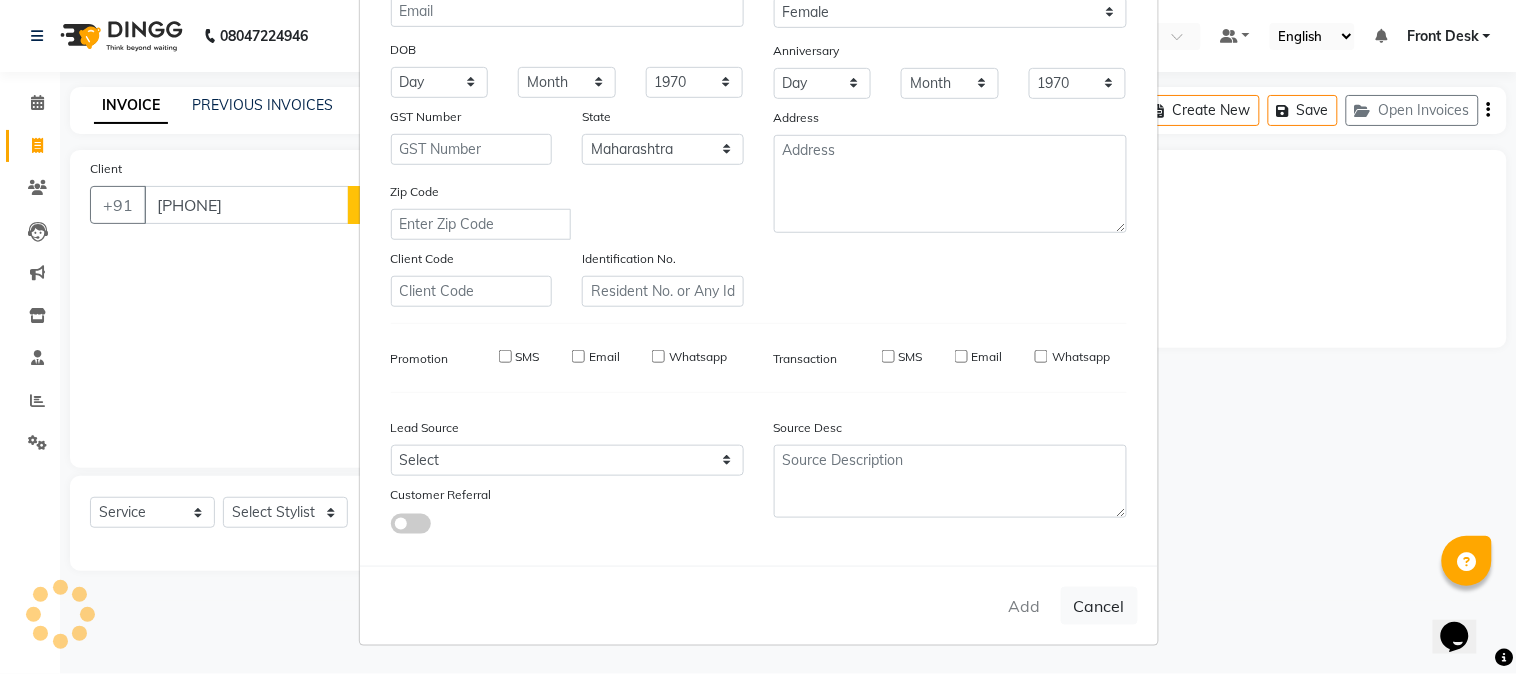 type 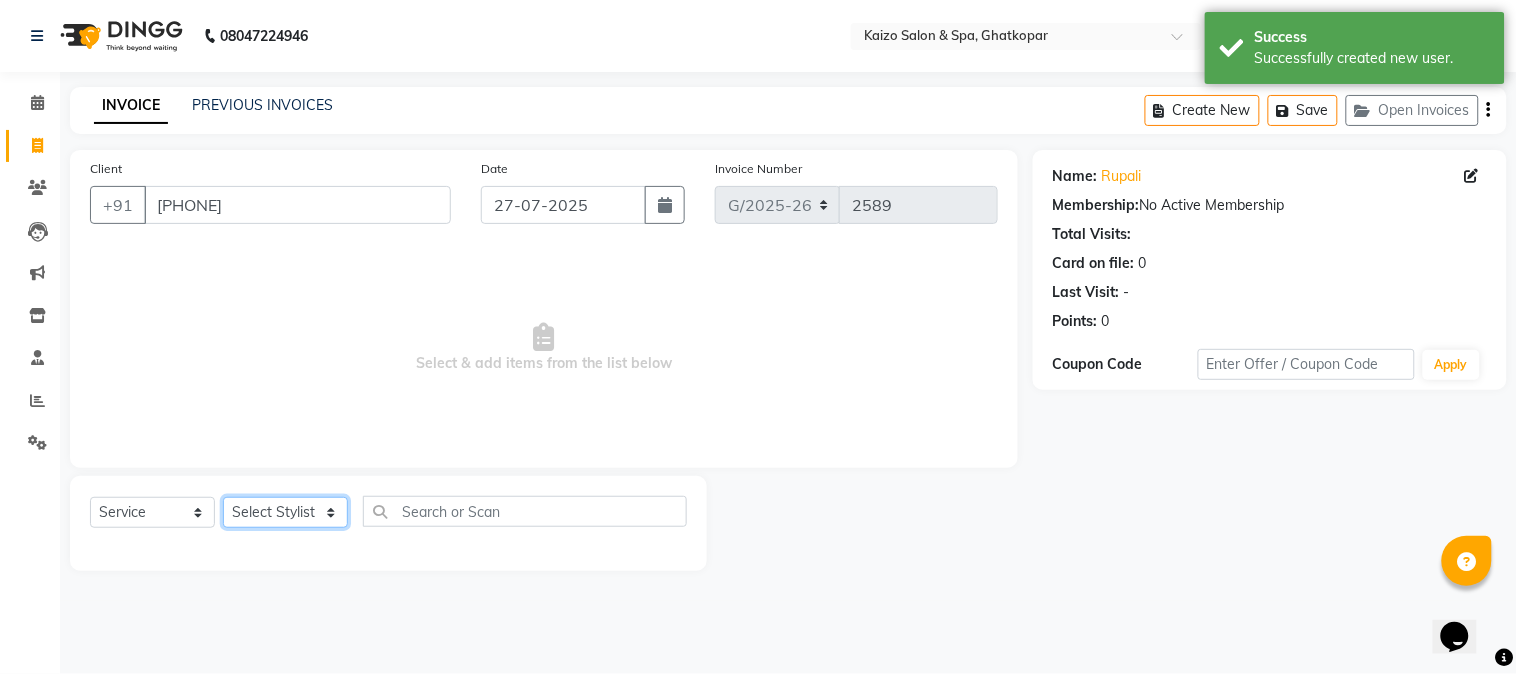 click on "Select Stylist [NAME] [NAME] [NAME] [NAME] [NAME] Front Desk [NAME] [NAME] [NAME] [NAME] [NAME] [NAME] [NAME] [NAME] [NAME] [NAME] [NAME] [NAME] [NAME] [NAME] [NAME] [NAME] [NAME] [NAME] [NAME]" 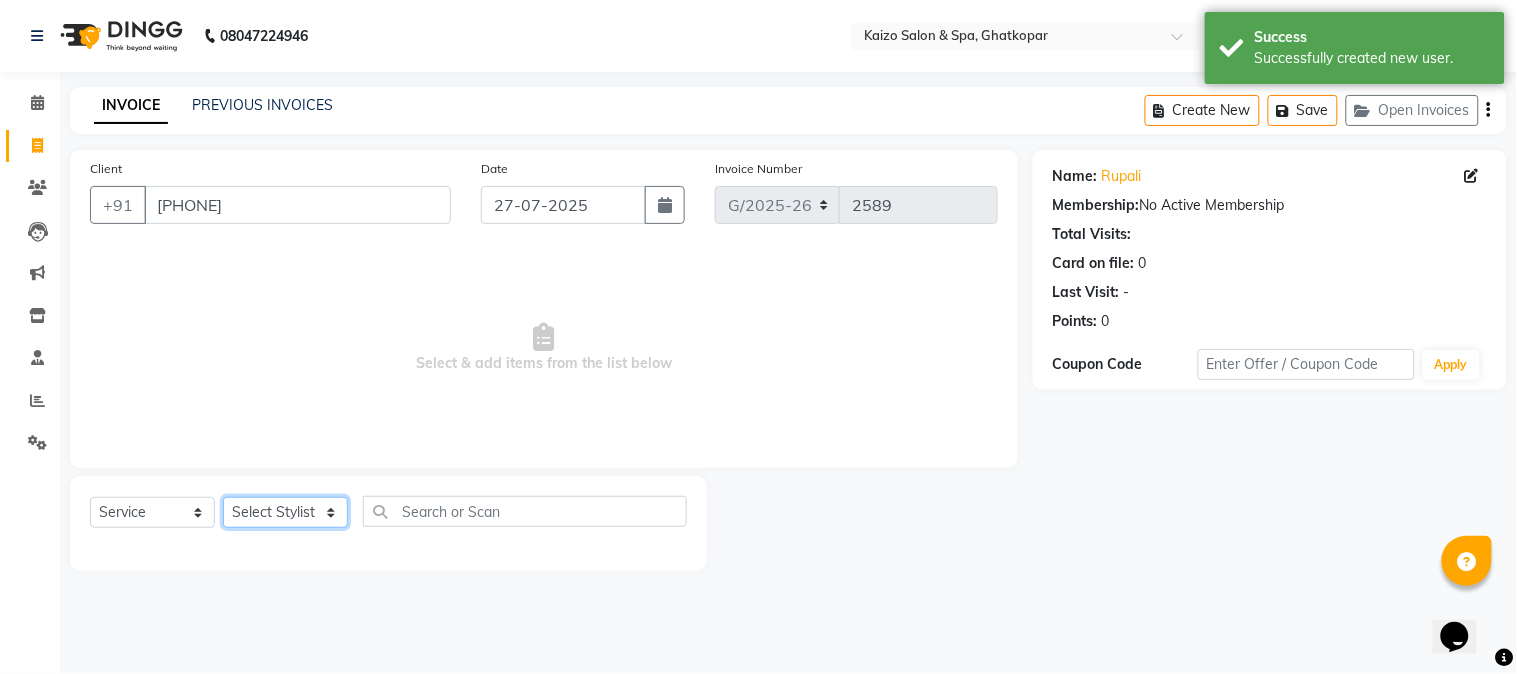 select on "8838" 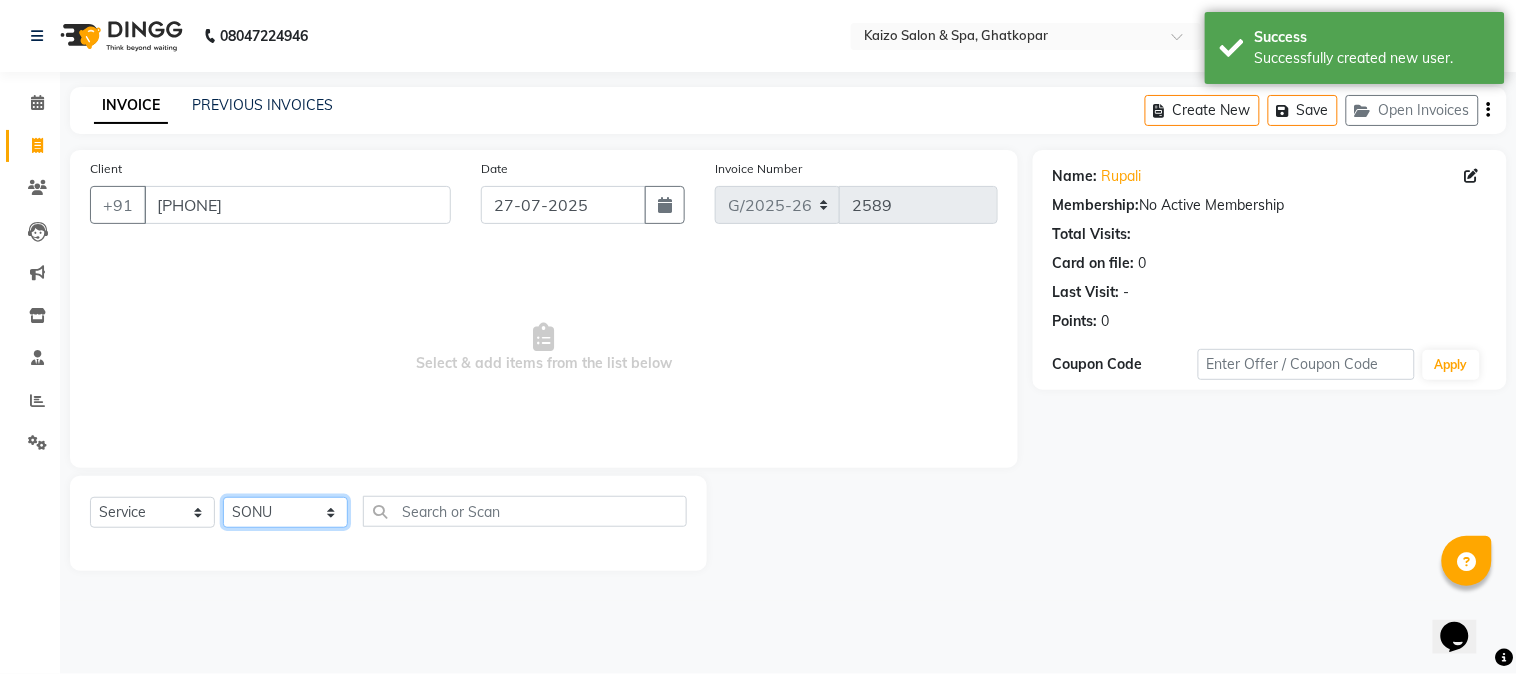 click on "Select Stylist [NAME] [NAME] [NAME] [NAME] [NAME] Front Desk [NAME] [NAME] [NAME] [NAME] [NAME] [NAME] [NAME] [NAME] [NAME] [NAME] [NAME] [NAME] [NAME] [NAME] [NAME] [NAME] [NAME] [NAME] [NAME]" 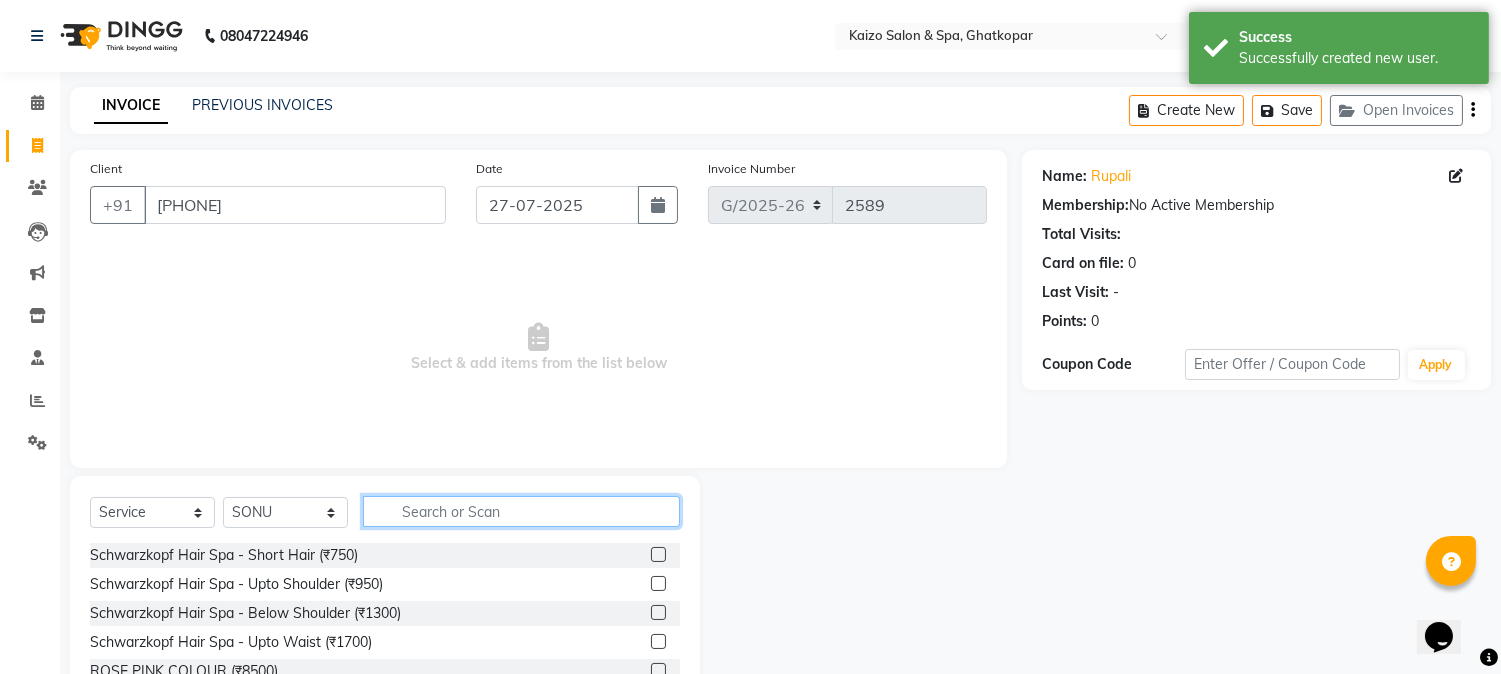 click 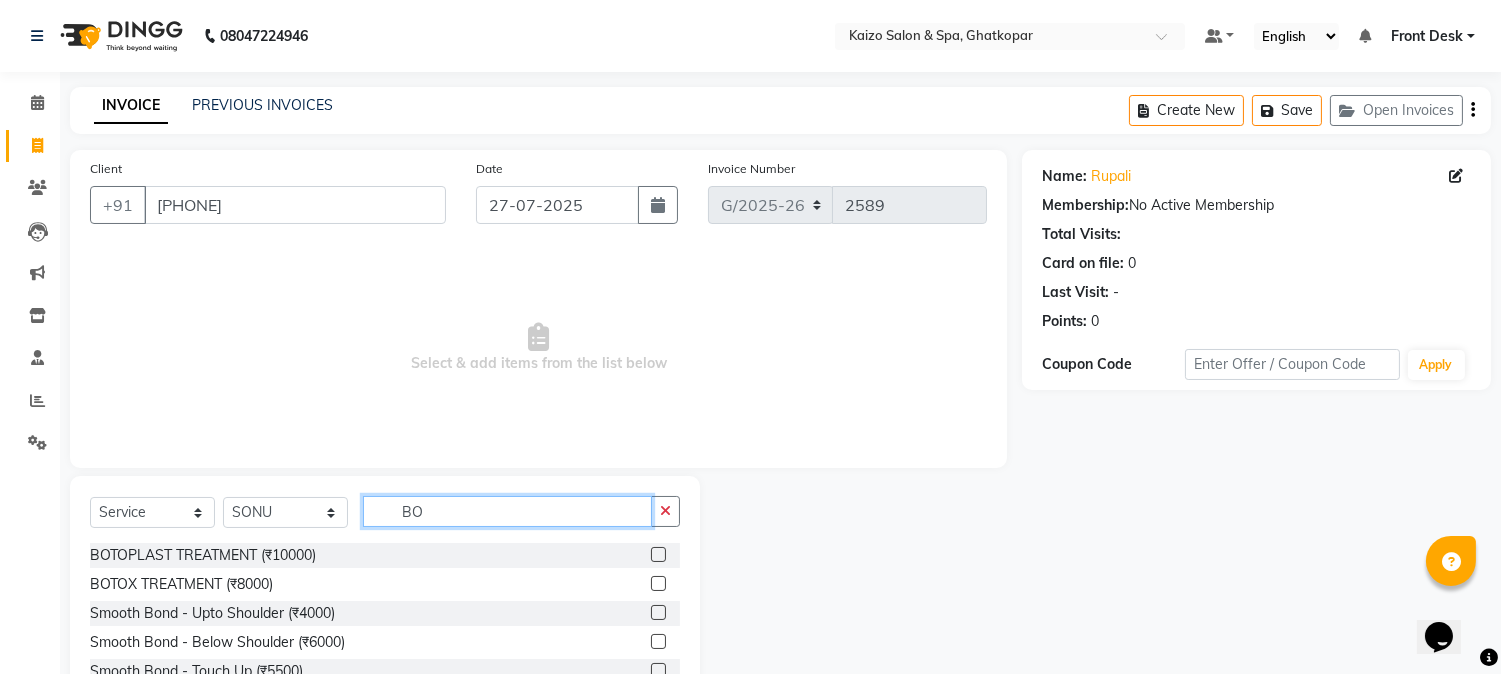 type on "BO" 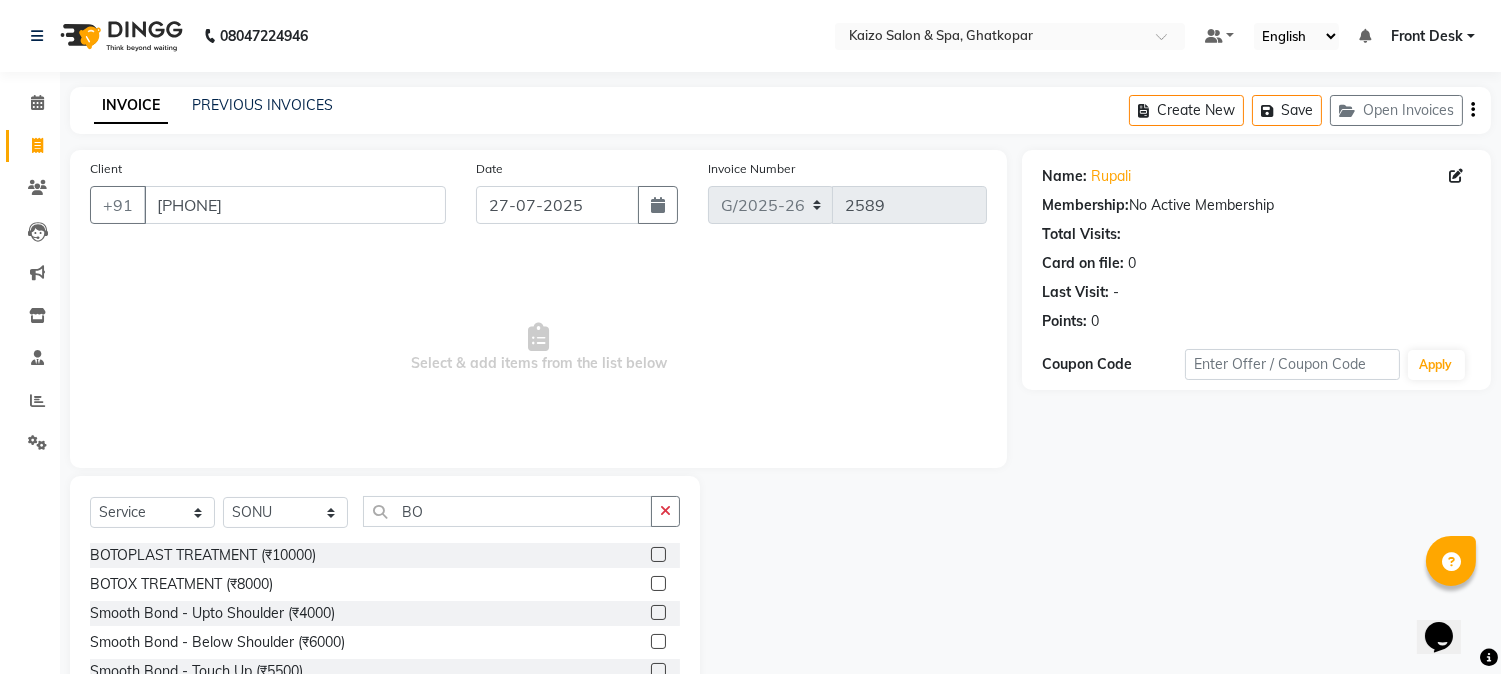 click 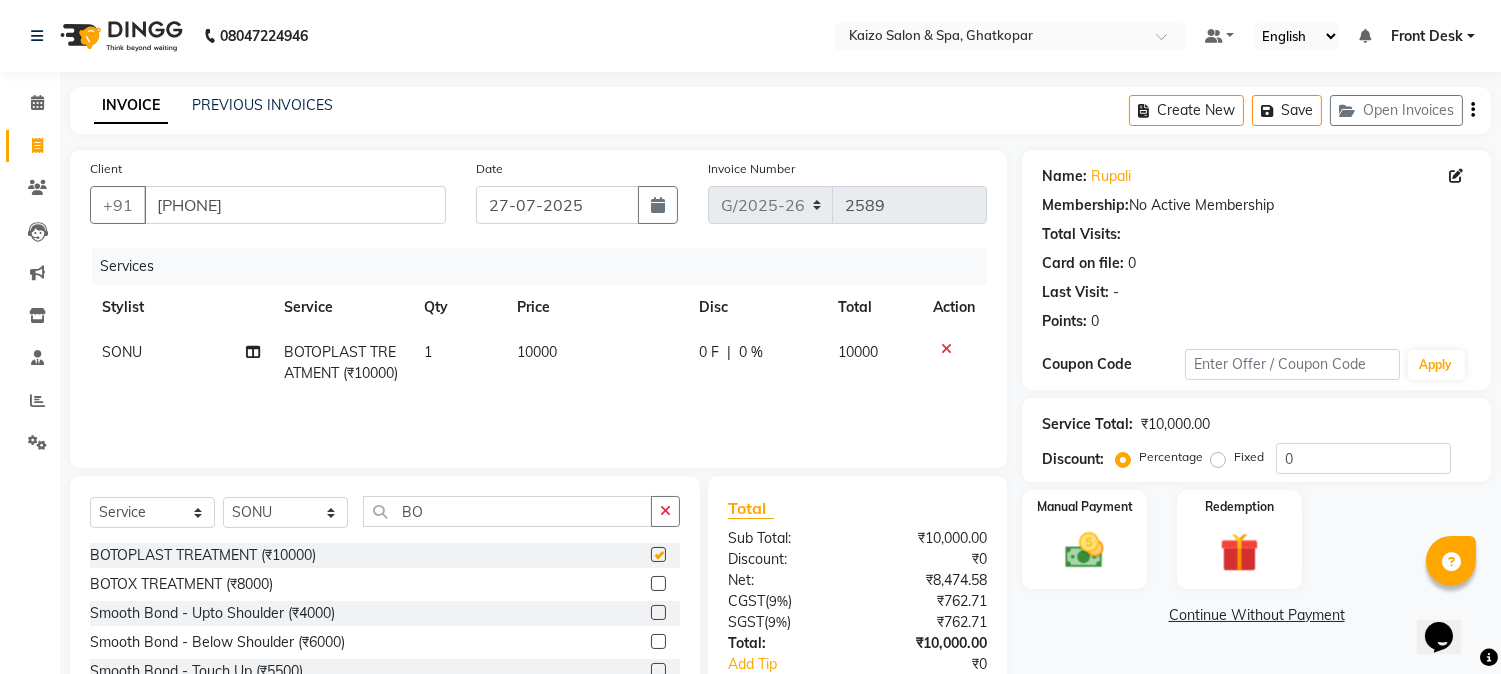 checkbox on "false" 